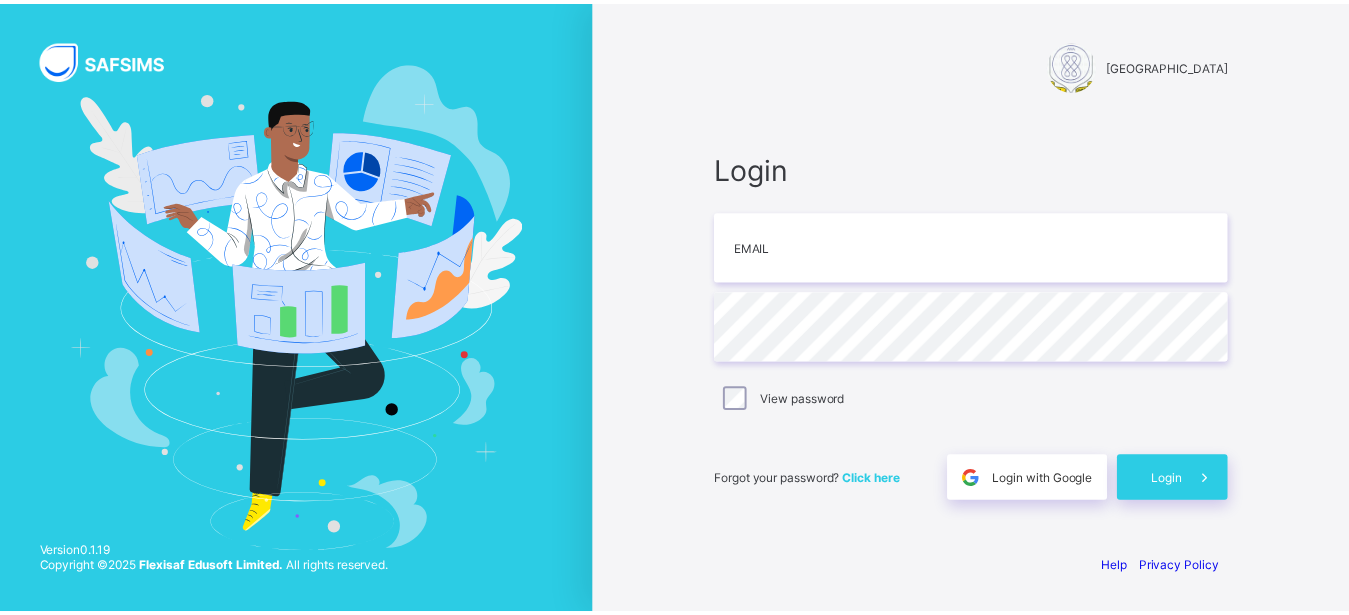 scroll, scrollTop: 0, scrollLeft: 0, axis: both 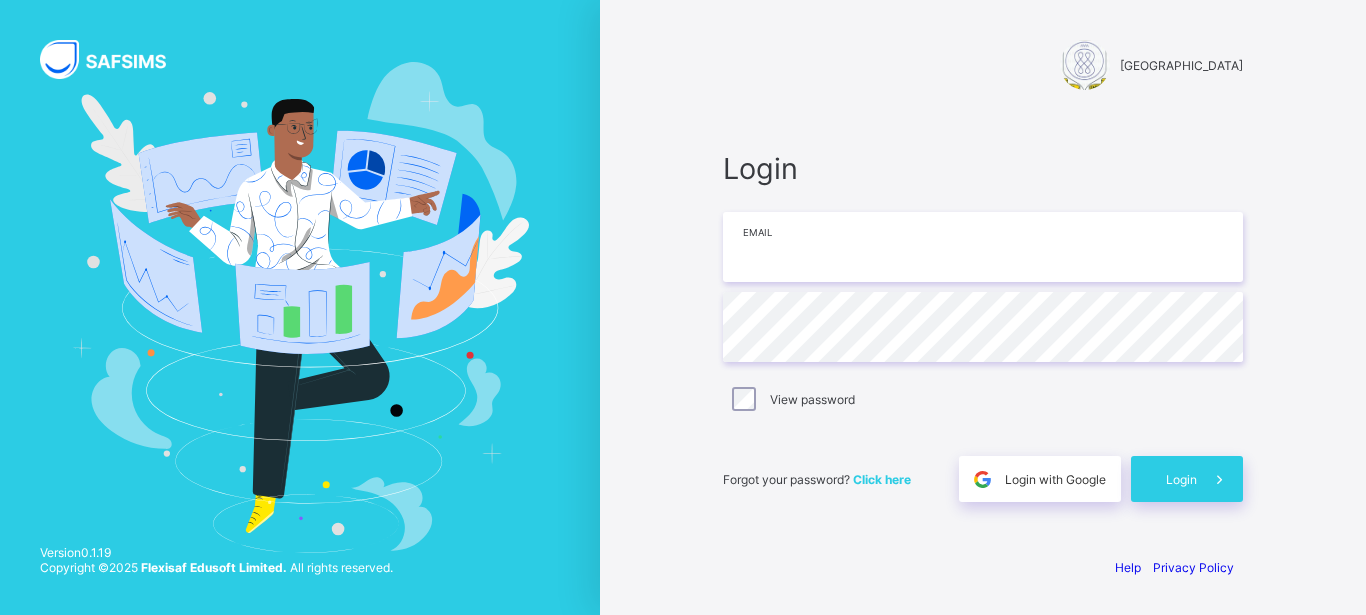 click at bounding box center (983, 247) 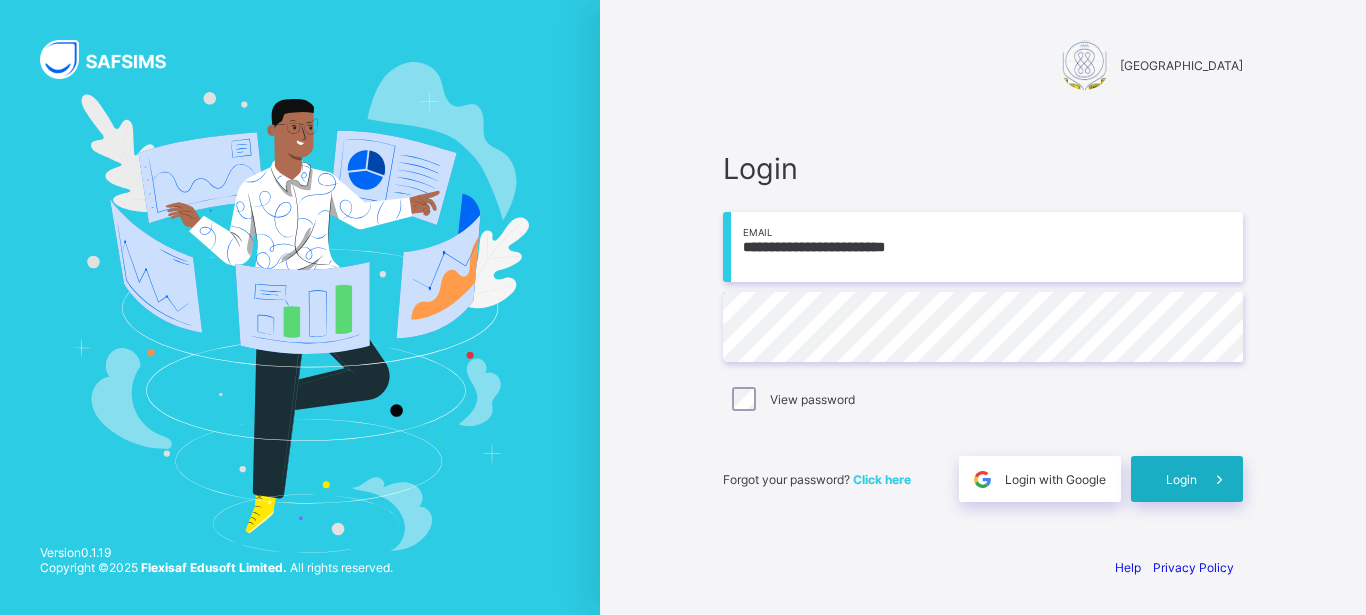type on "**********" 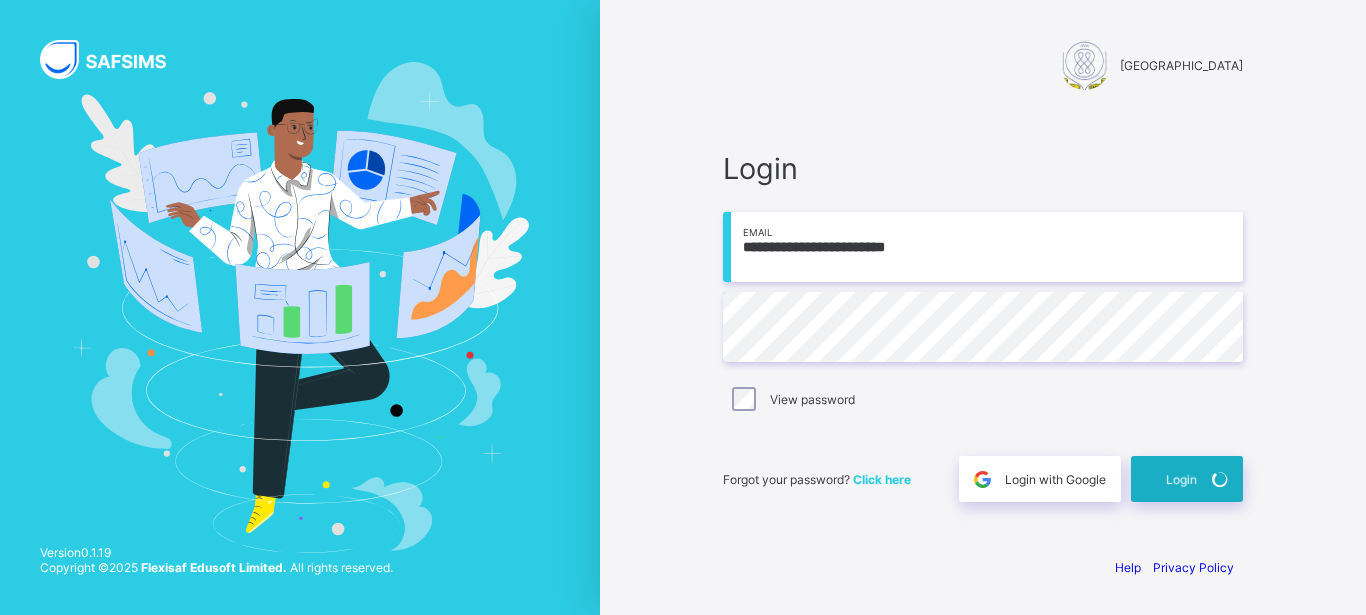 click on "Login" at bounding box center (1187, 479) 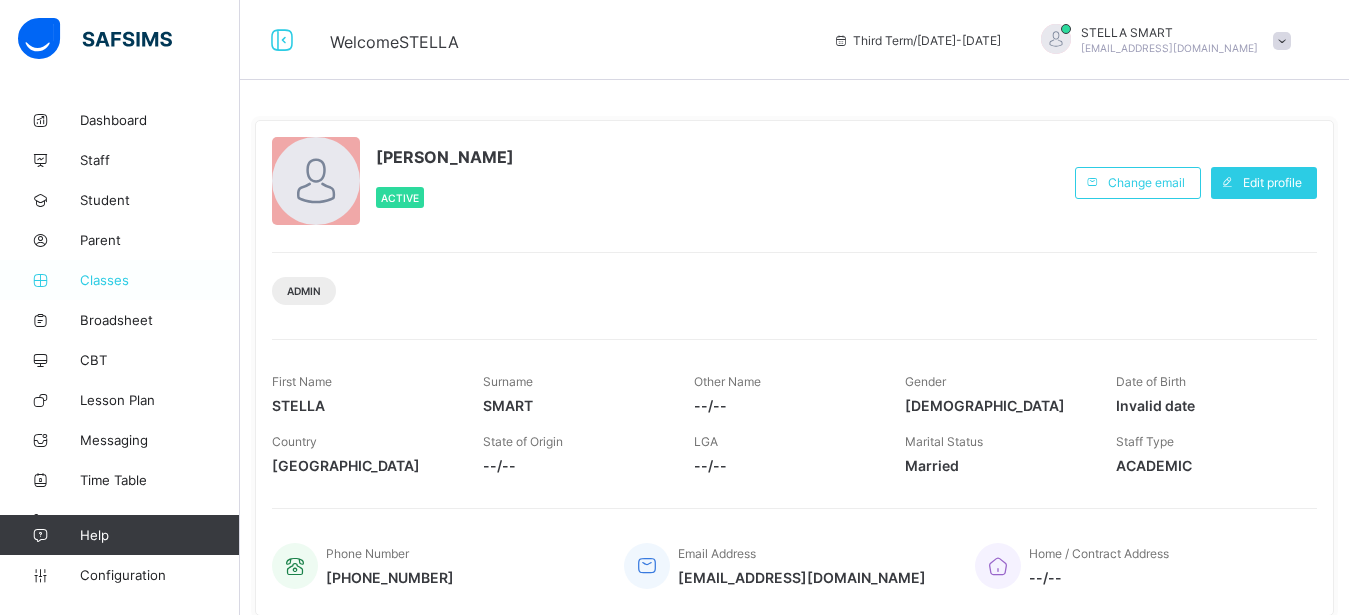 click on "Classes" at bounding box center (160, 280) 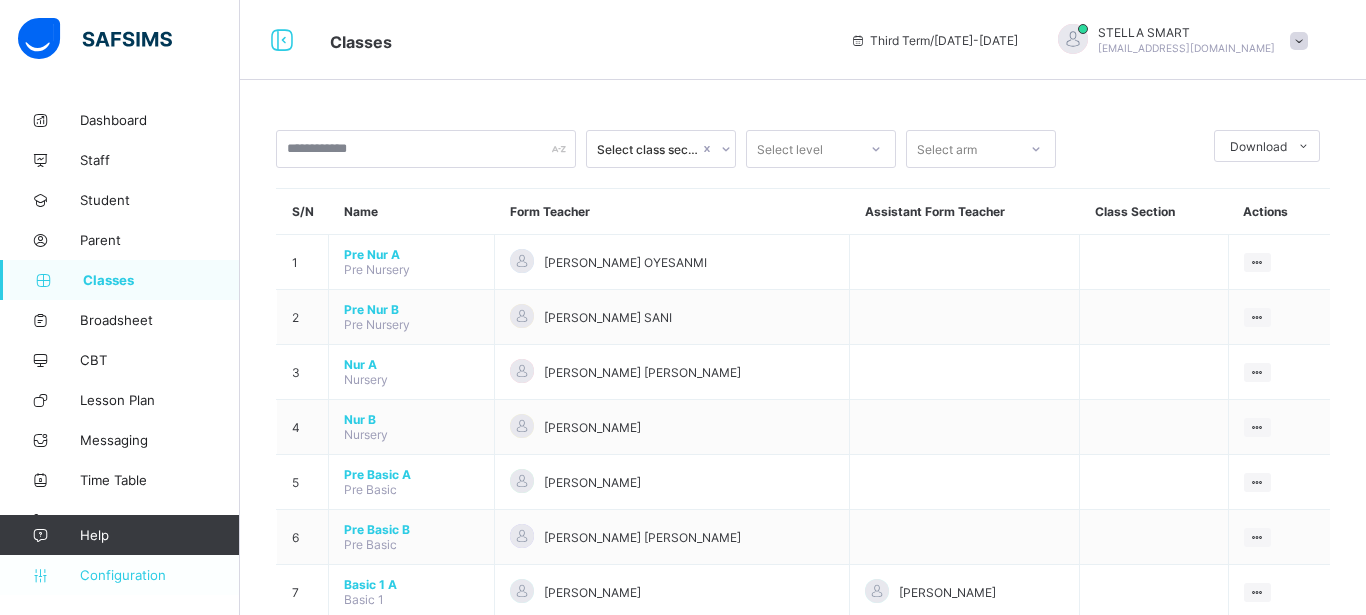 click on "Configuration" at bounding box center (159, 575) 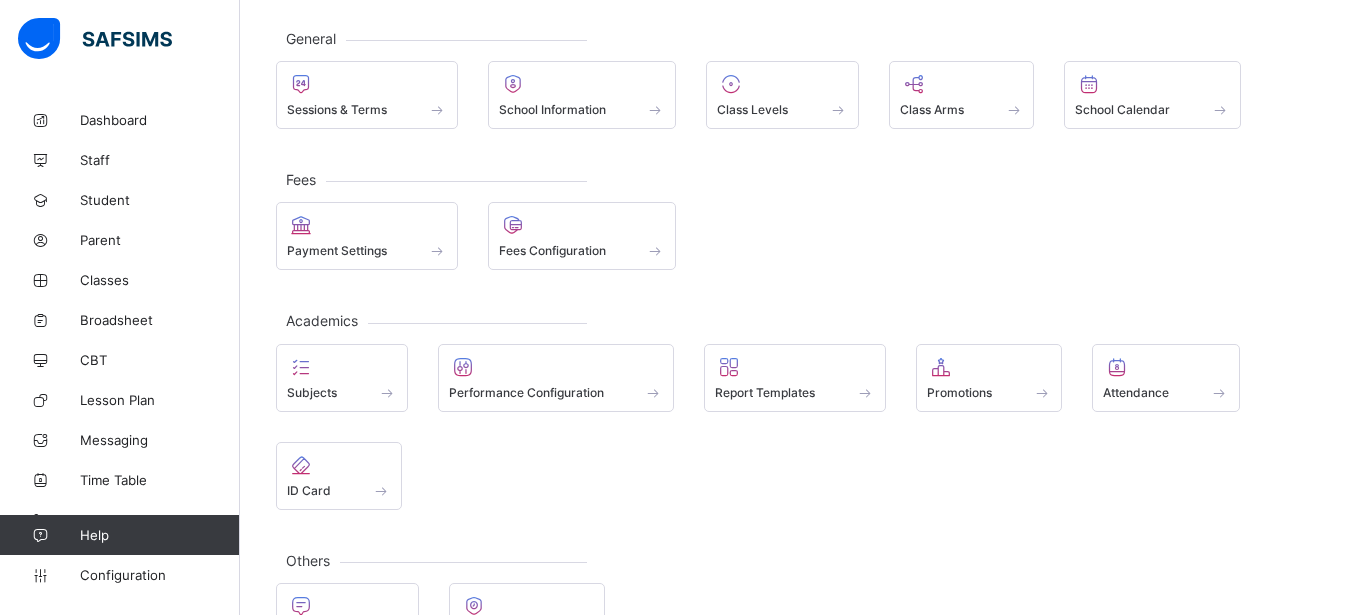 scroll, scrollTop: 168, scrollLeft: 0, axis: vertical 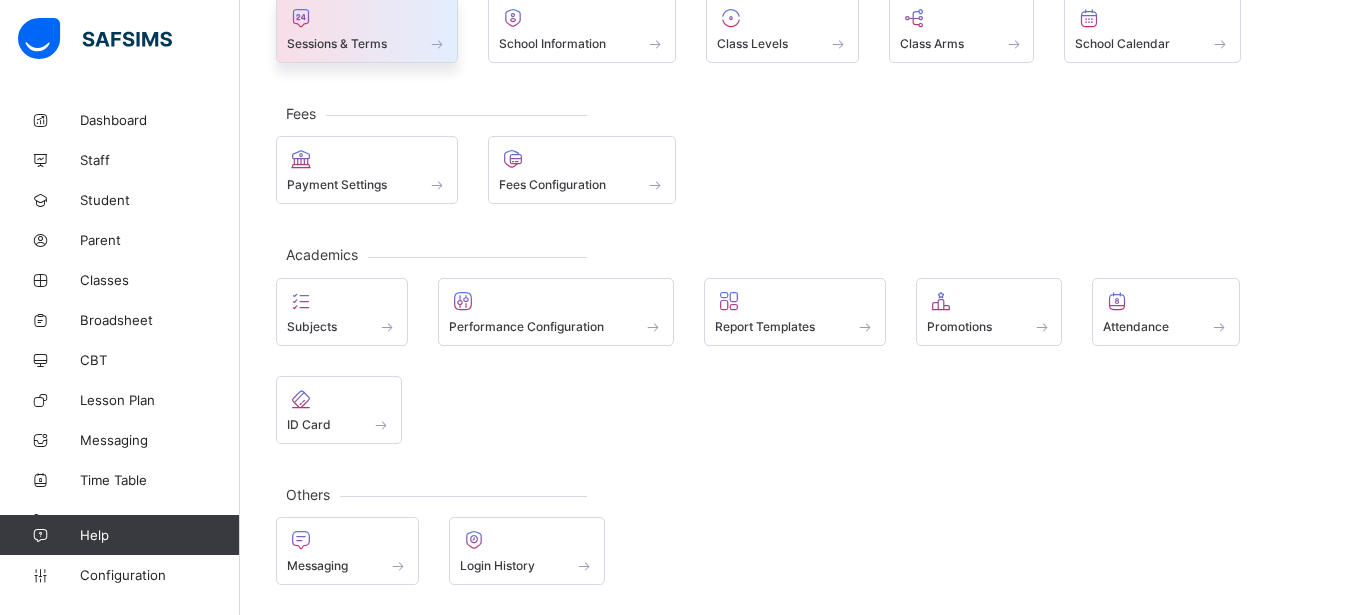 click on "Sessions & Terms" at bounding box center [367, 43] 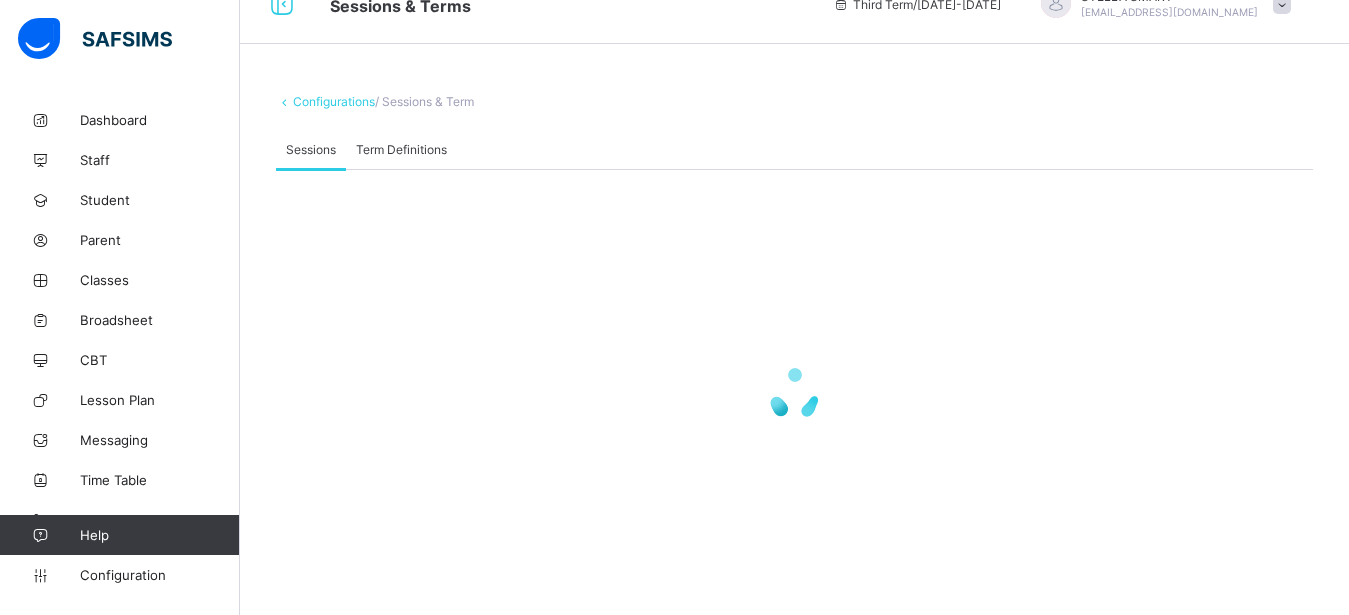 scroll, scrollTop: 36, scrollLeft: 0, axis: vertical 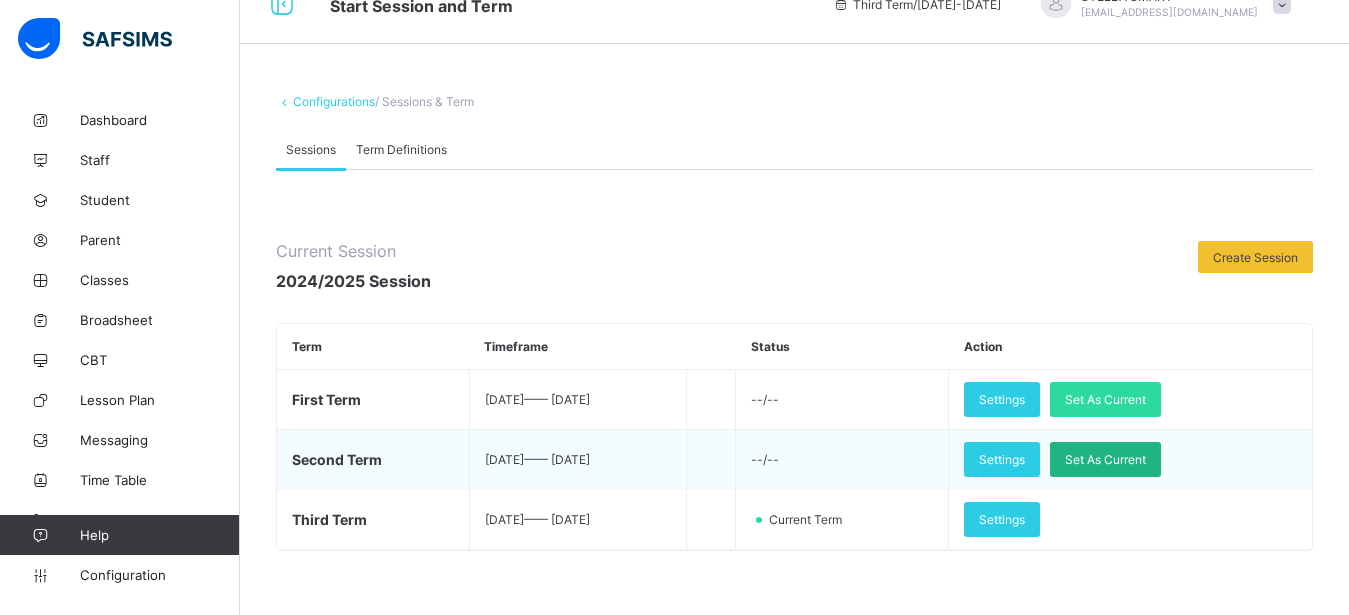 click on "Set As Current" at bounding box center [1105, 459] 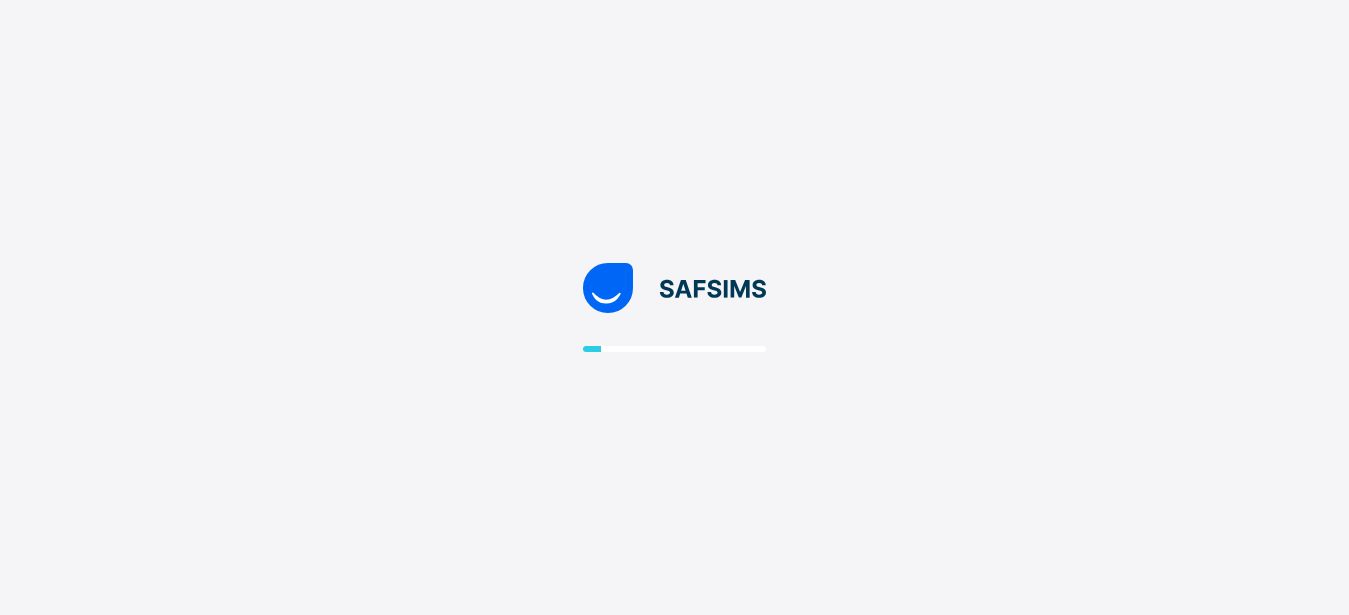 scroll, scrollTop: 0, scrollLeft: 0, axis: both 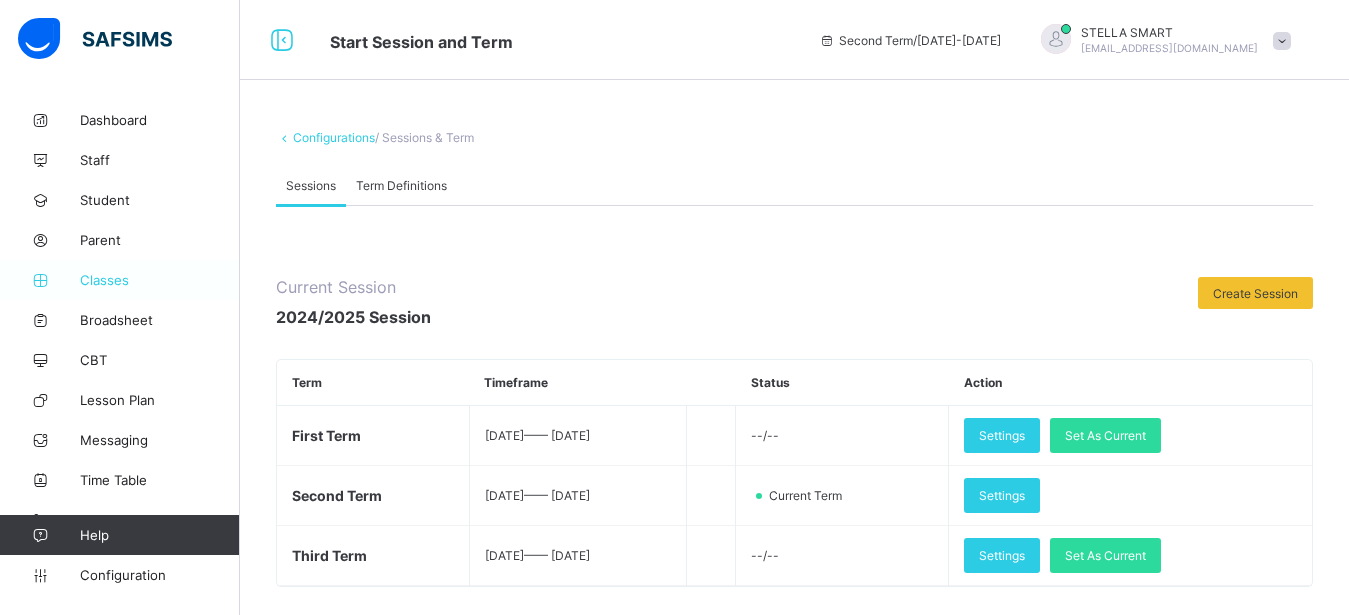 click on "Classes" at bounding box center (160, 280) 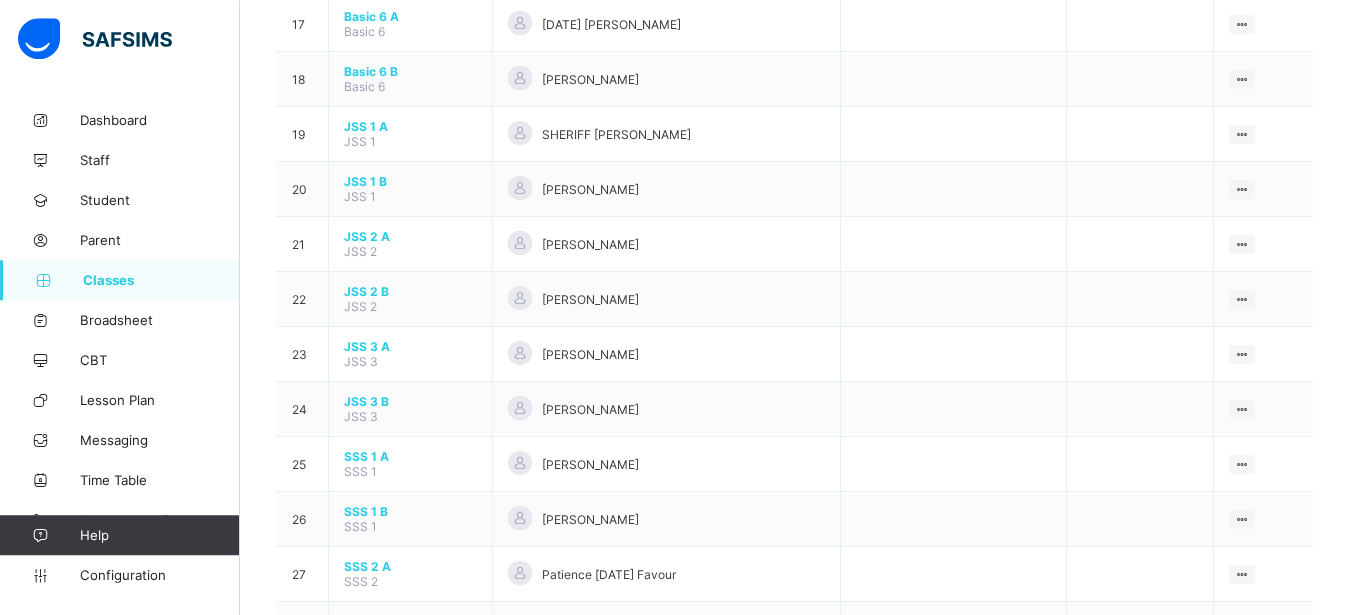 scroll, scrollTop: 1122, scrollLeft: 0, axis: vertical 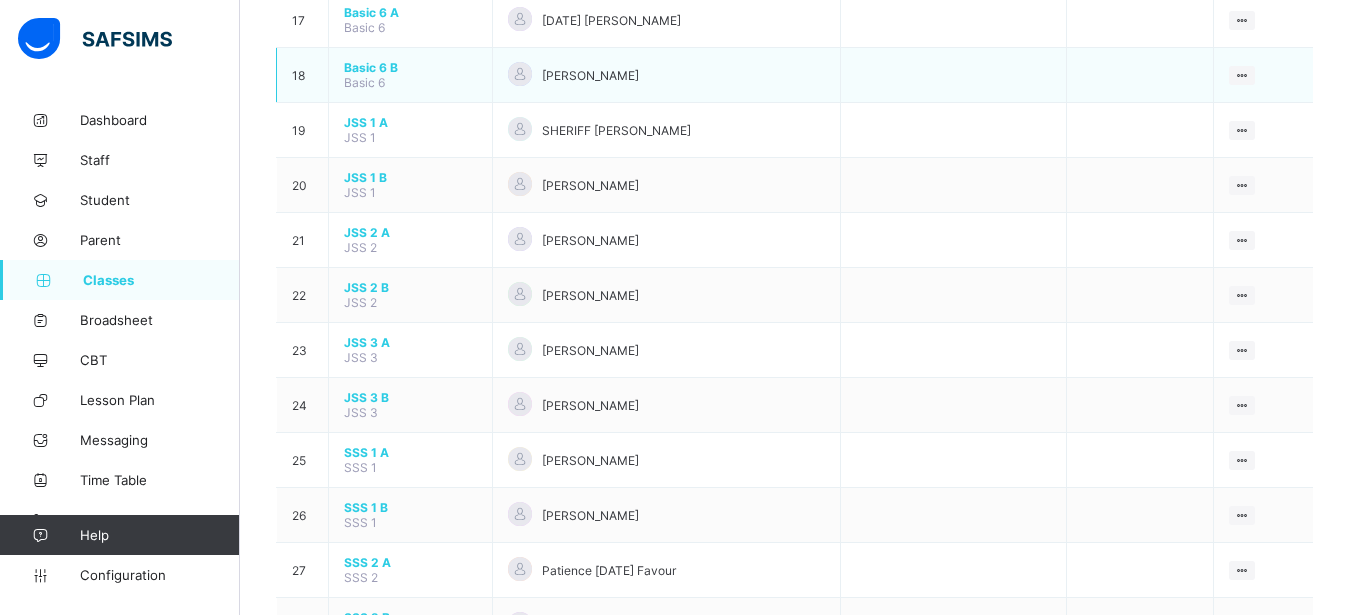click on "Basic 6   B" at bounding box center (410, 67) 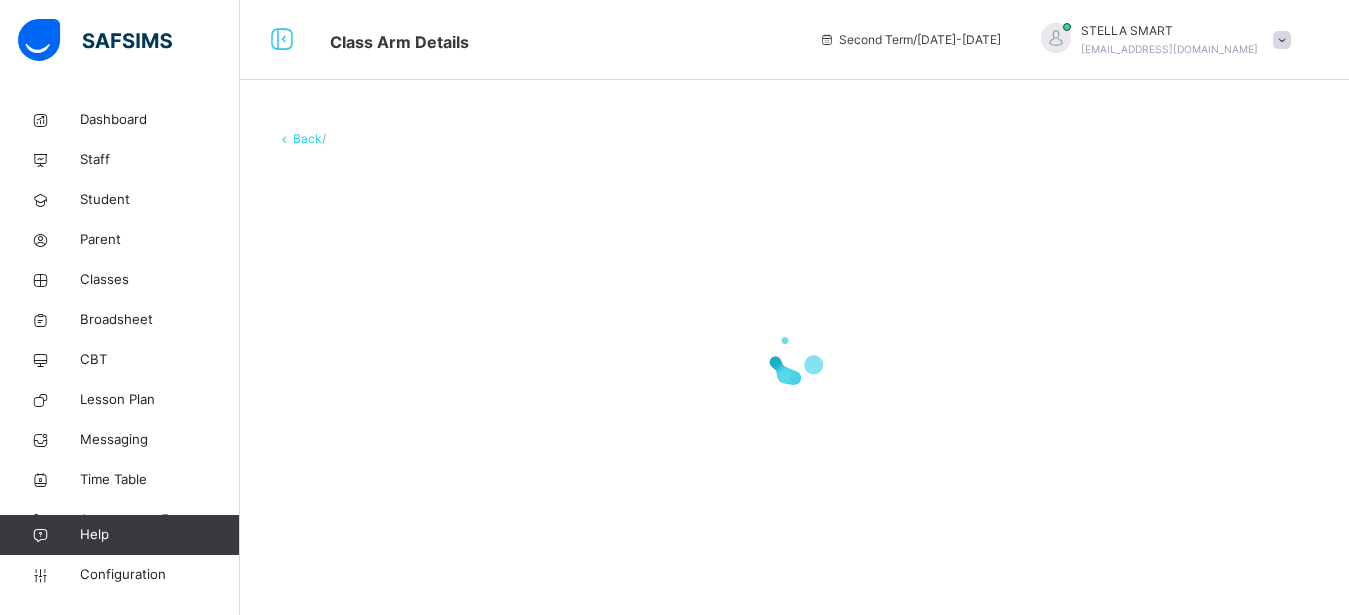 scroll, scrollTop: 0, scrollLeft: 0, axis: both 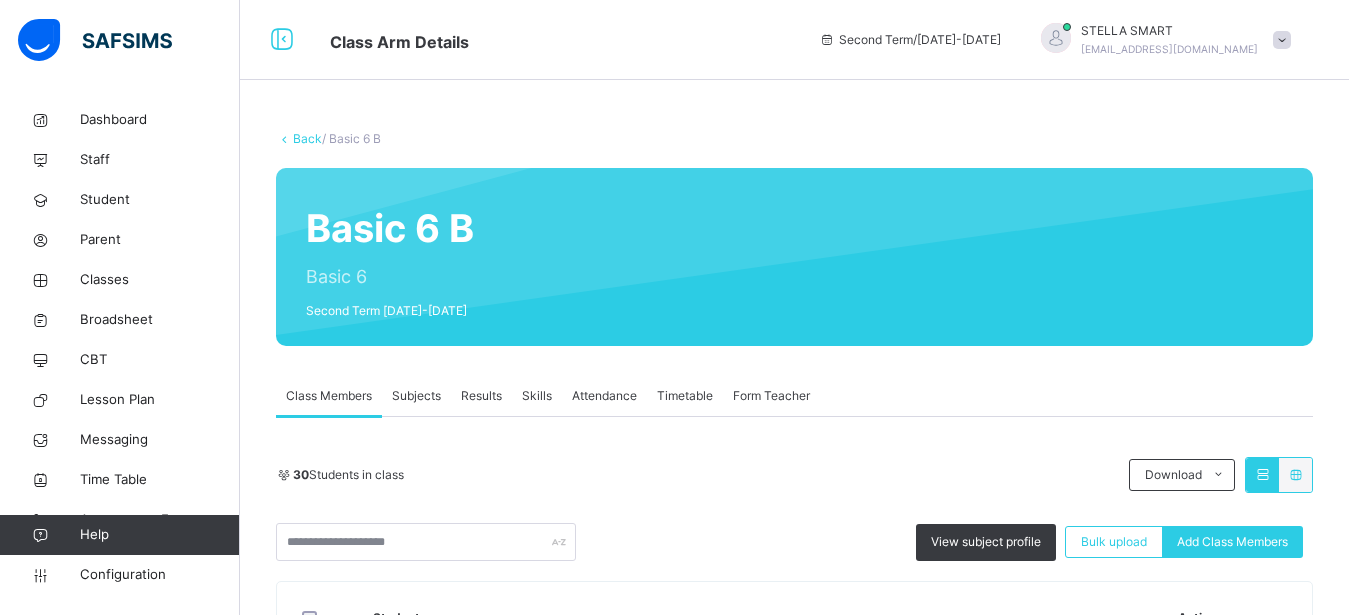 click on "Subjects" at bounding box center [416, 396] 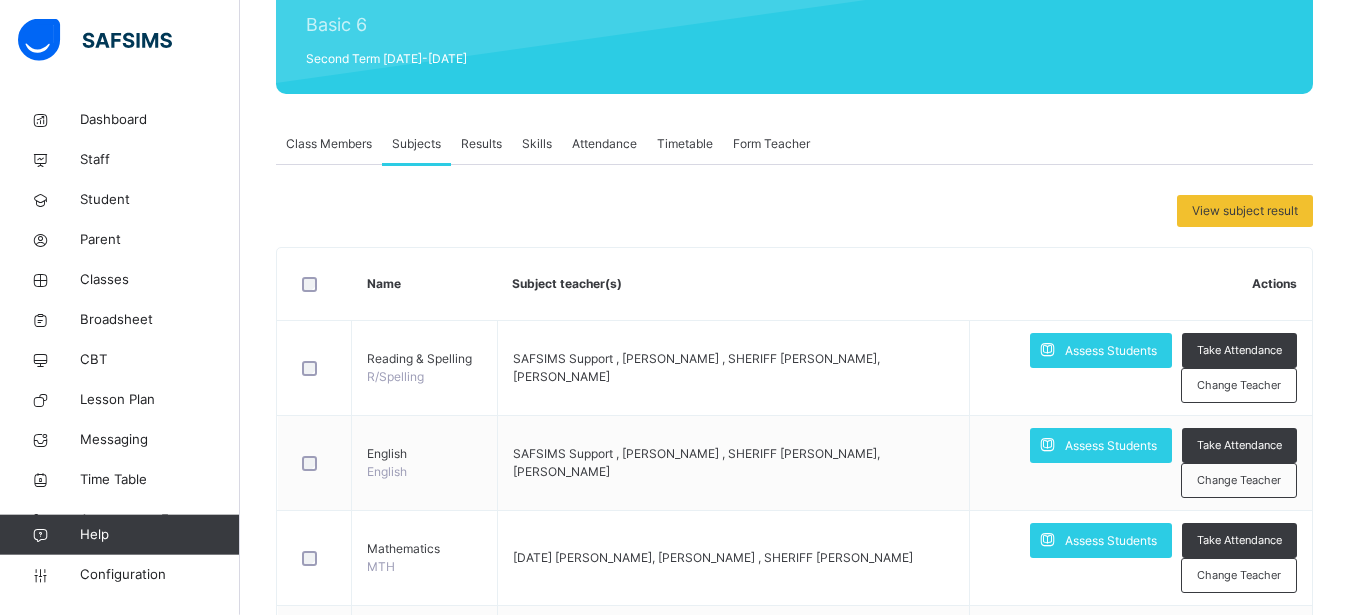scroll, scrollTop: 255, scrollLeft: 0, axis: vertical 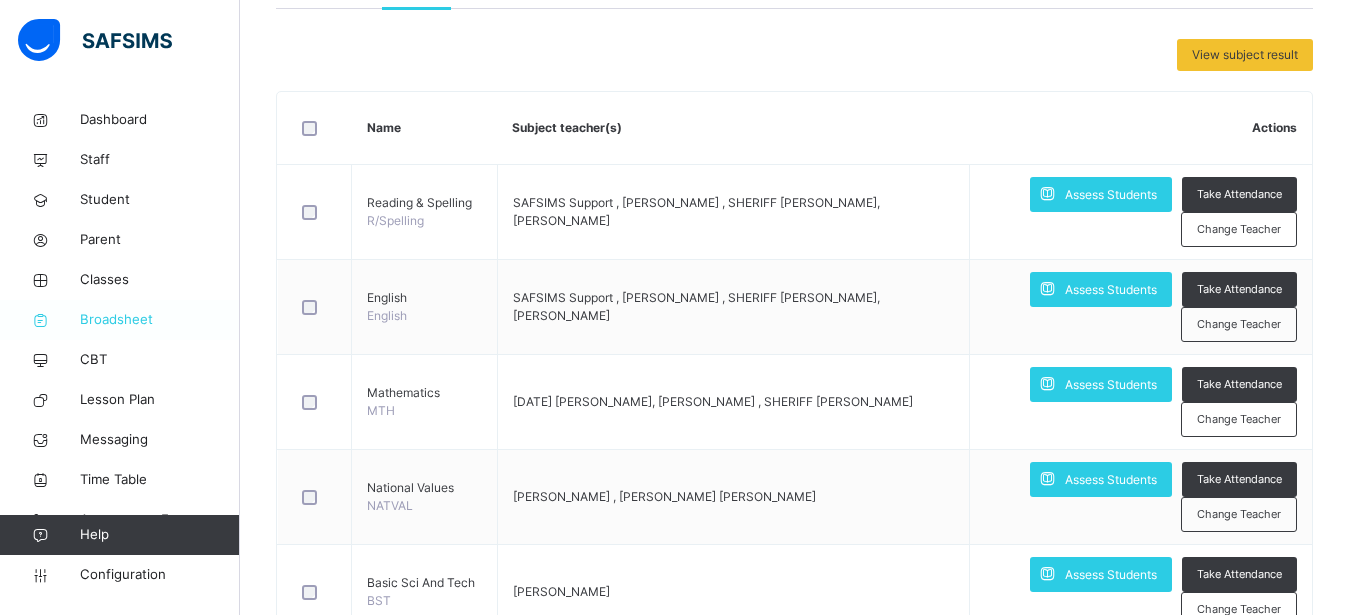 click on "Broadsheet" at bounding box center [160, 320] 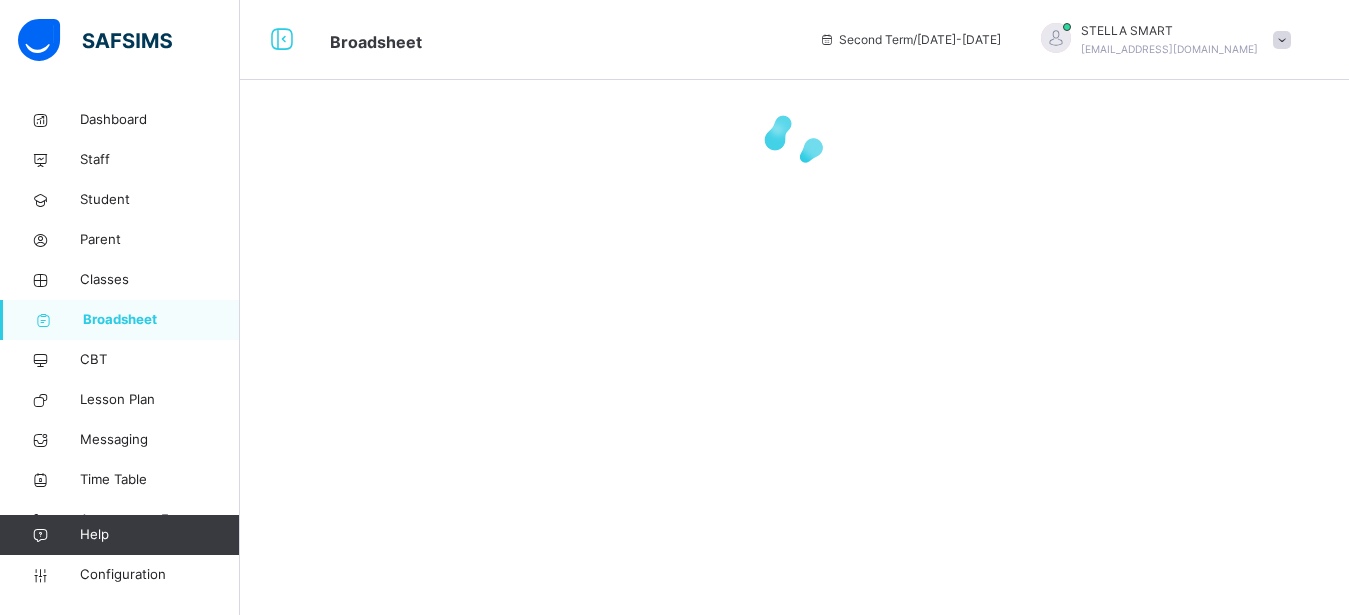scroll, scrollTop: 0, scrollLeft: 0, axis: both 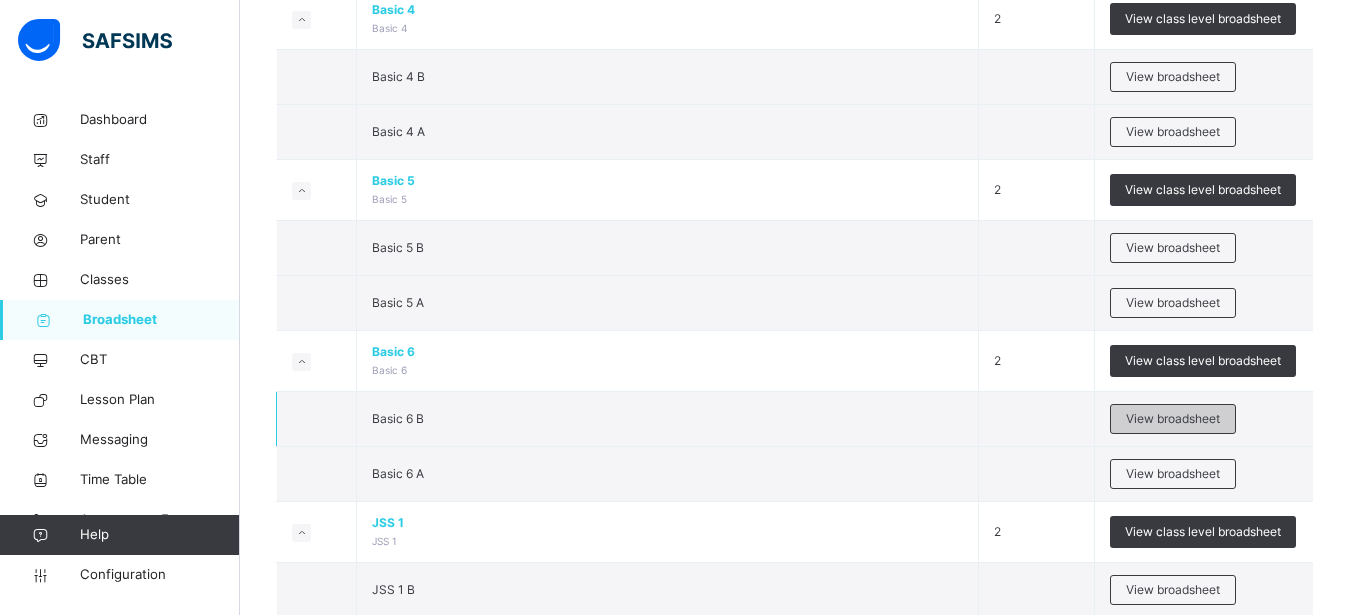 click on "View broadsheet" at bounding box center [1173, 419] 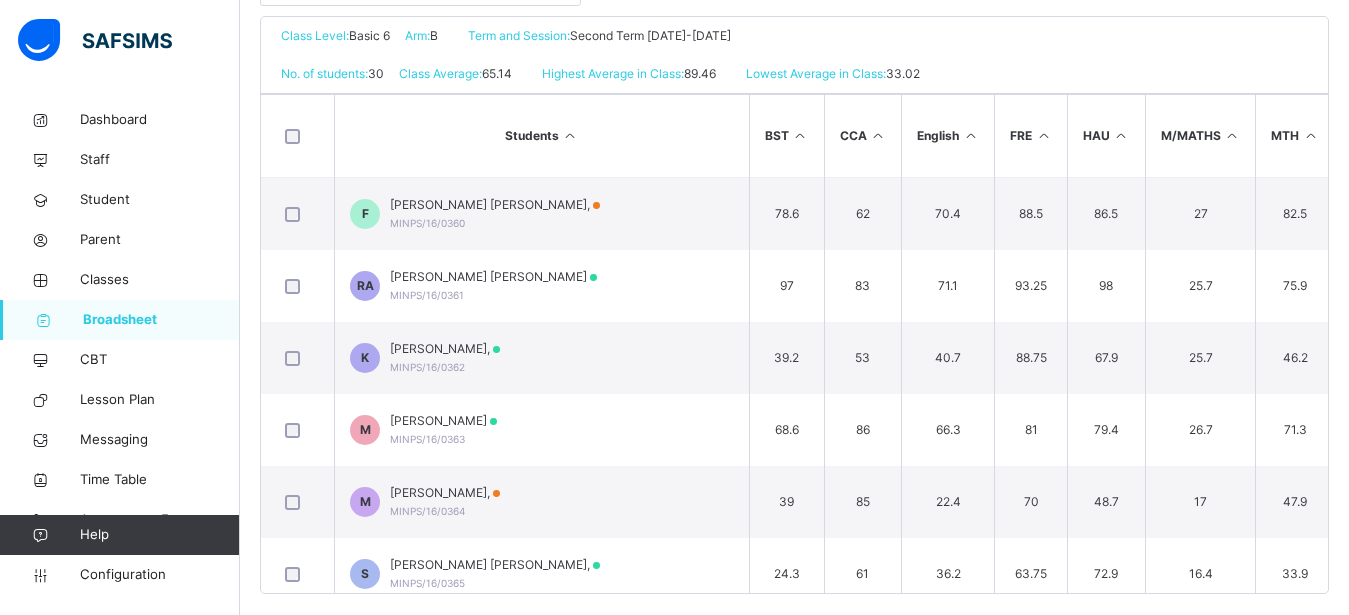scroll, scrollTop: 478, scrollLeft: 0, axis: vertical 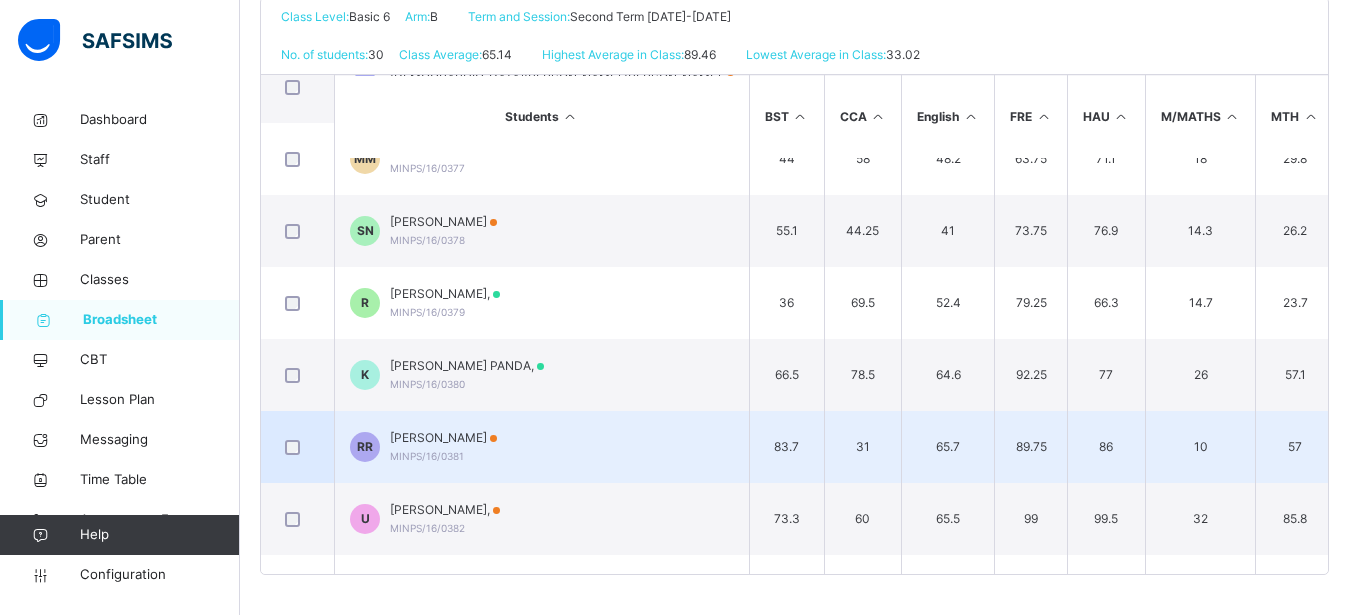click on "RAMLAH MUKHTAR RIDWAN" at bounding box center (443, 438) 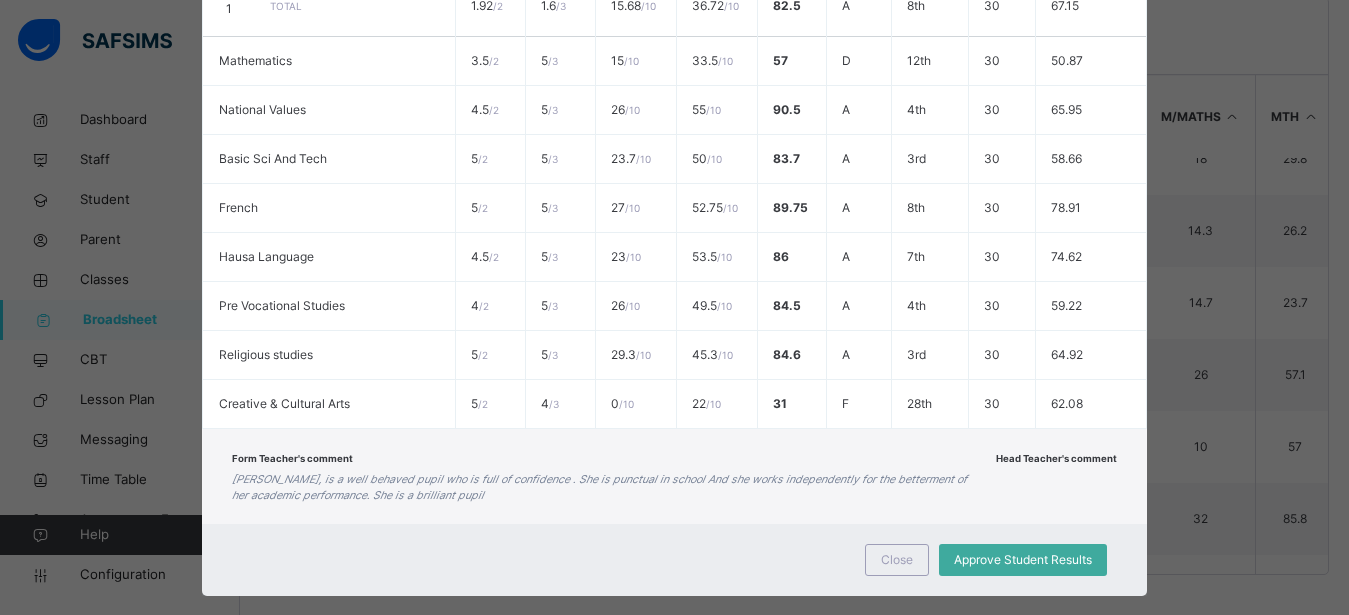 scroll, scrollTop: 1037, scrollLeft: 0, axis: vertical 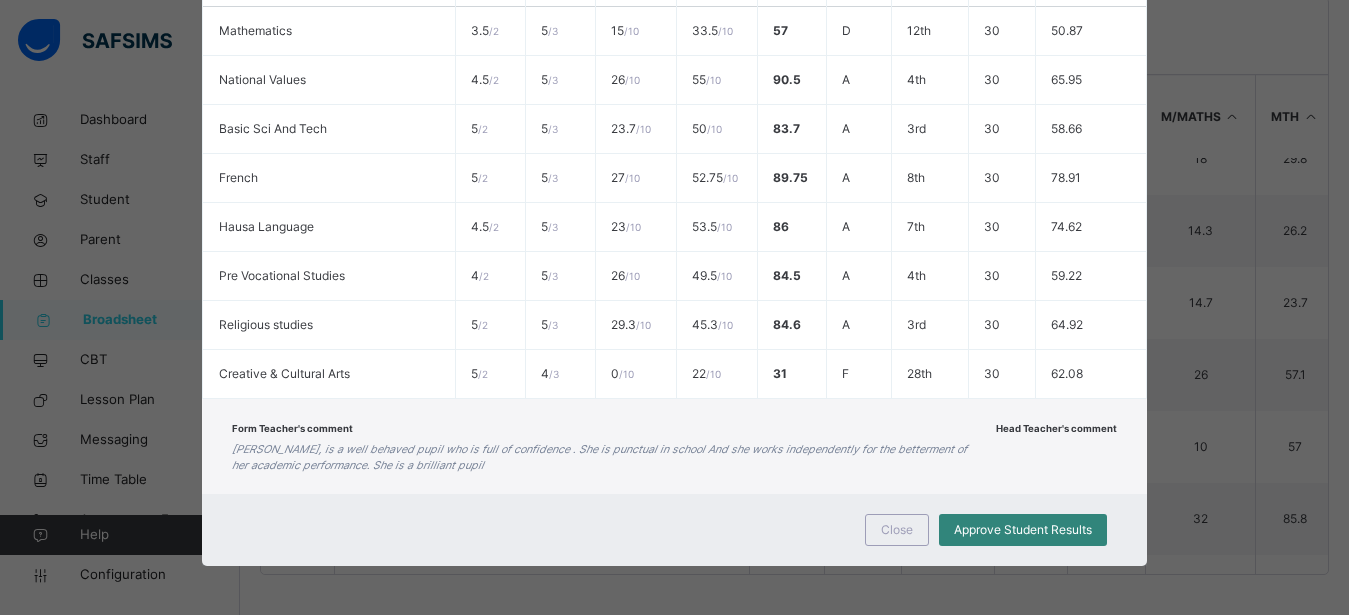 click on "Approve Student Results" at bounding box center [1023, 530] 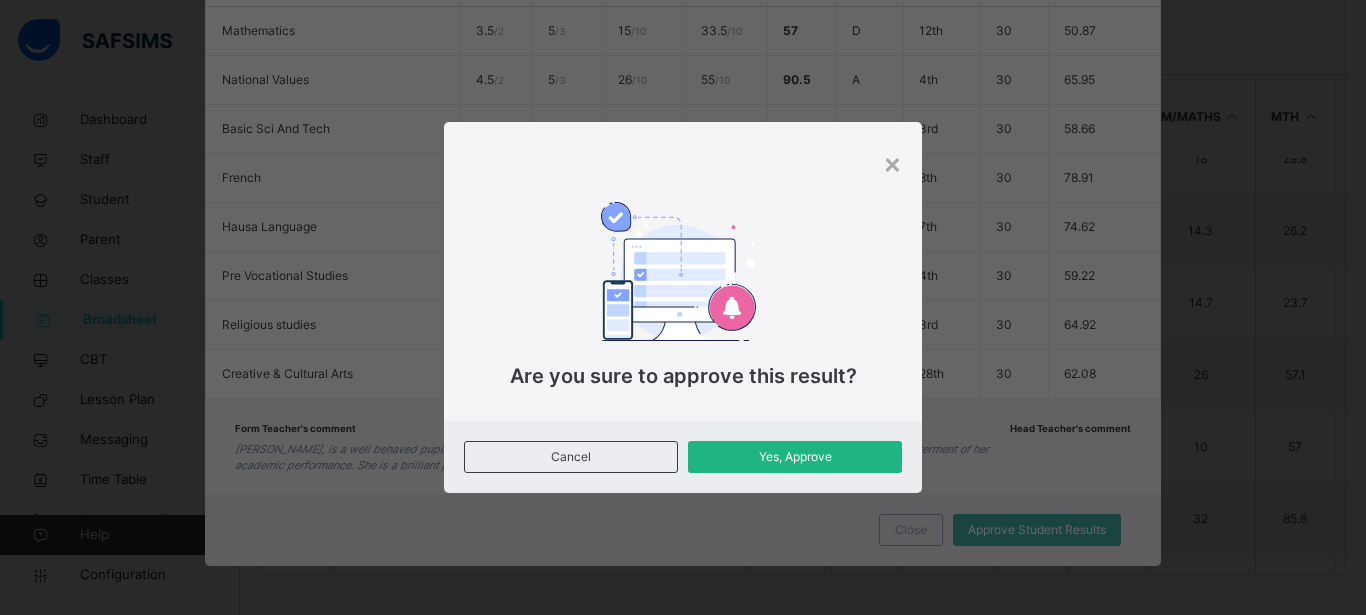 click on "Yes, Approve" at bounding box center [795, 457] 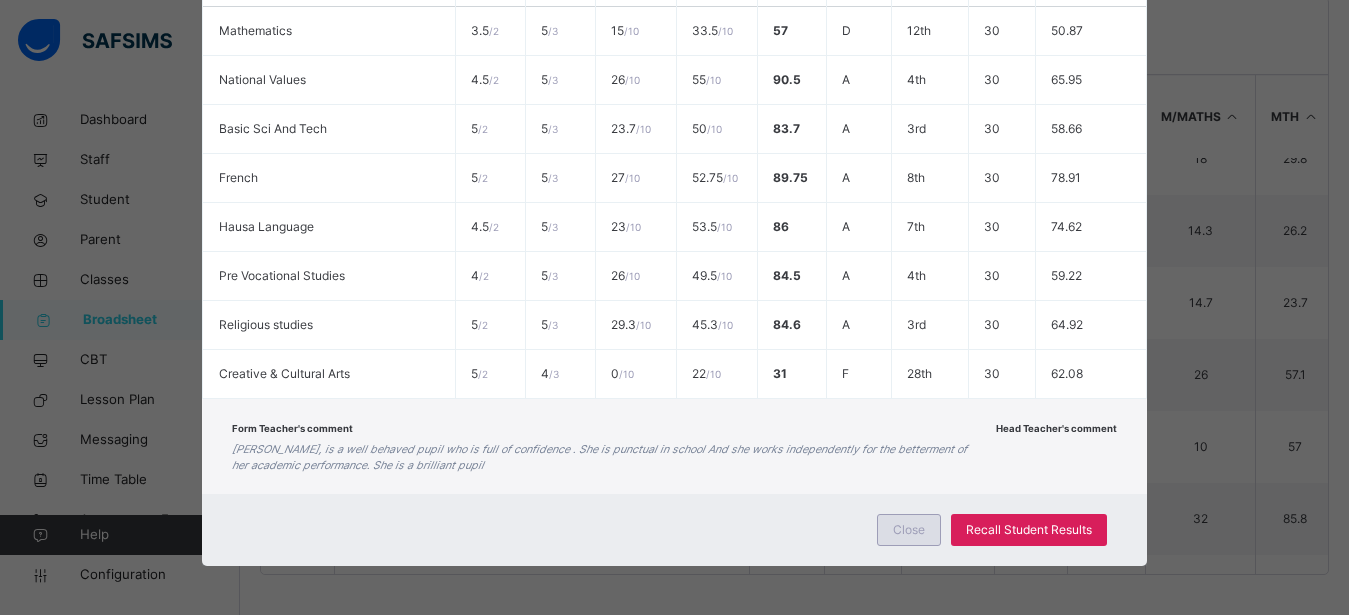 click on "Close" at bounding box center (909, 530) 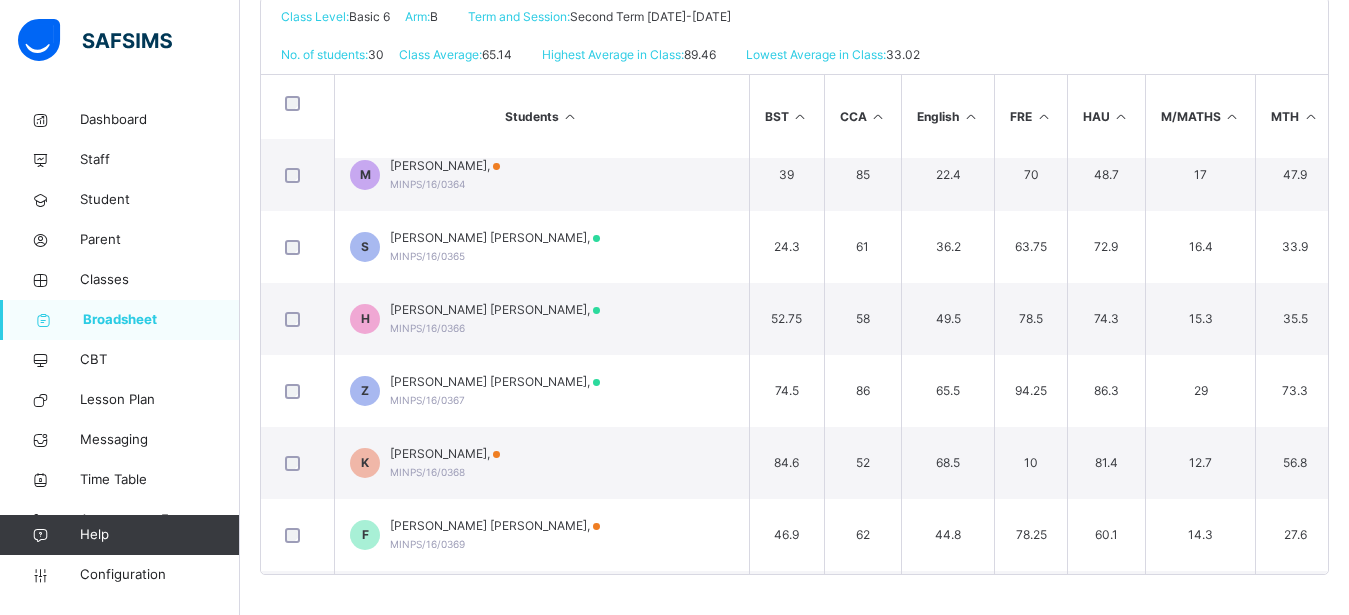 scroll, scrollTop: 0, scrollLeft: 0, axis: both 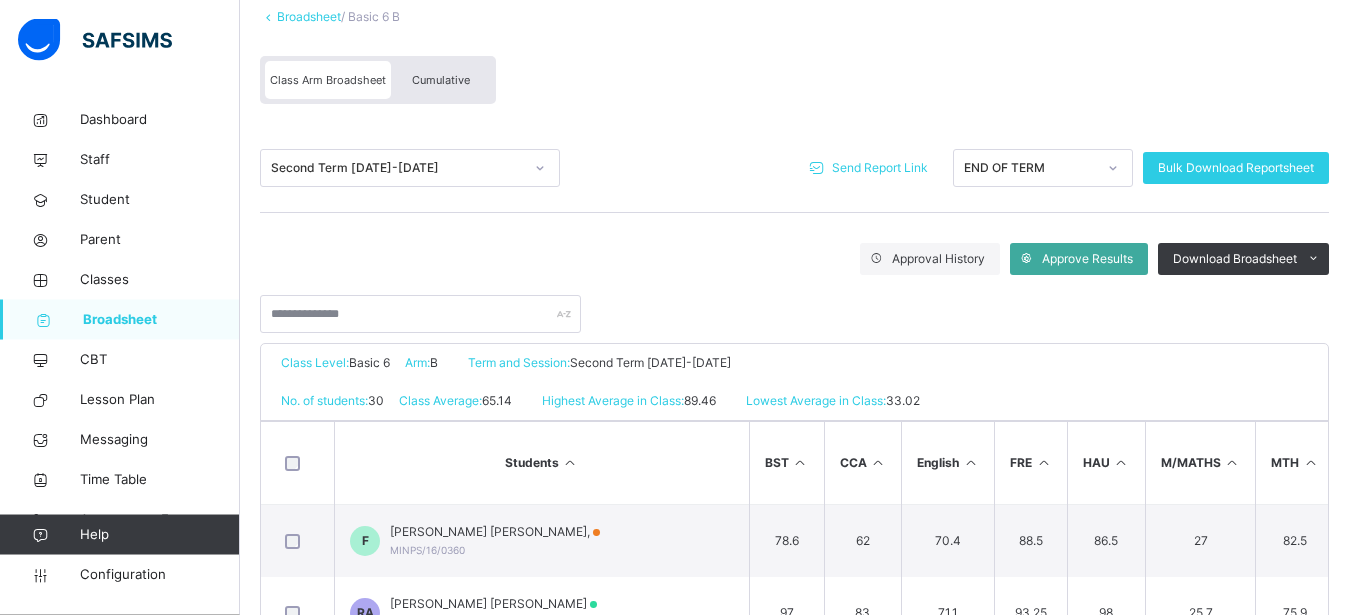 click on "Send Report Link" at bounding box center [880, 168] 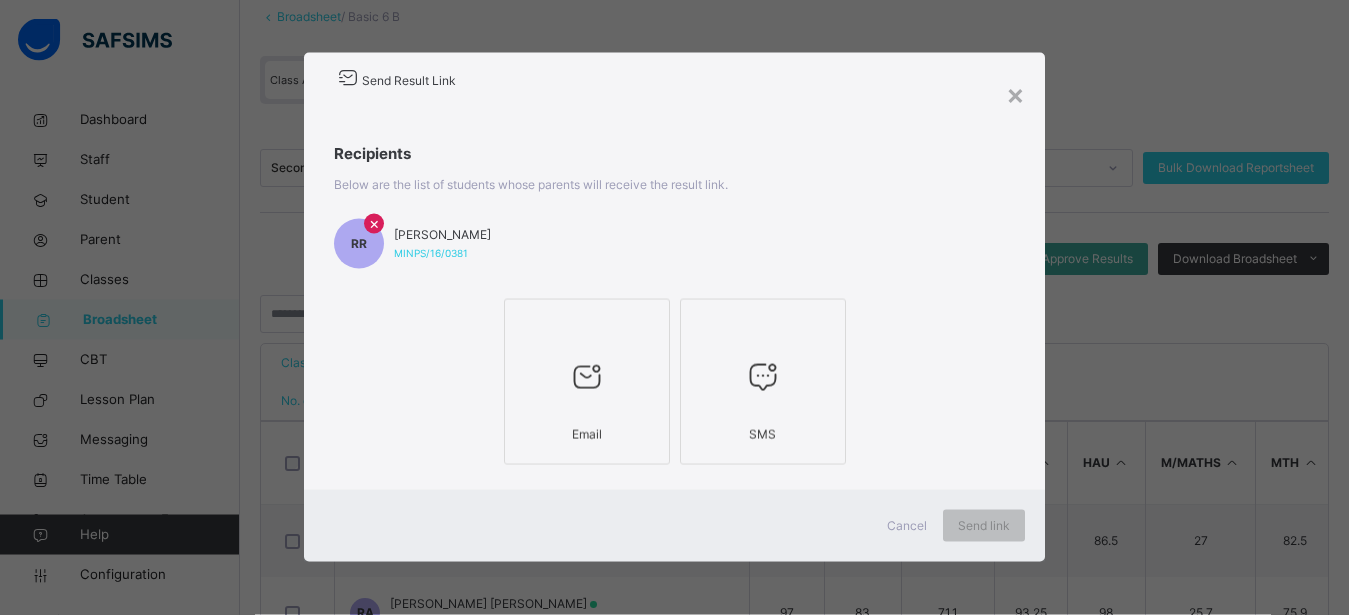 click at bounding box center (587, 377) 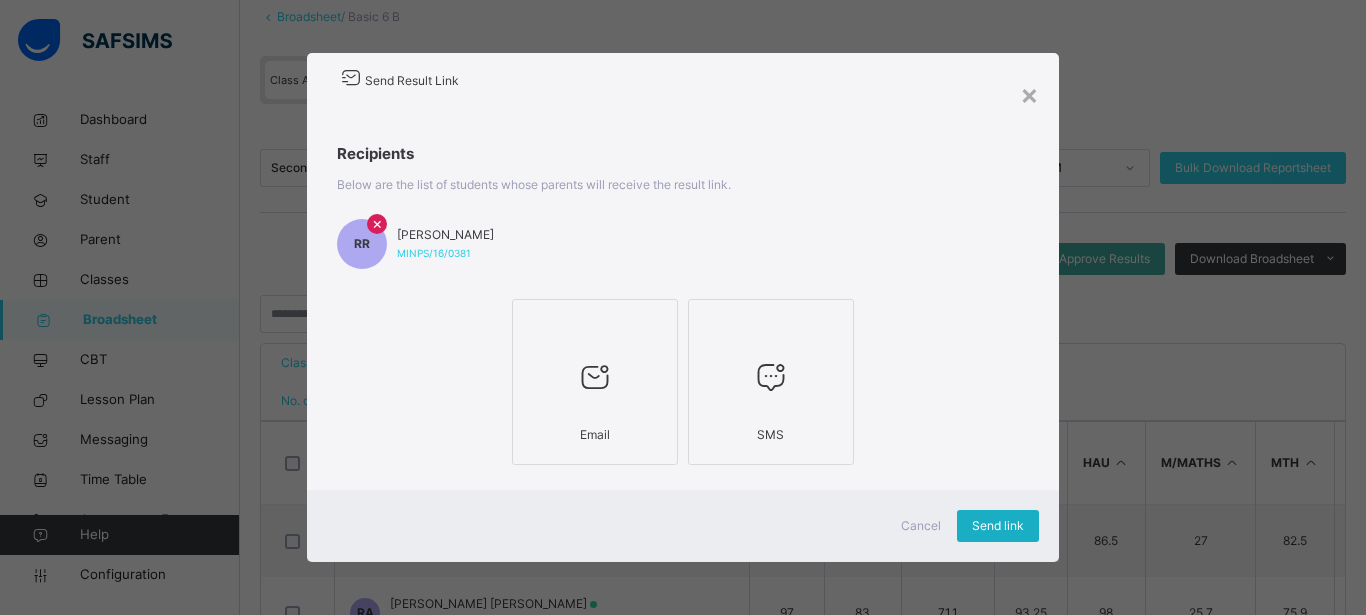 click on "Send link" at bounding box center [998, 526] 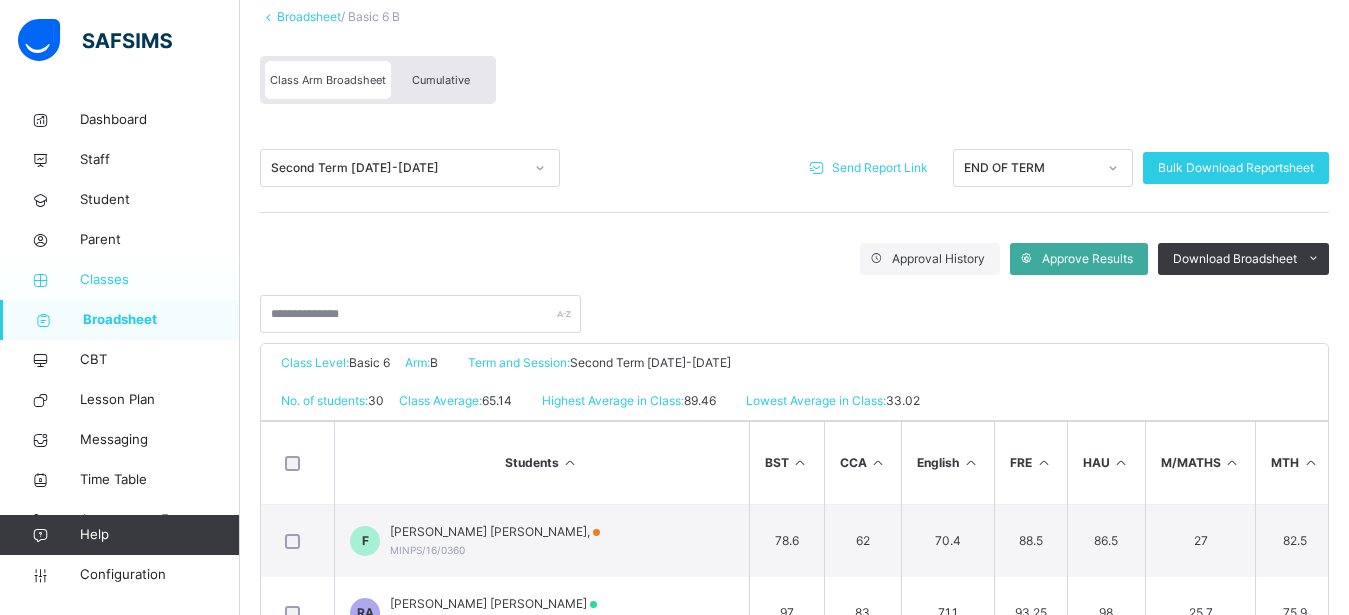 click on "Classes" at bounding box center (160, 280) 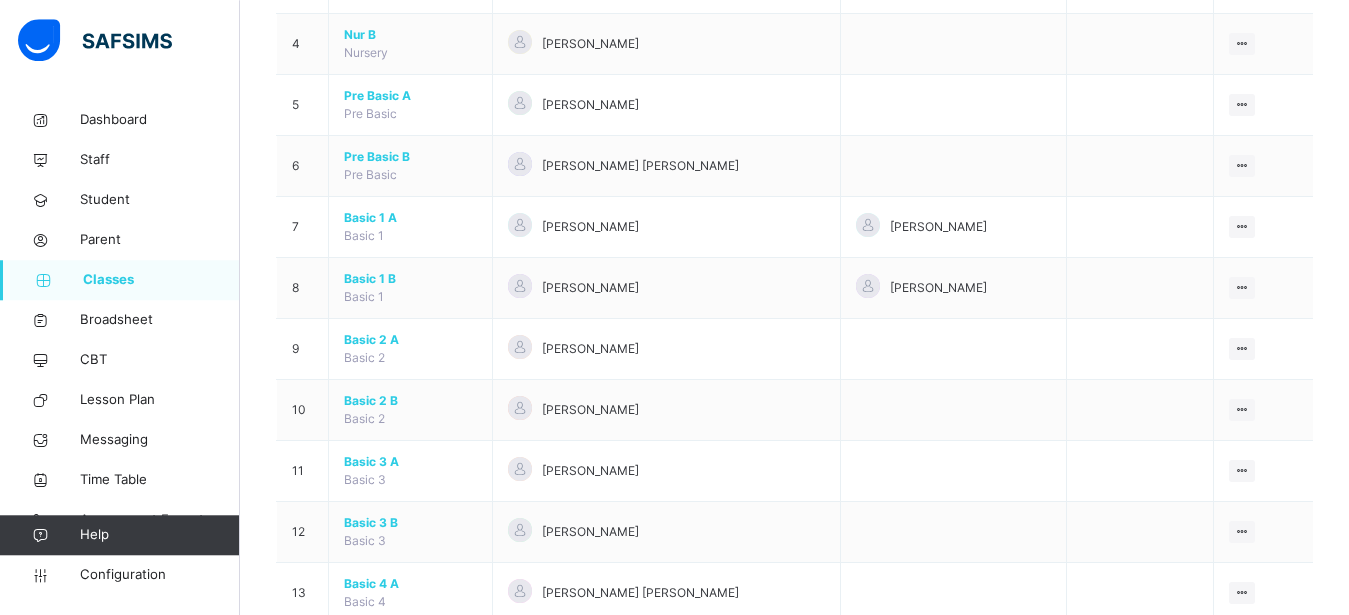 scroll, scrollTop: 476, scrollLeft: 0, axis: vertical 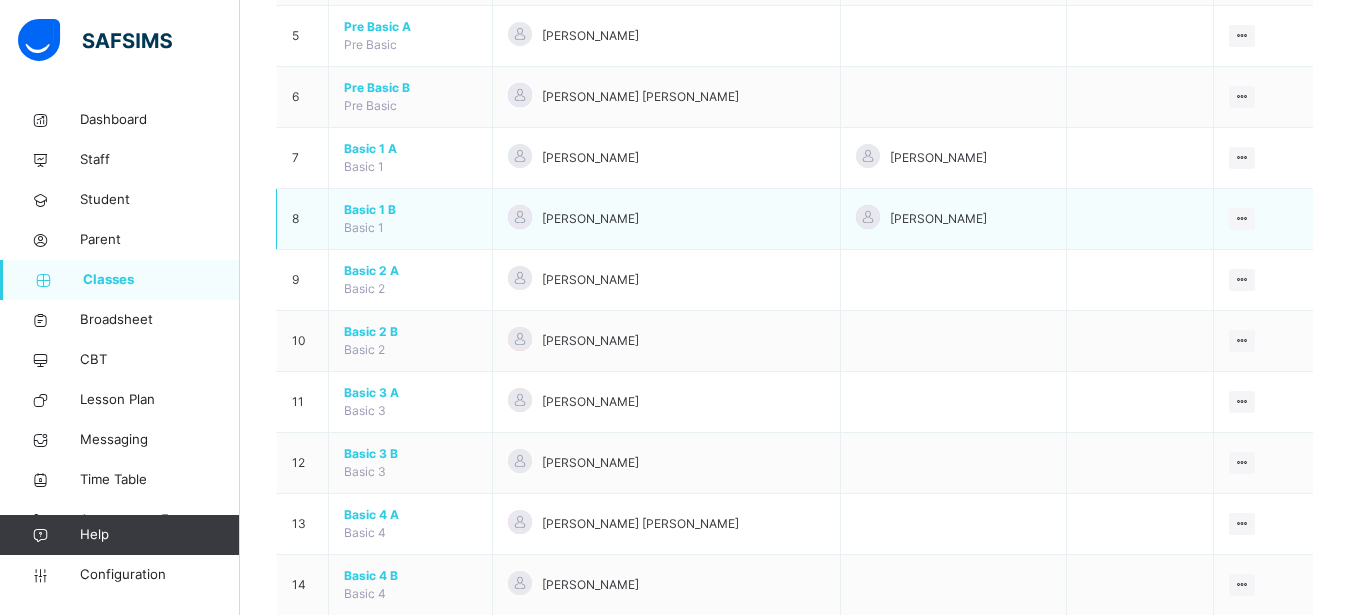 click on "Basic  1   B" at bounding box center [410, 210] 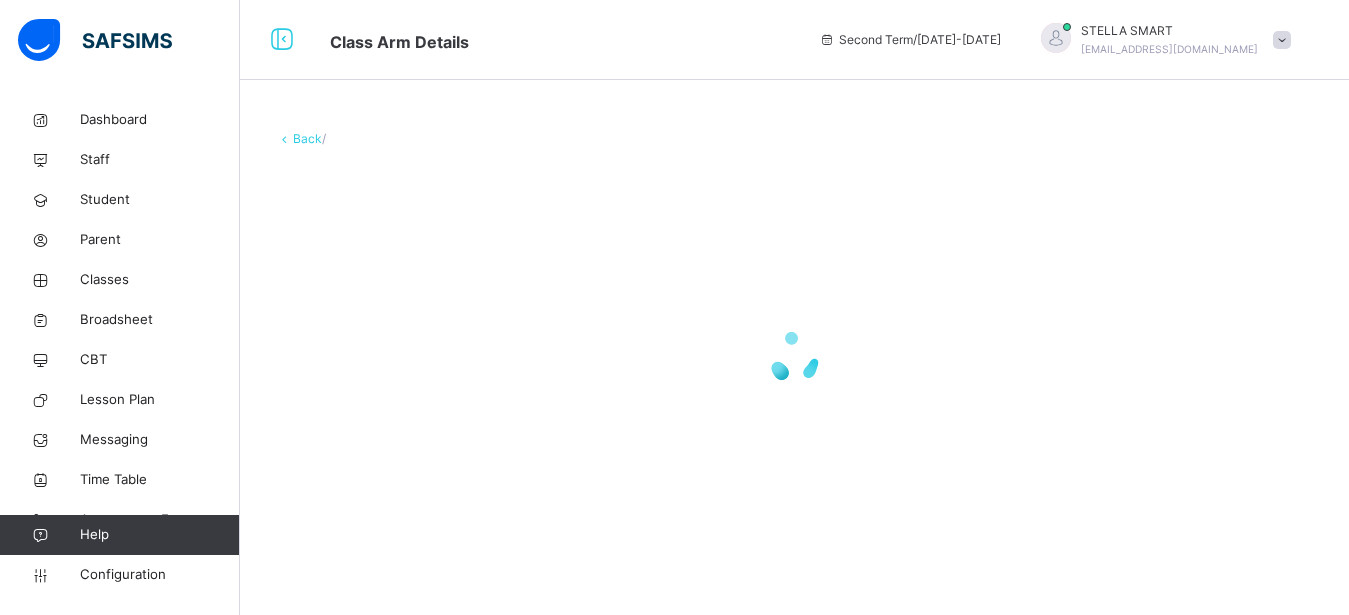 scroll, scrollTop: 0, scrollLeft: 0, axis: both 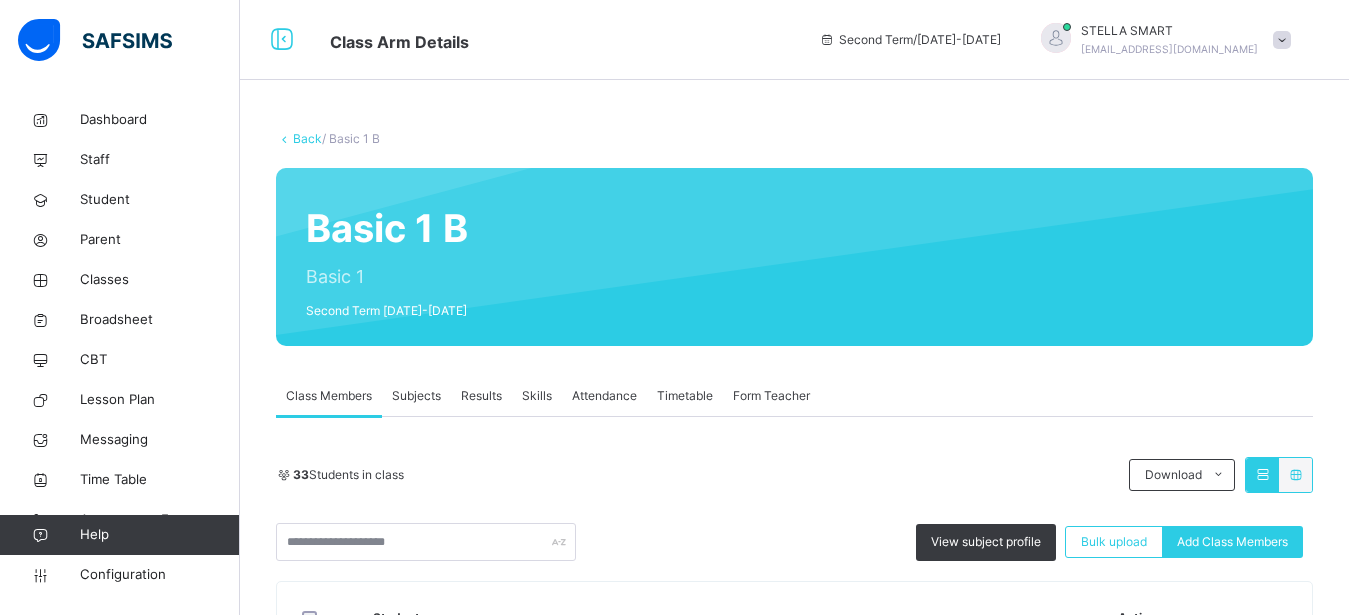 click on "Subjects" at bounding box center [416, 396] 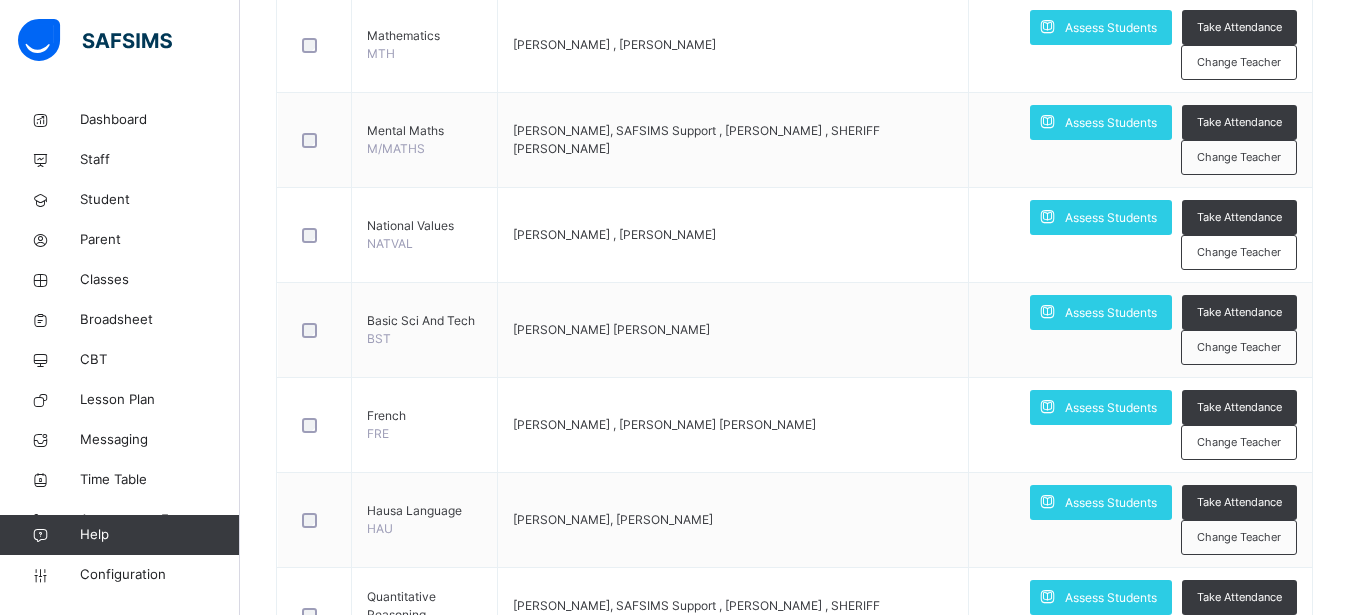 scroll, scrollTop: 816, scrollLeft: 0, axis: vertical 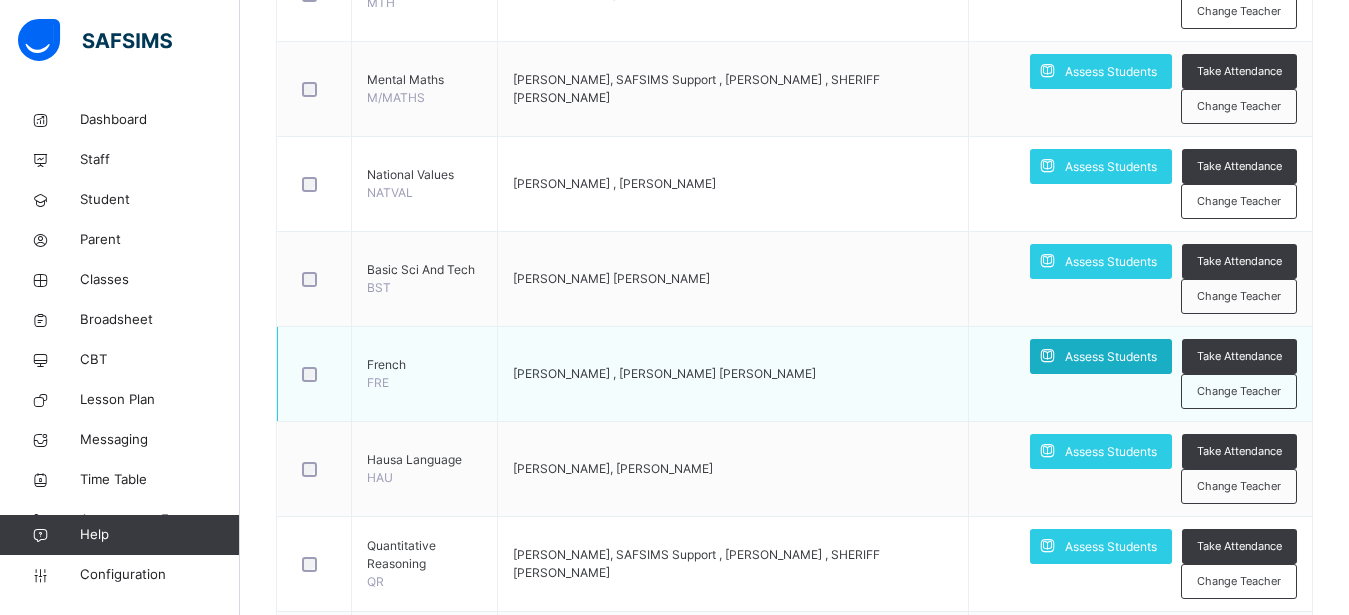click on "Assess Students" at bounding box center (1111, 357) 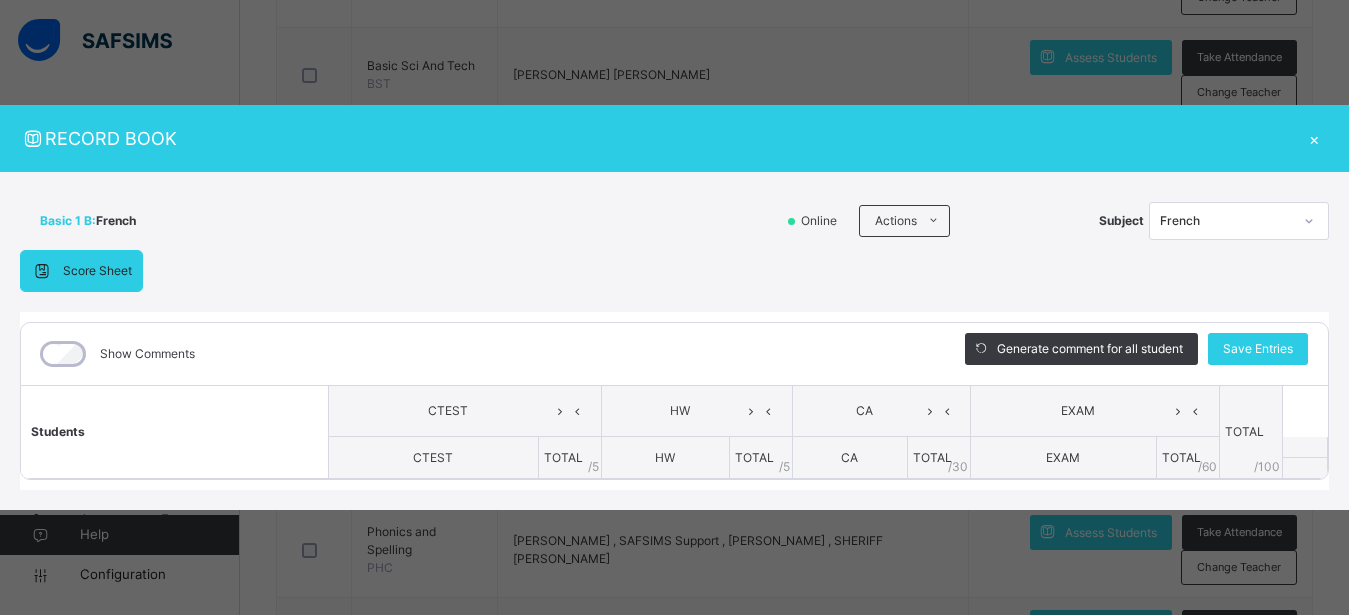 scroll, scrollTop: 1071, scrollLeft: 0, axis: vertical 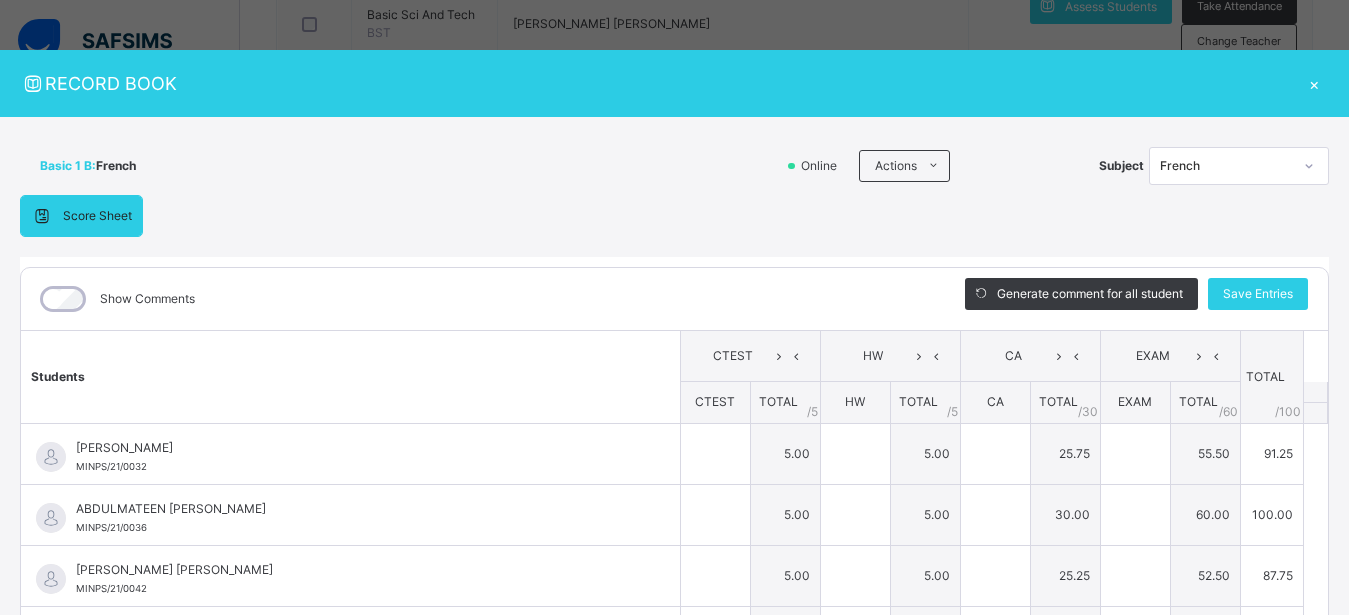 type on "*" 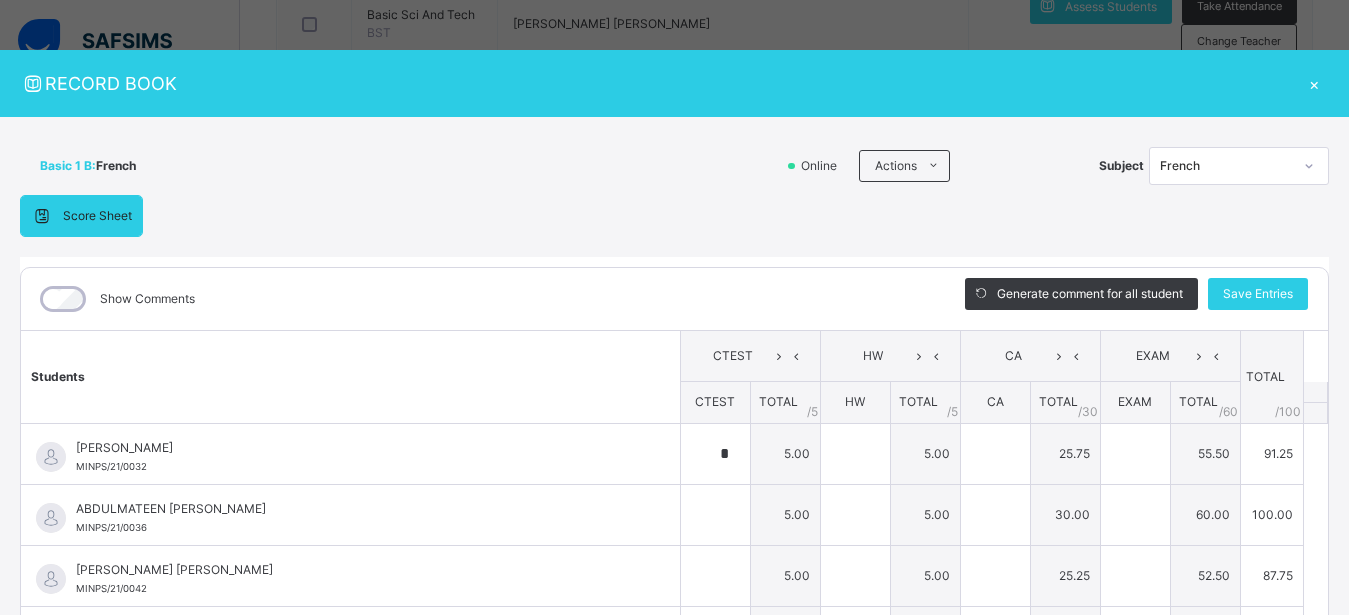 type on "*" 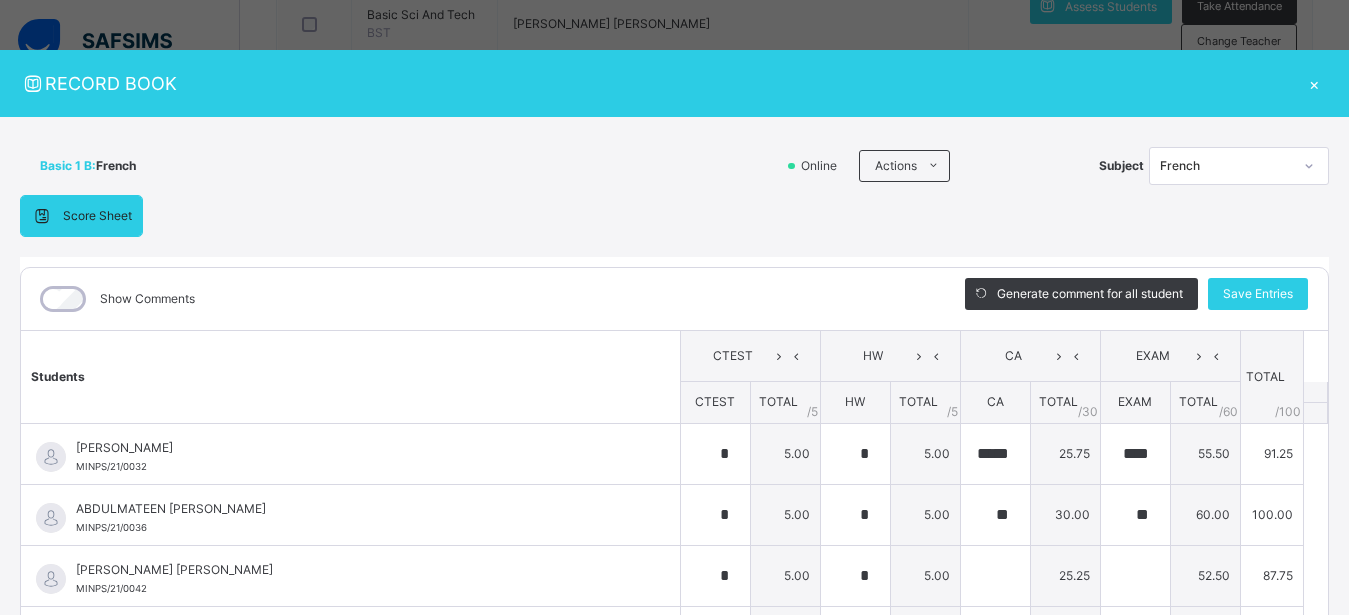 type on "*****" 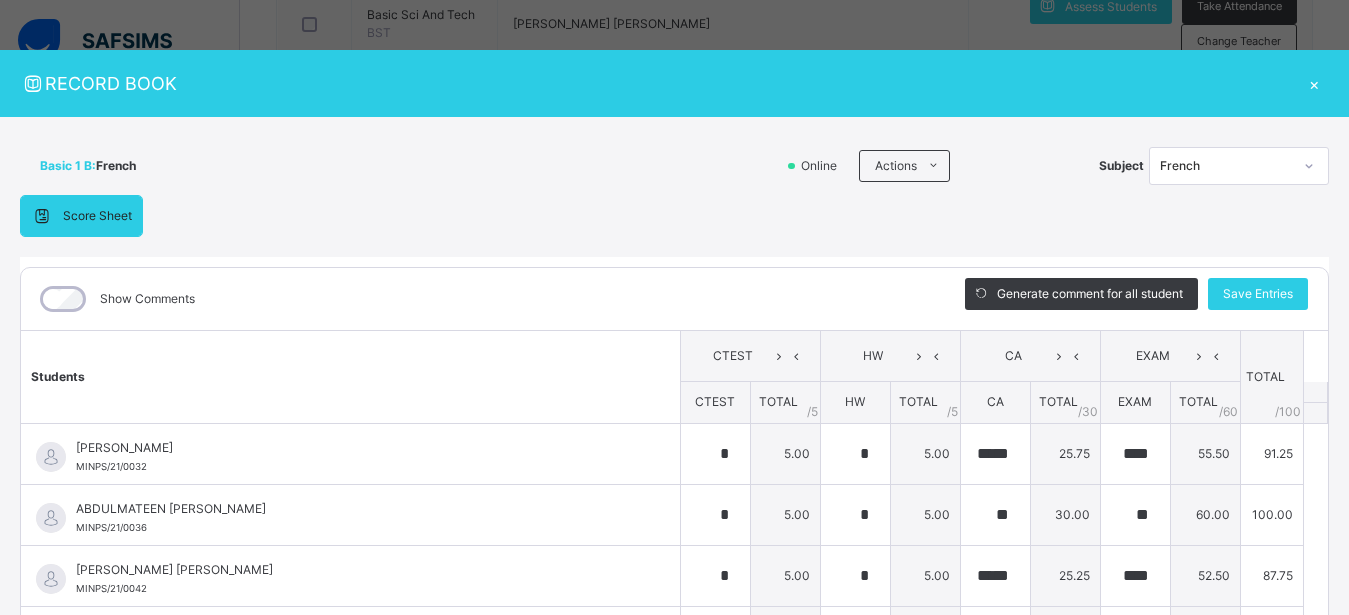 type on "*" 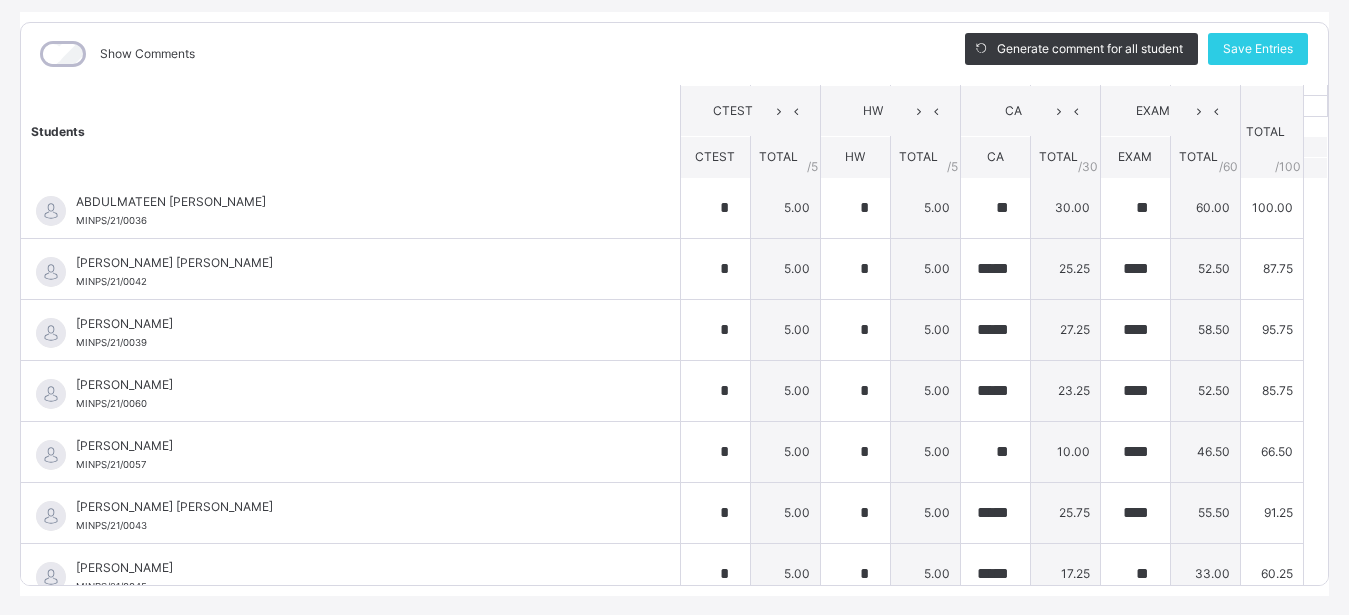 scroll, scrollTop: 296, scrollLeft: 0, axis: vertical 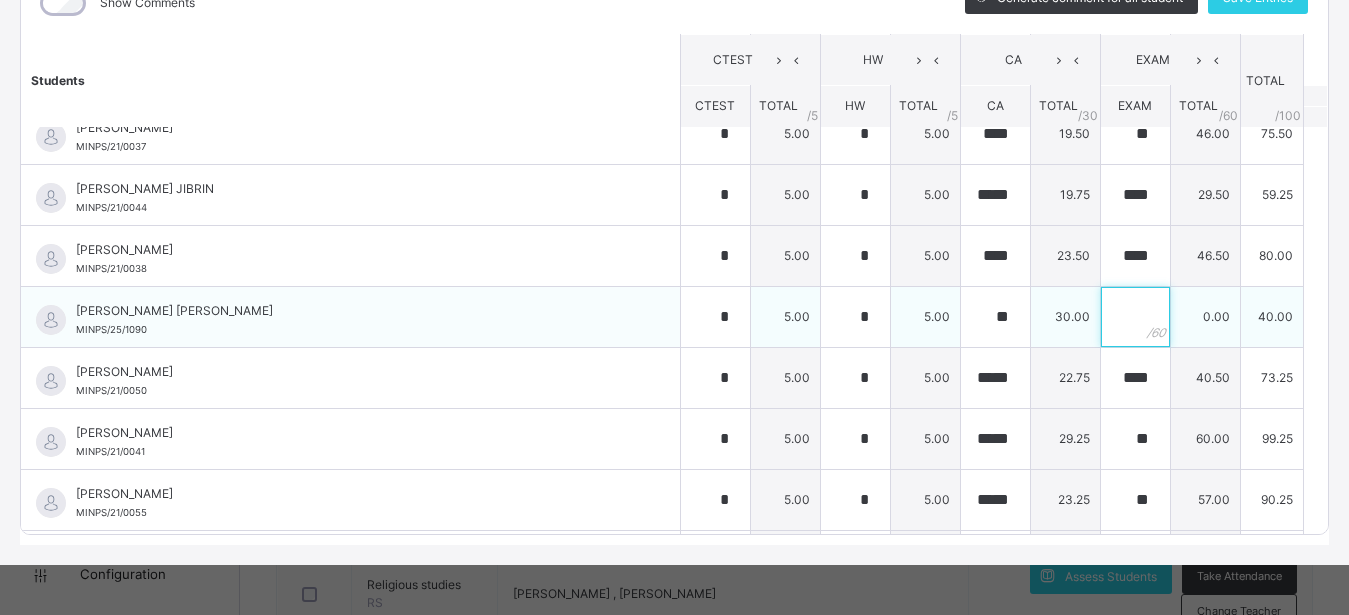click at bounding box center [1135, 317] 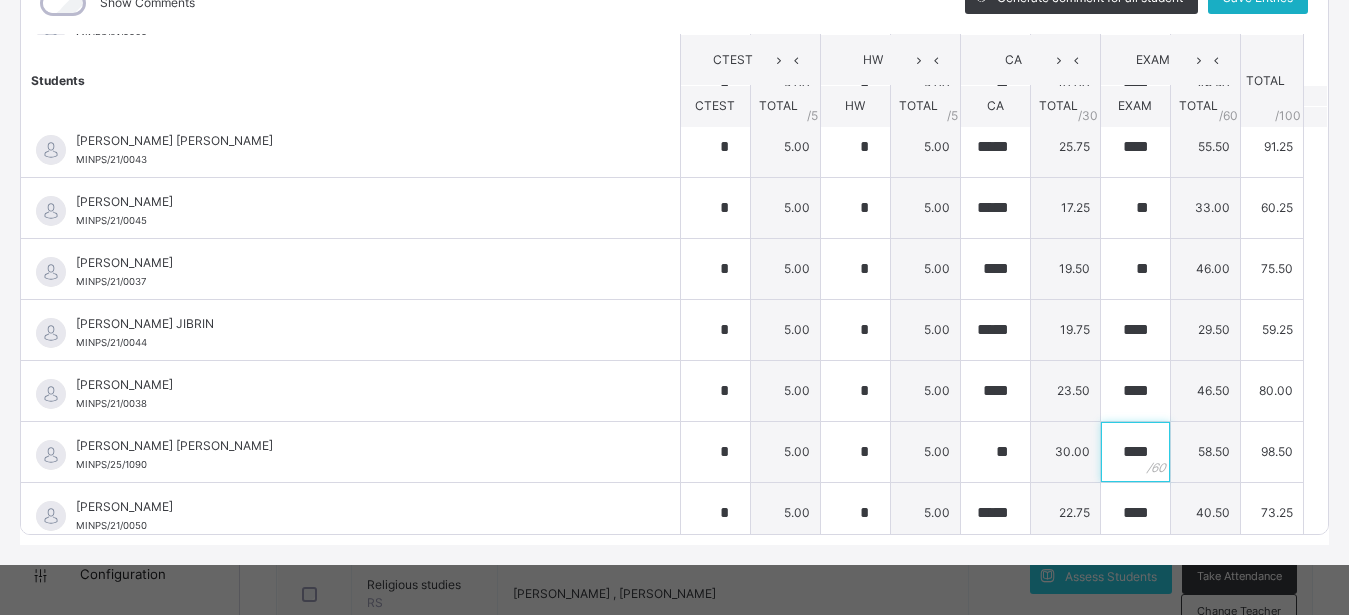 scroll, scrollTop: 17, scrollLeft: 0, axis: vertical 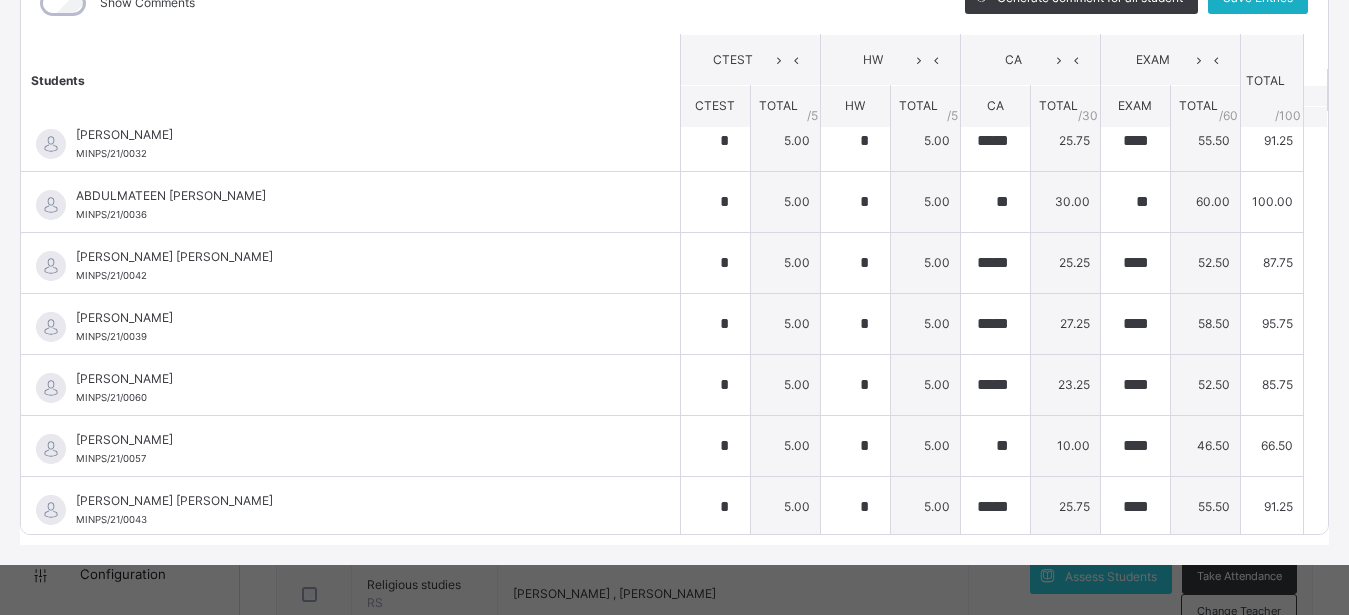 type on "****" 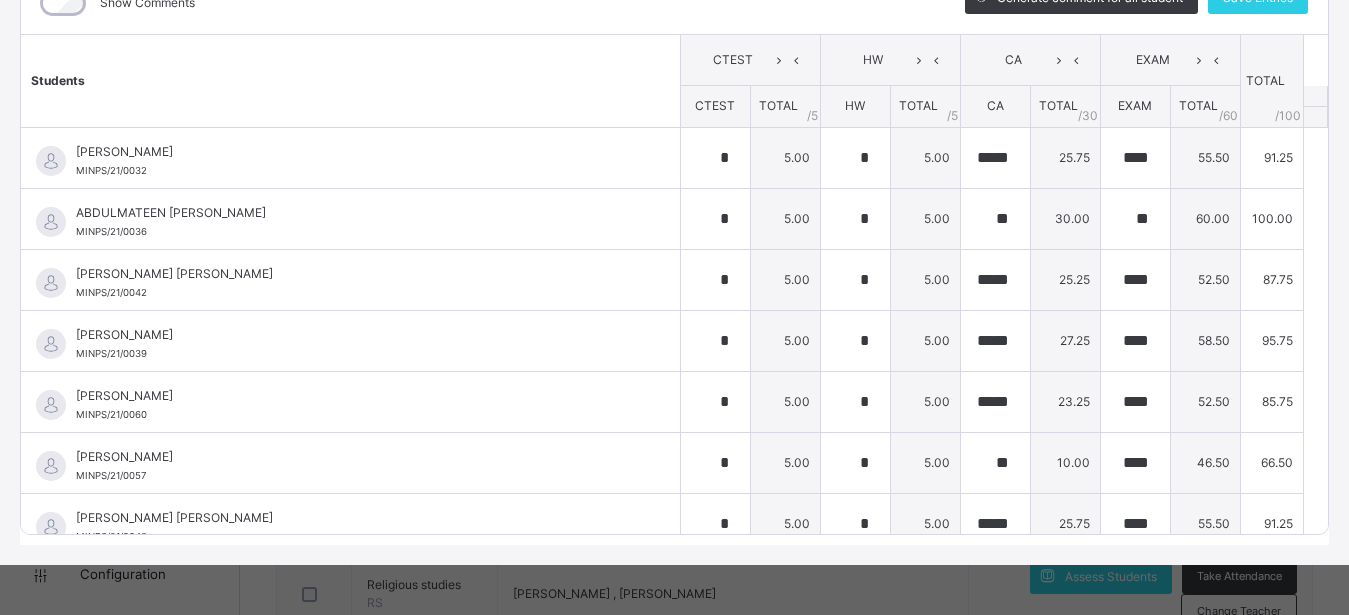 type on "*" 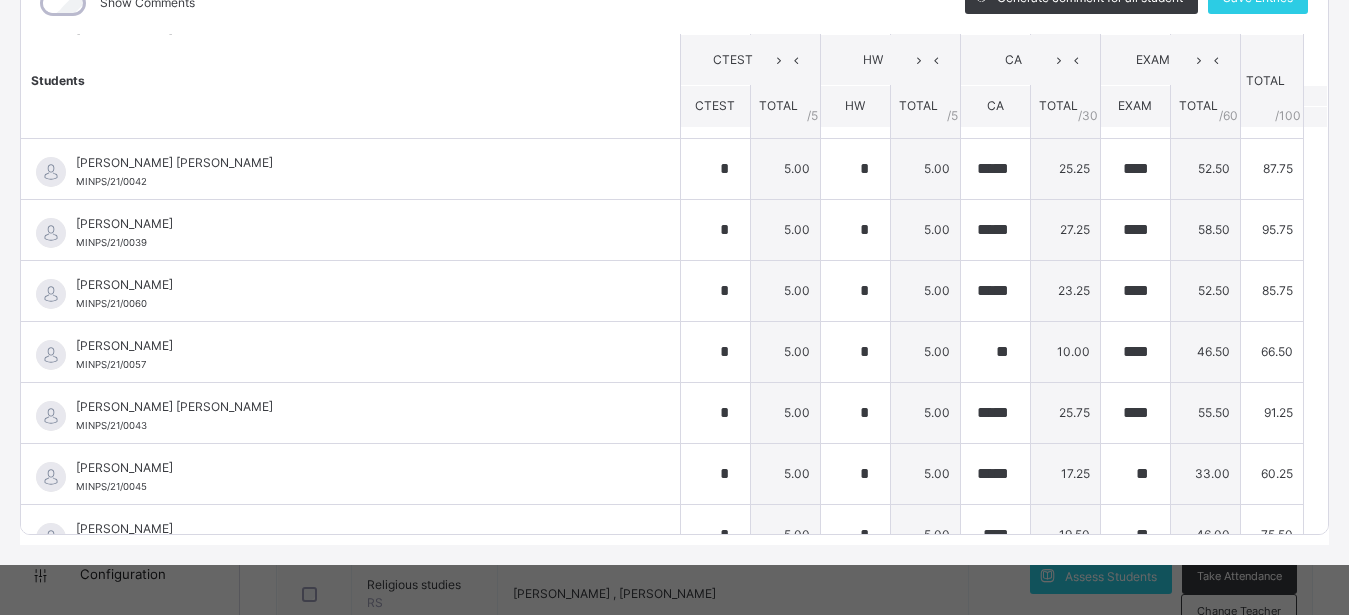 scroll, scrollTop: 0, scrollLeft: 0, axis: both 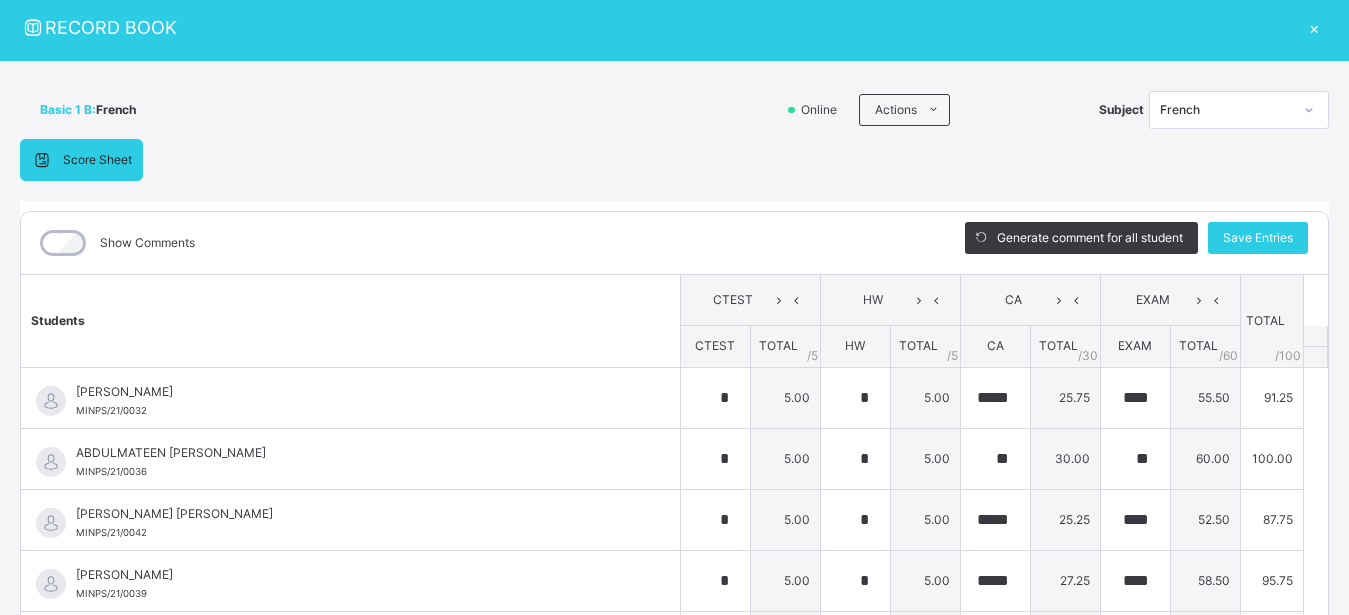click on "Basic  1   B :   French Online Actions  Download Empty Score Sheet  Upload/map score sheet Subject  French" at bounding box center [674, 110] 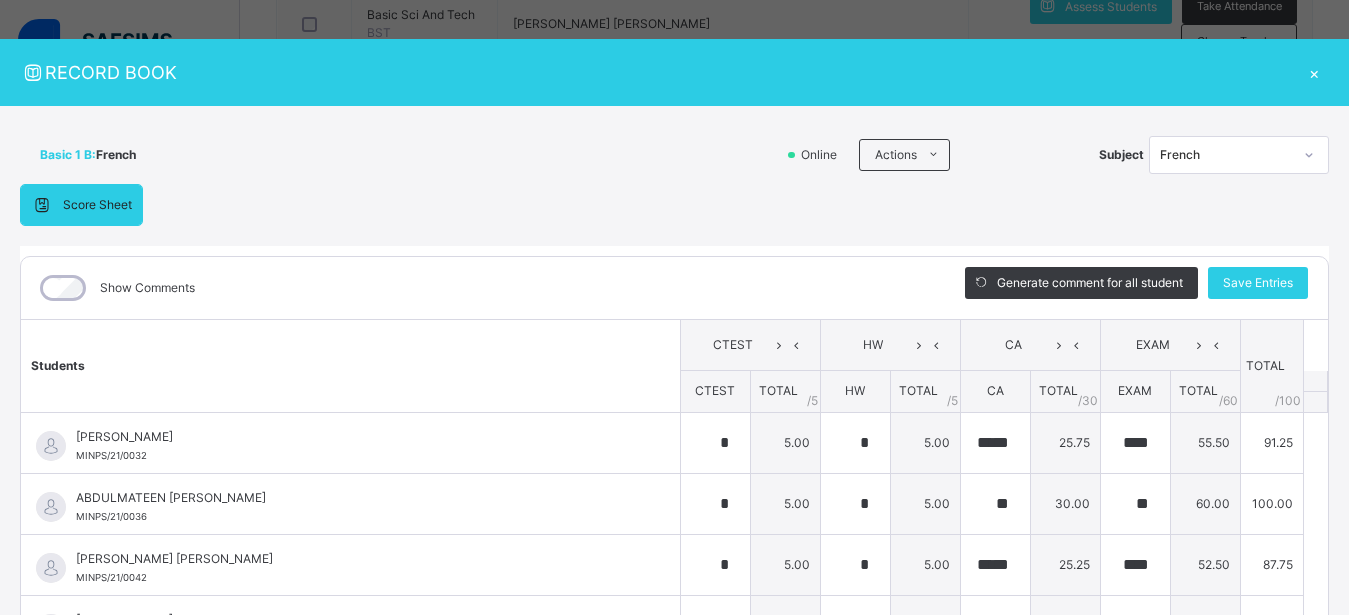 click 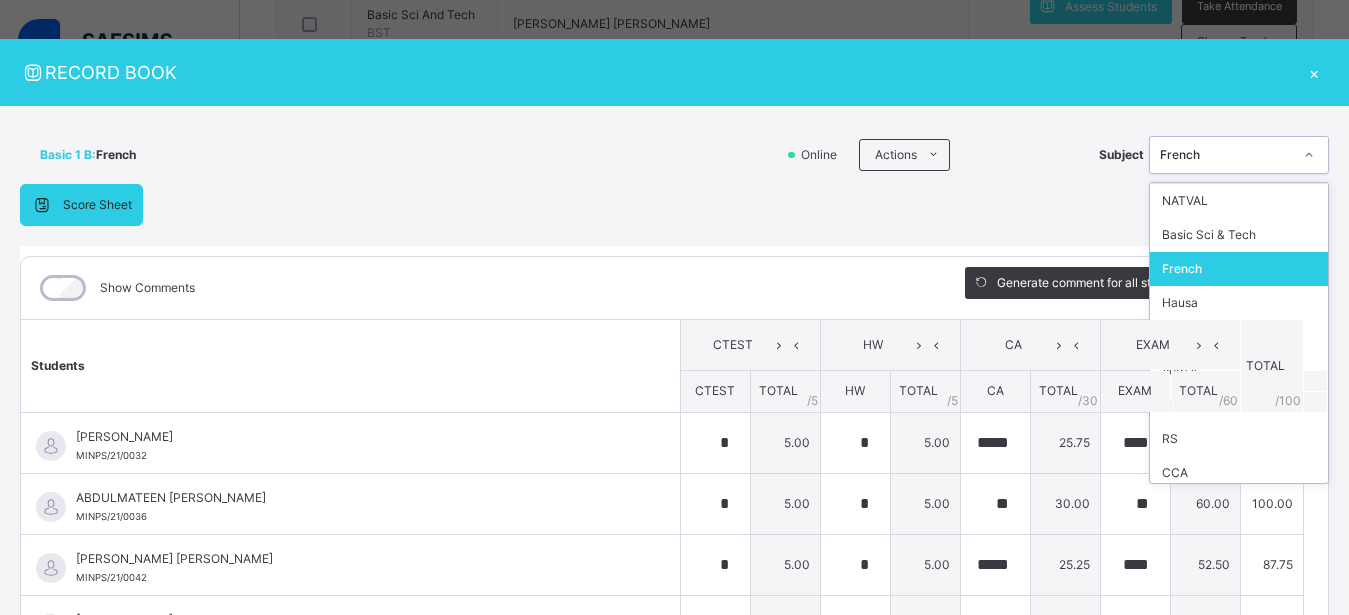 scroll, scrollTop: 142, scrollLeft: 0, axis: vertical 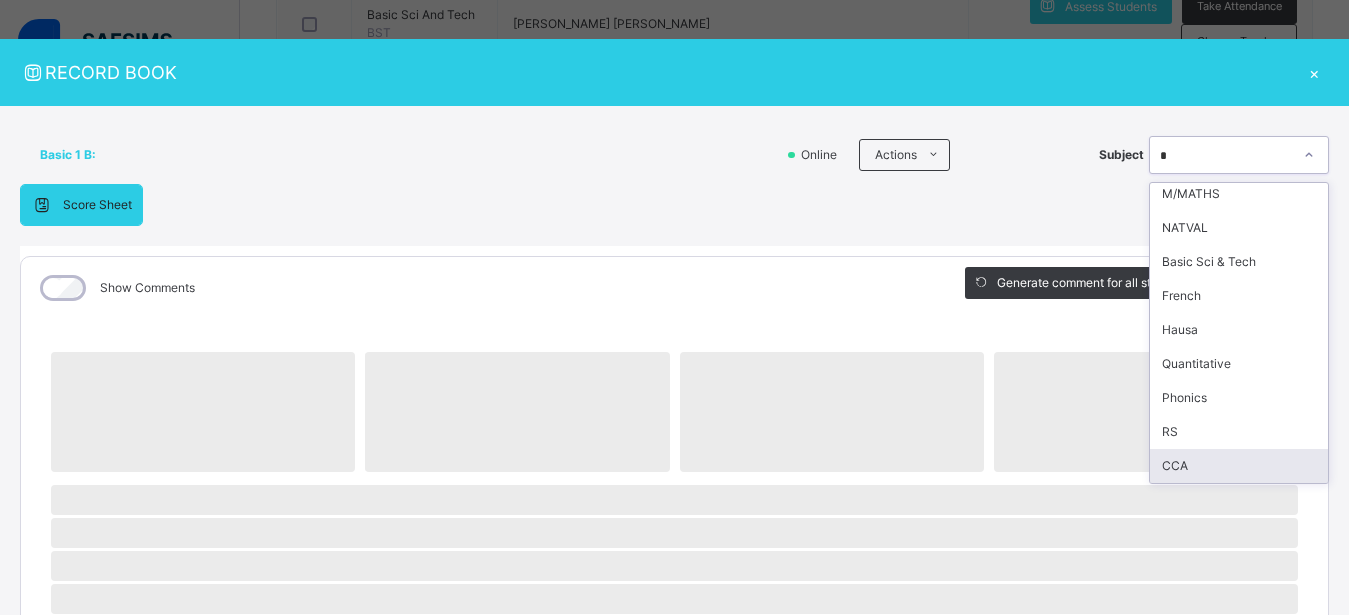 click on "CCA" at bounding box center (1239, 466) 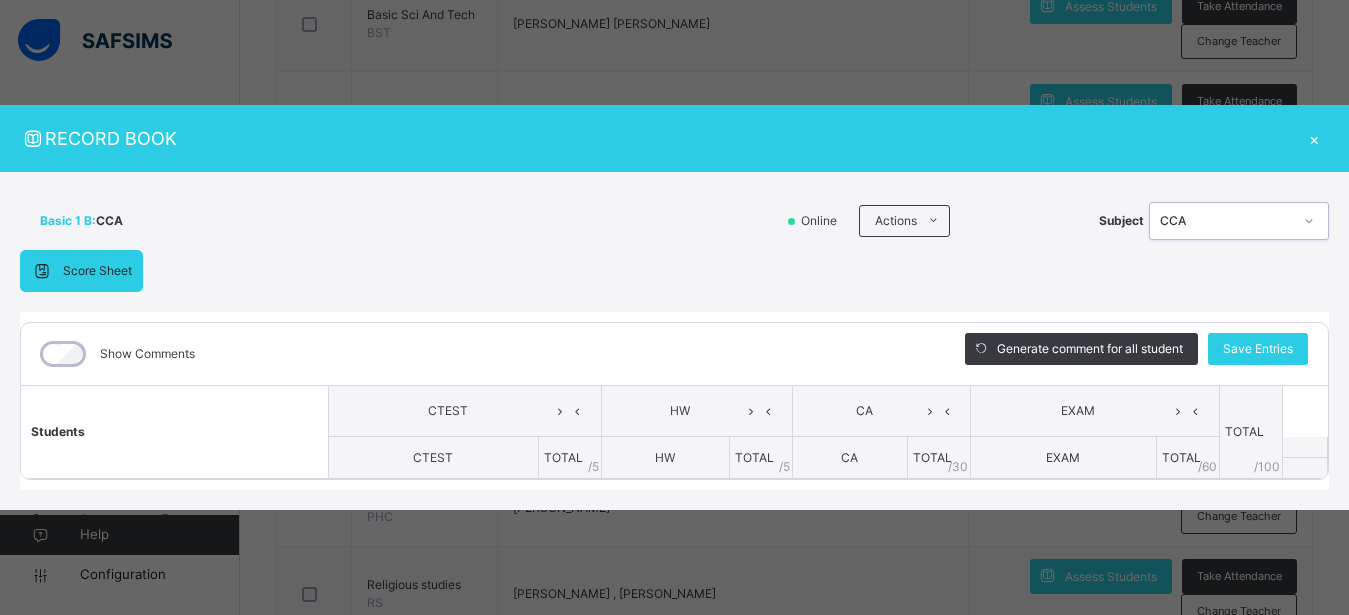 scroll, scrollTop: 0, scrollLeft: 0, axis: both 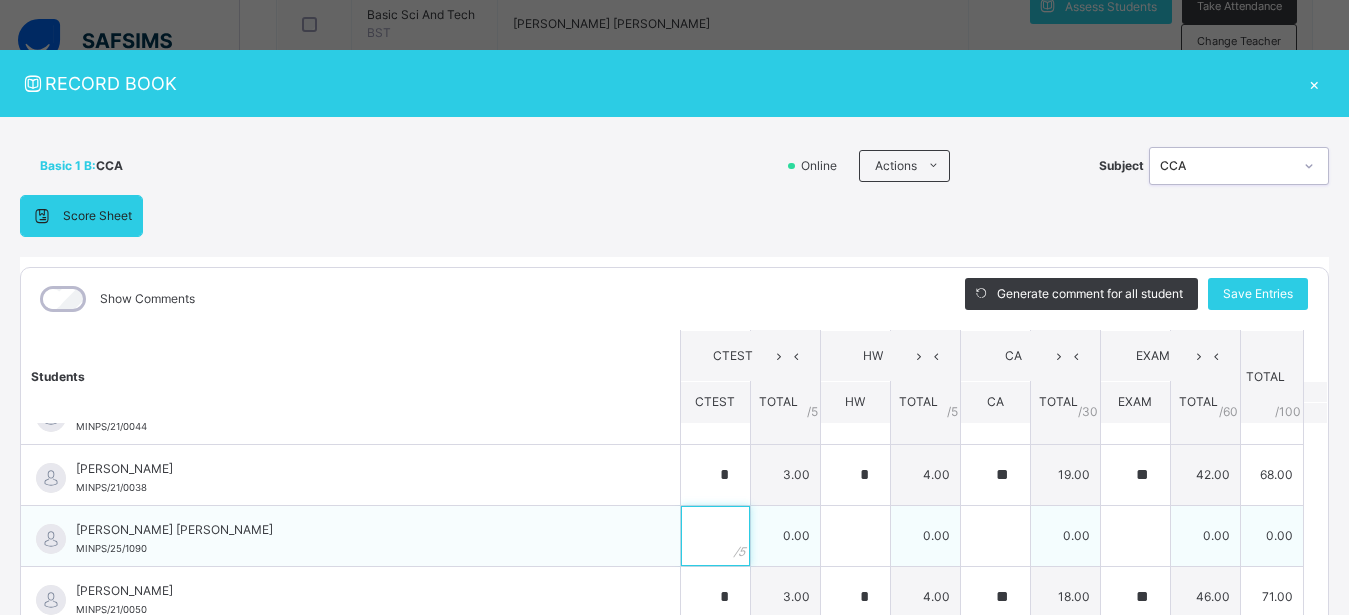 click at bounding box center (715, 536) 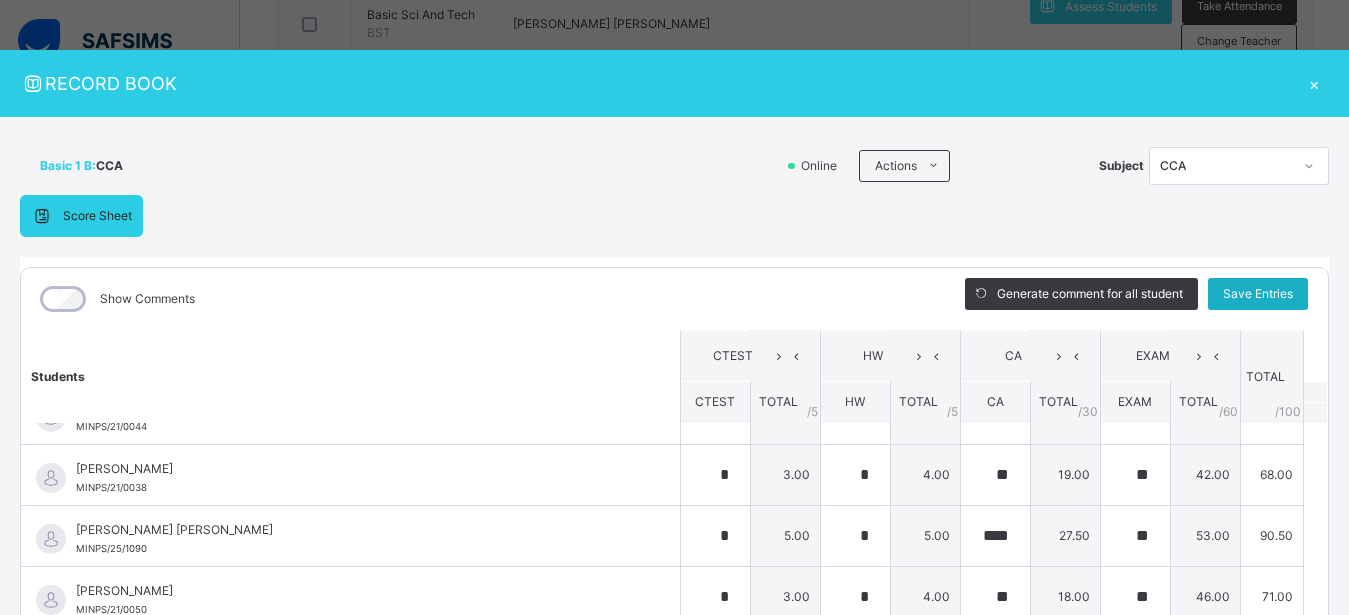 click on "Save Entries" at bounding box center [1258, 294] 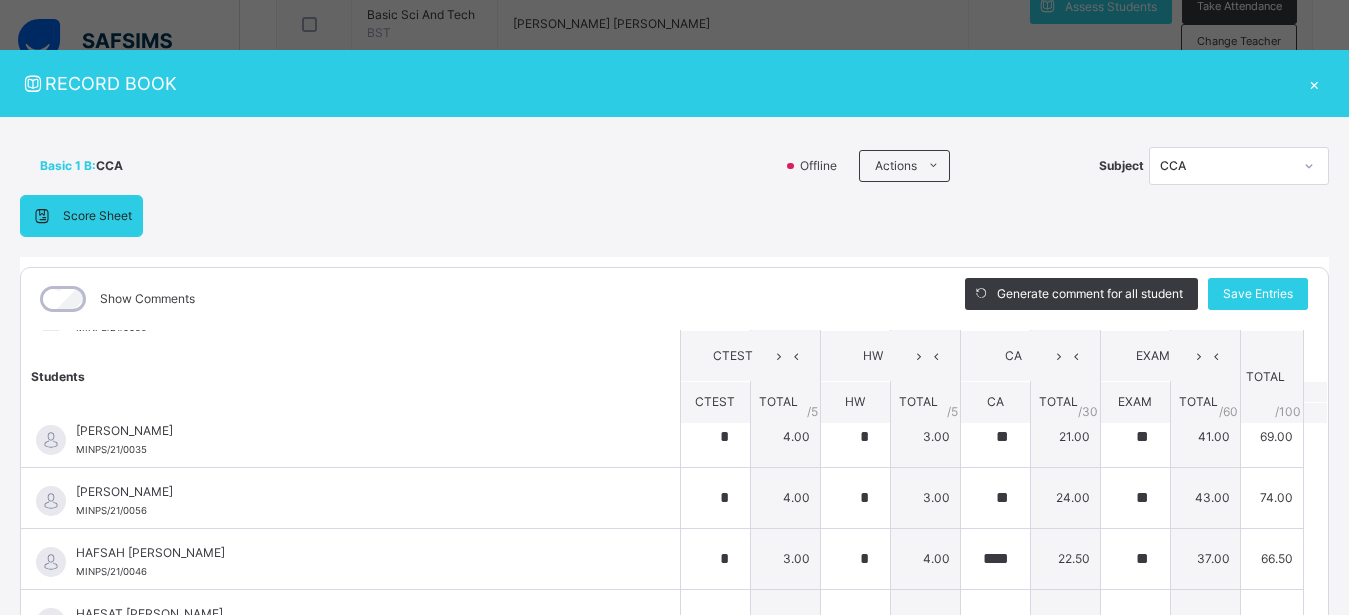 scroll, scrollTop: 1067, scrollLeft: 0, axis: vertical 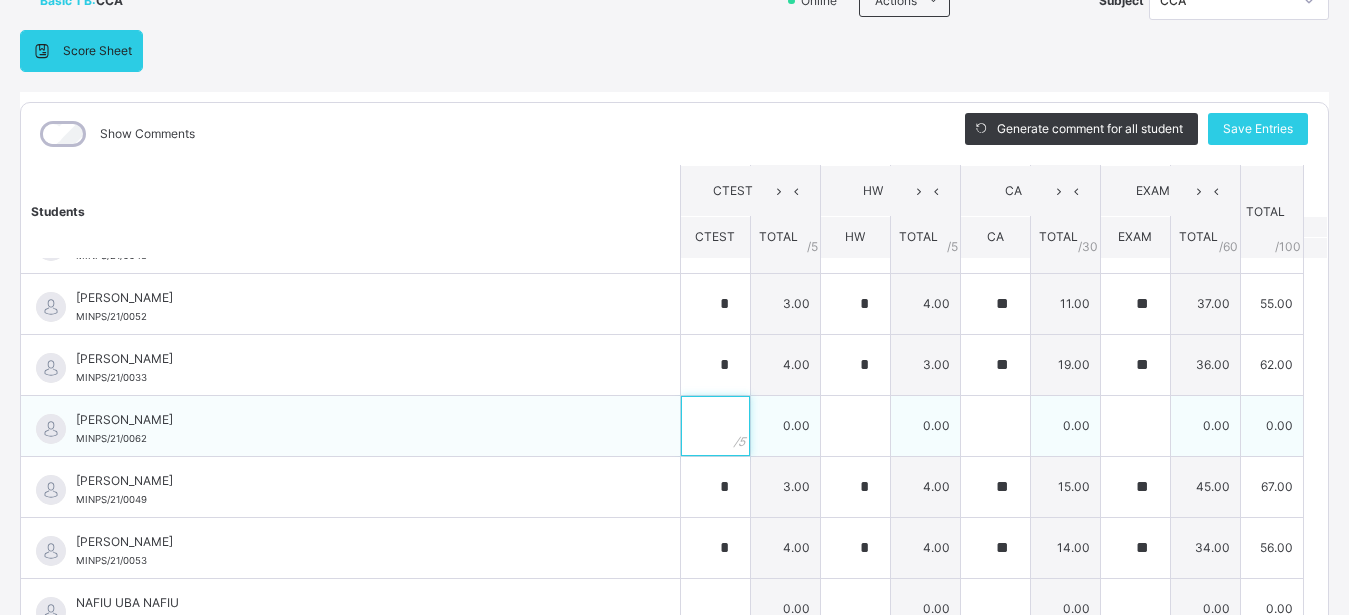 click at bounding box center (715, 426) 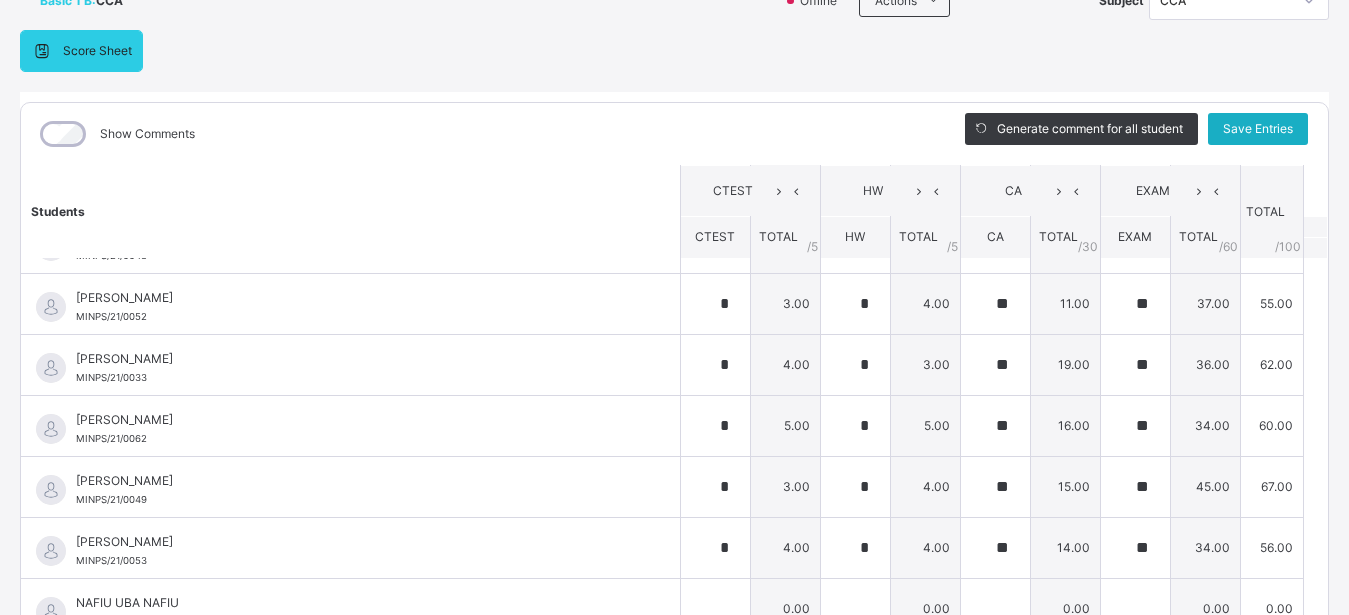 click on "Save Entries" at bounding box center (1258, 129) 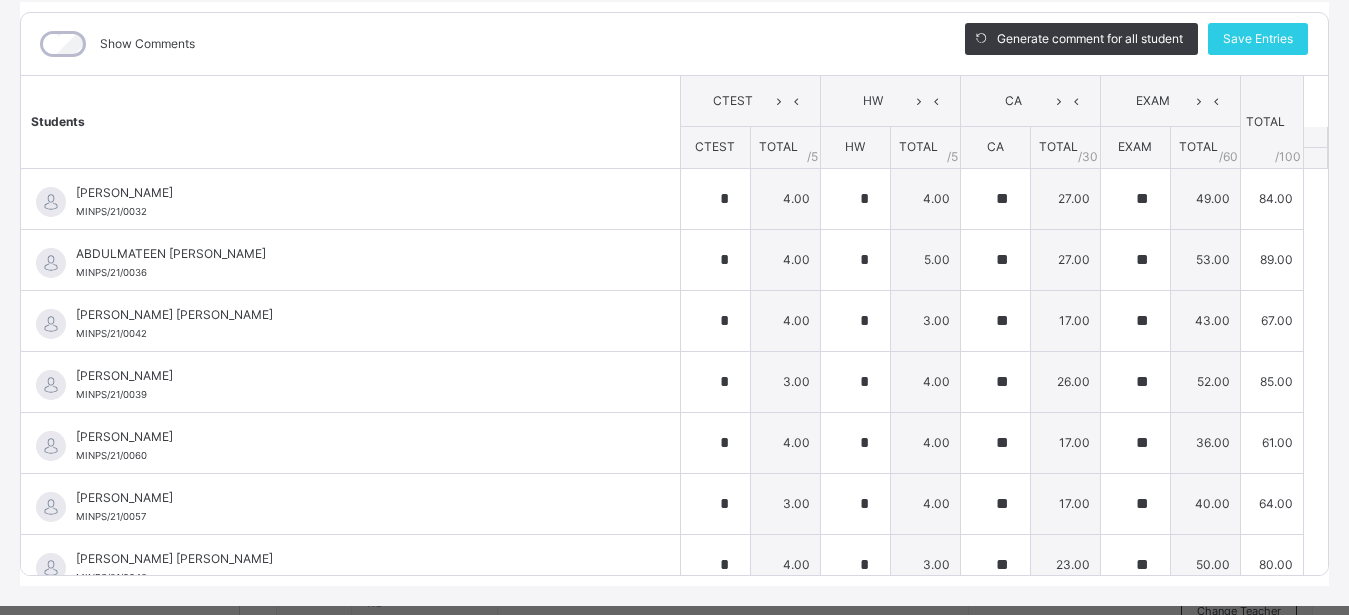 scroll, scrollTop: 296, scrollLeft: 0, axis: vertical 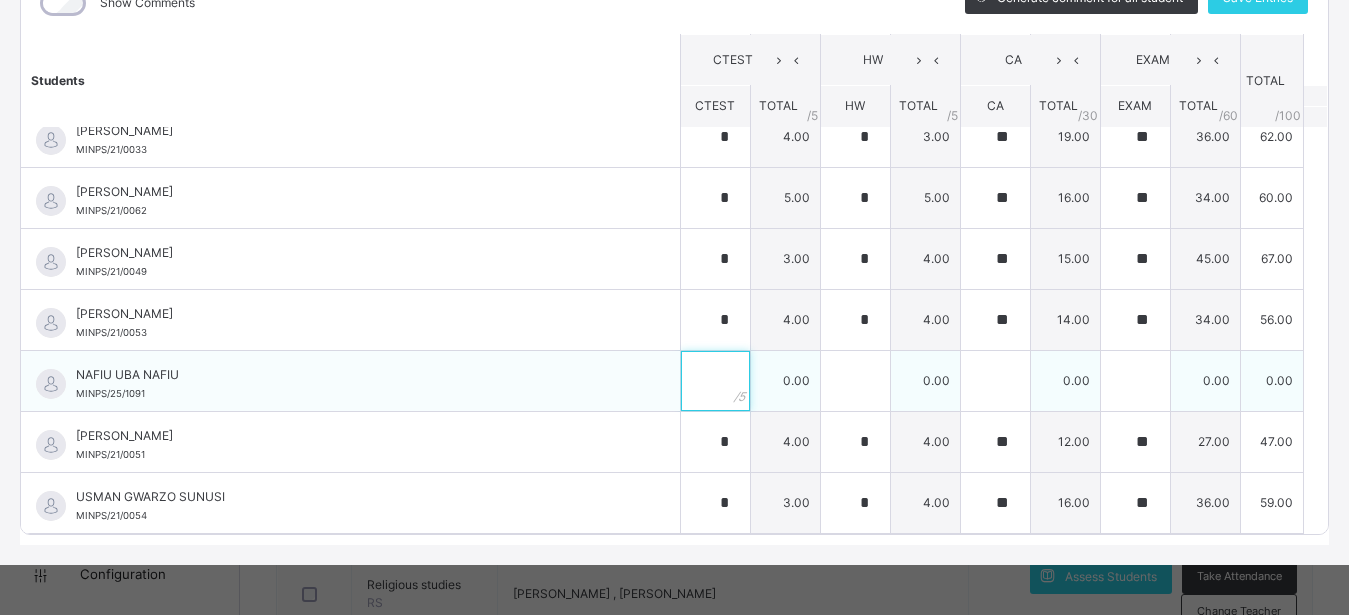 click at bounding box center [715, 381] 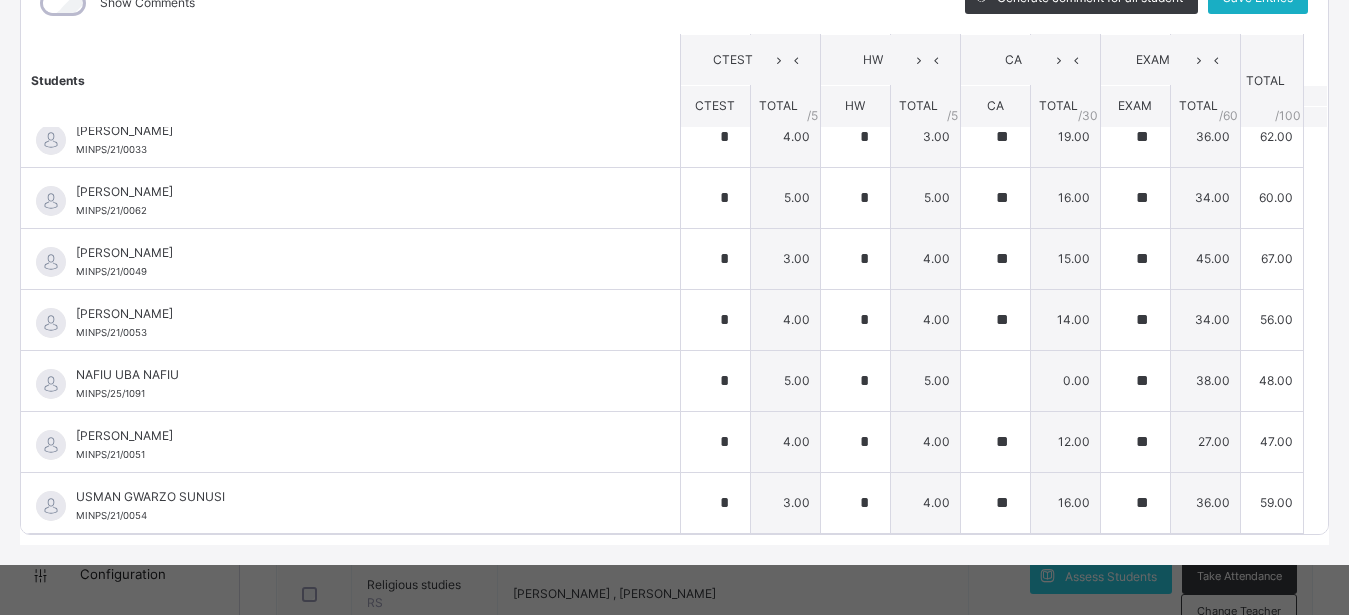 click on "Save Entries" at bounding box center [1258, -2] 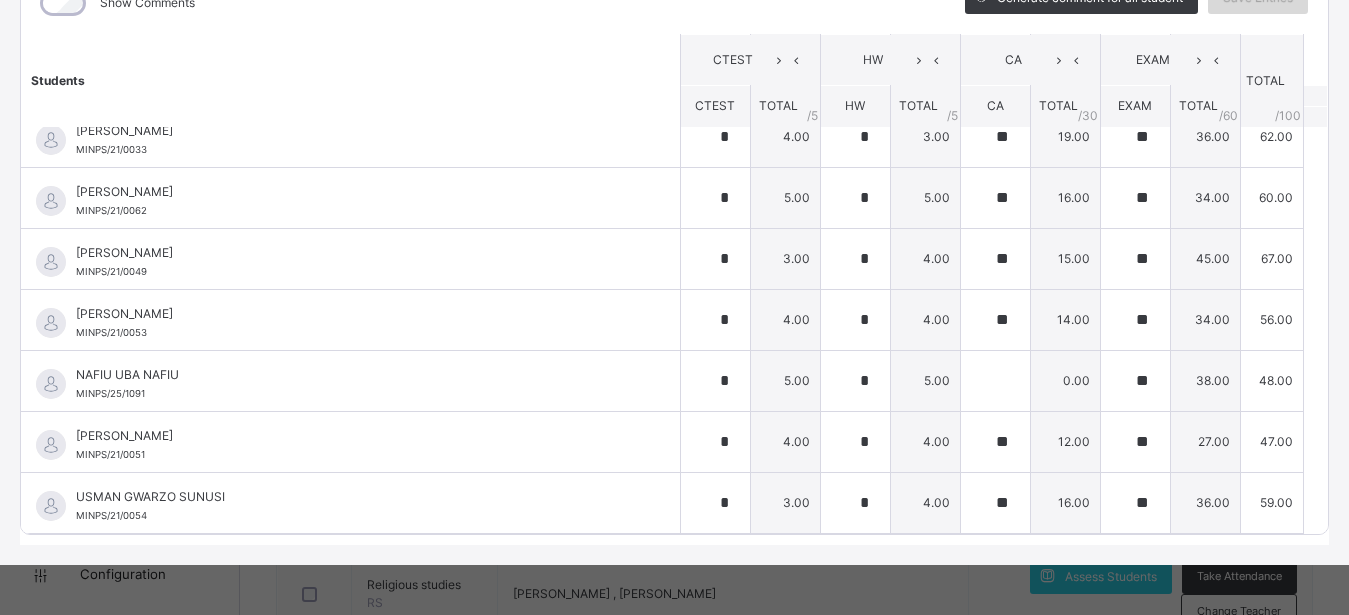 scroll, scrollTop: 1213, scrollLeft: 0, axis: vertical 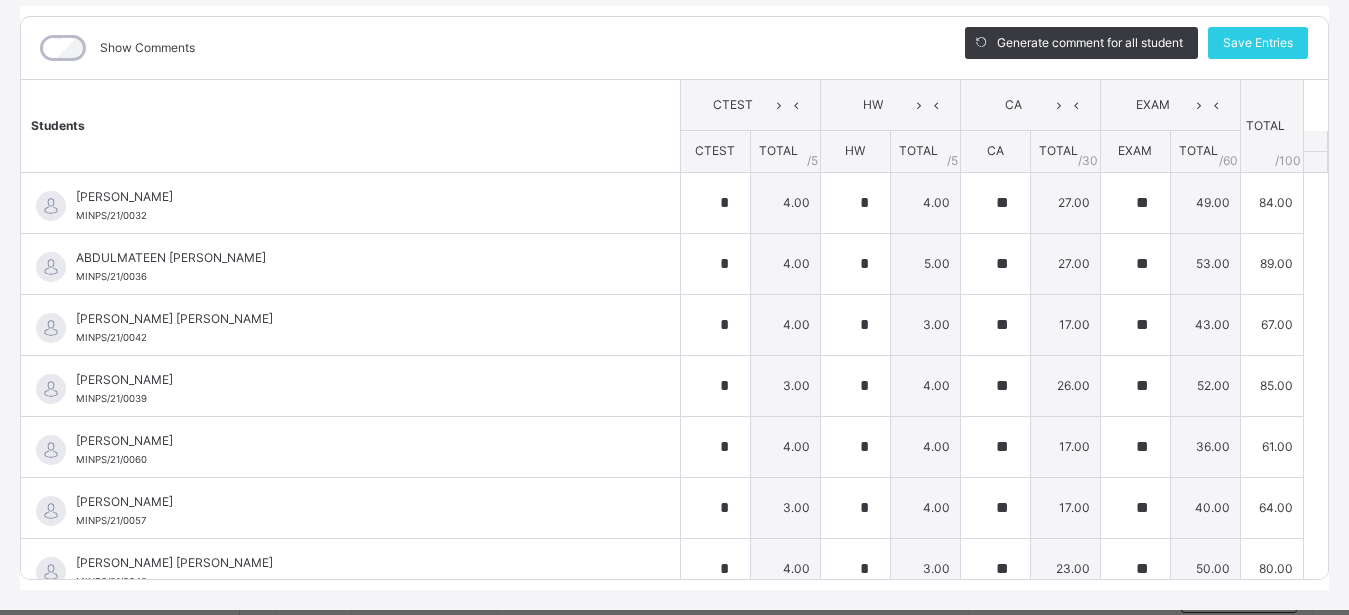 drag, startPoint x: 1361, startPoint y: 9, endPoint x: 1352, endPoint y: 145, distance: 136.29747 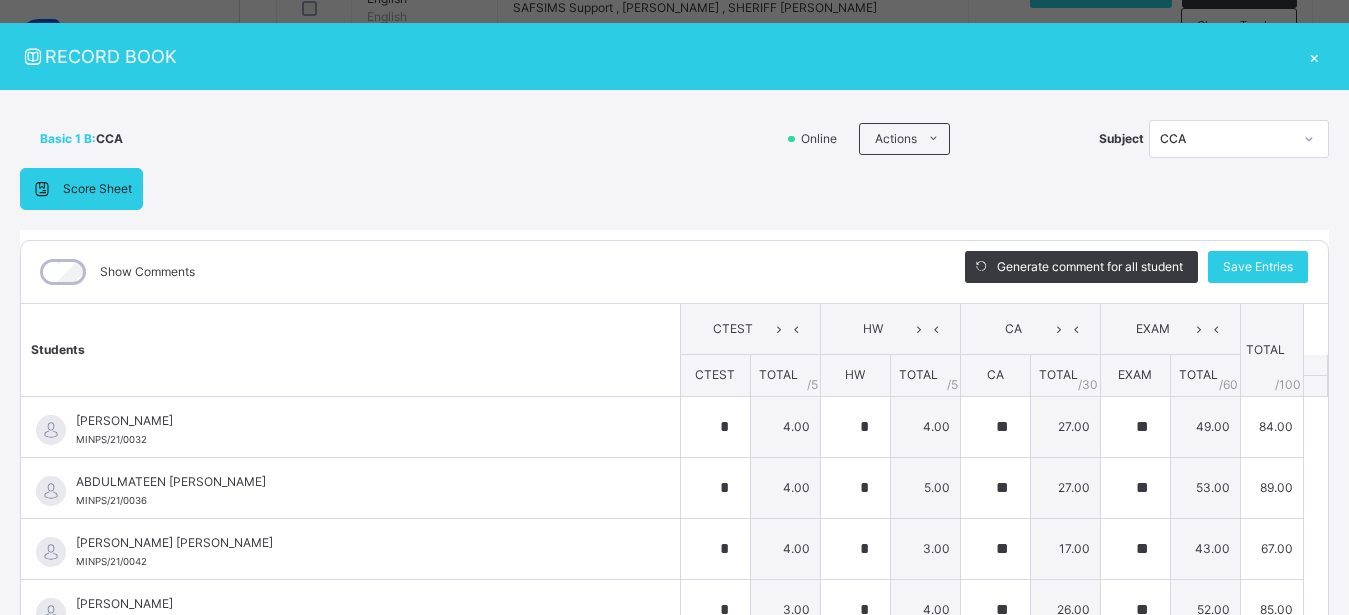 scroll, scrollTop: 24, scrollLeft: 0, axis: vertical 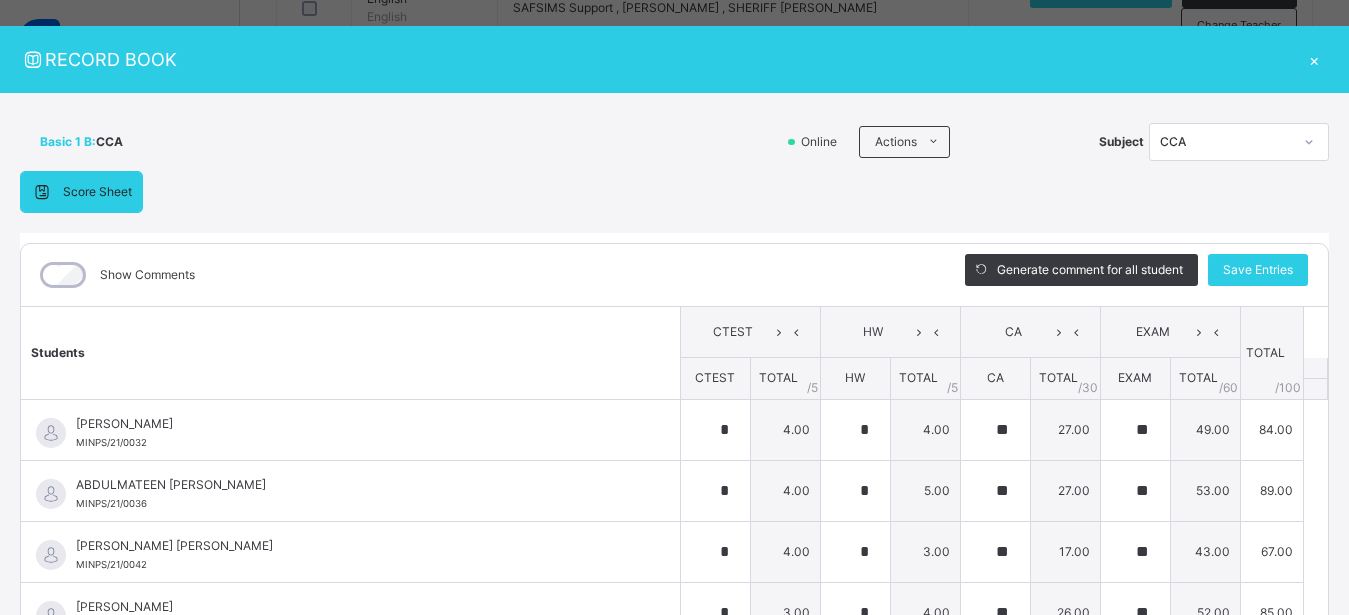 click 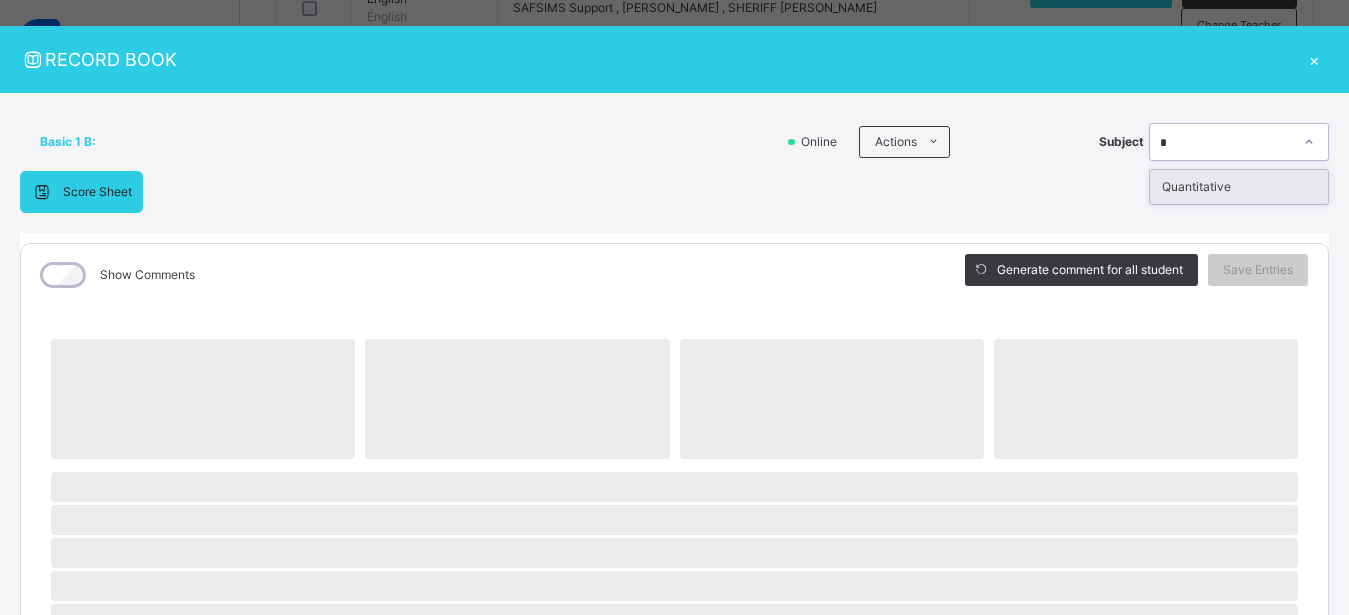 click on "Quantitative" at bounding box center (1239, 187) 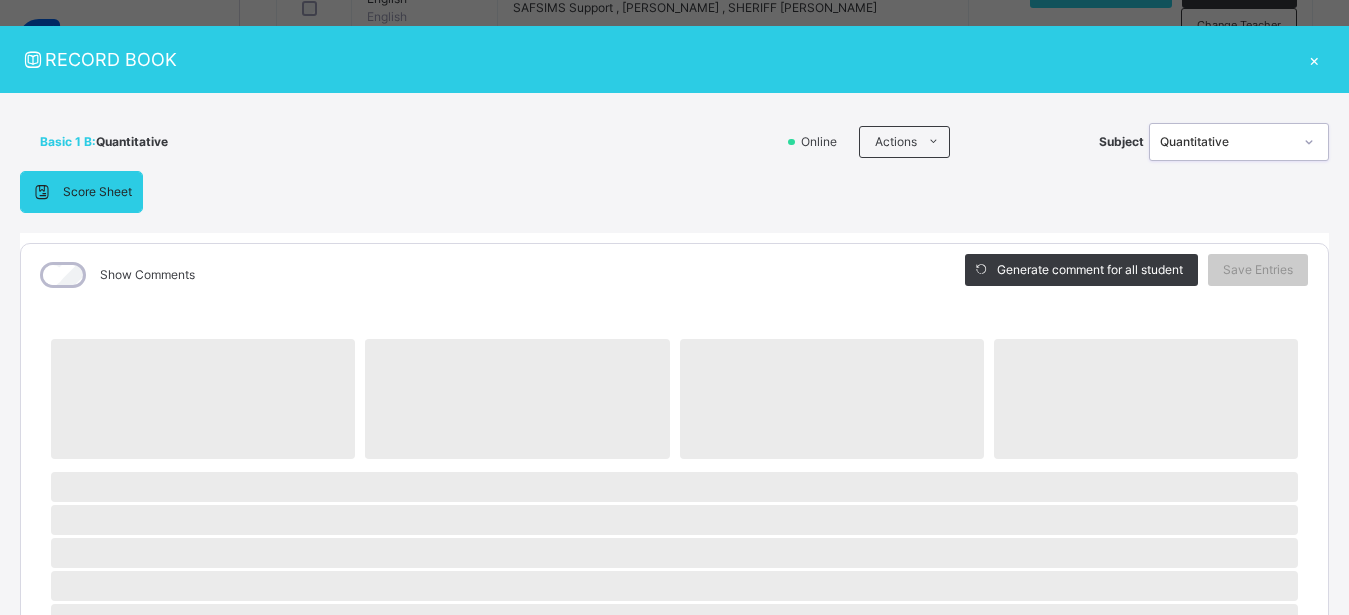 click on "Score Sheet Score Sheet Show Comments   Generate comment for all student   Save Entries Class Level:  Basic  1   B Subject:  Quantitative Session:  2024/2025 Session Session:  Second Term ‌ ‌ ‌ ‌ ‌ ‌ ‌ ‌ ‌ ‌ ‌ ‌ ‌ ‌ ‌ ‌ ‌ ‌ ‌ ‌ ‌ ‌ ‌ ‌ ‌ ‌ ‌ ‌ ‌   ×   Subject Teacher’s Comment Generate and see in full the comment developed by the AI with an option to regenerate the comment Sims Bot Please wait while the Sims Bot generates comments for all your students" at bounding box center [674, 753] 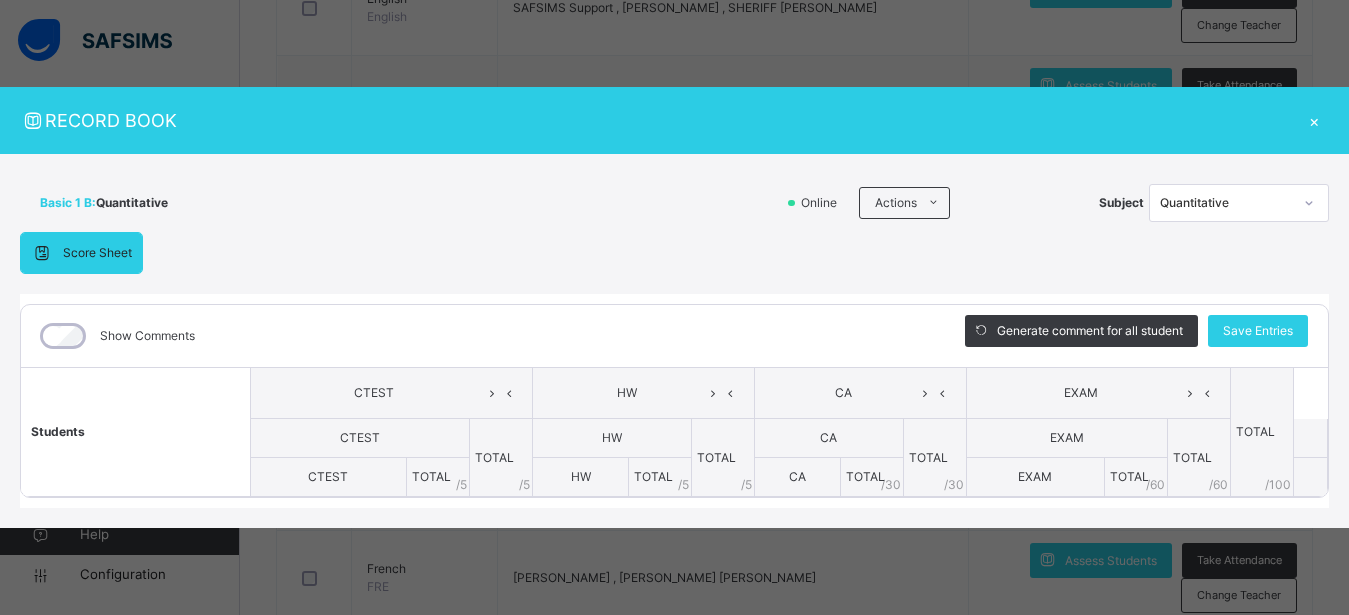 scroll, scrollTop: 0, scrollLeft: 0, axis: both 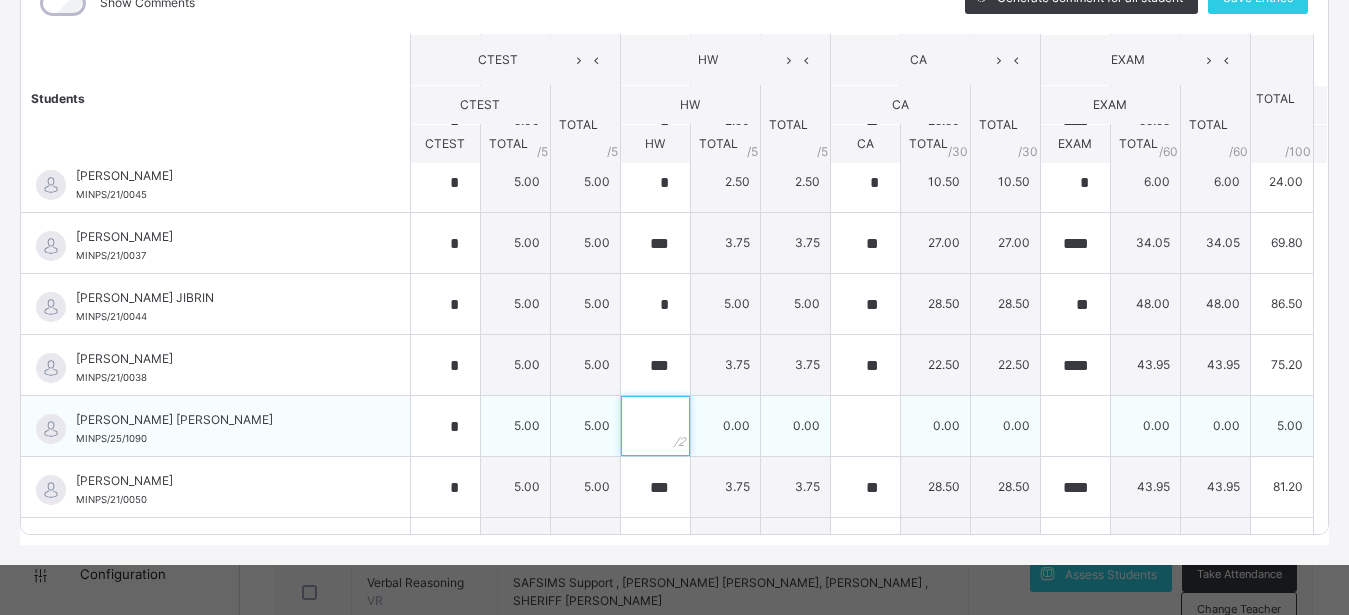 click at bounding box center (655, 426) 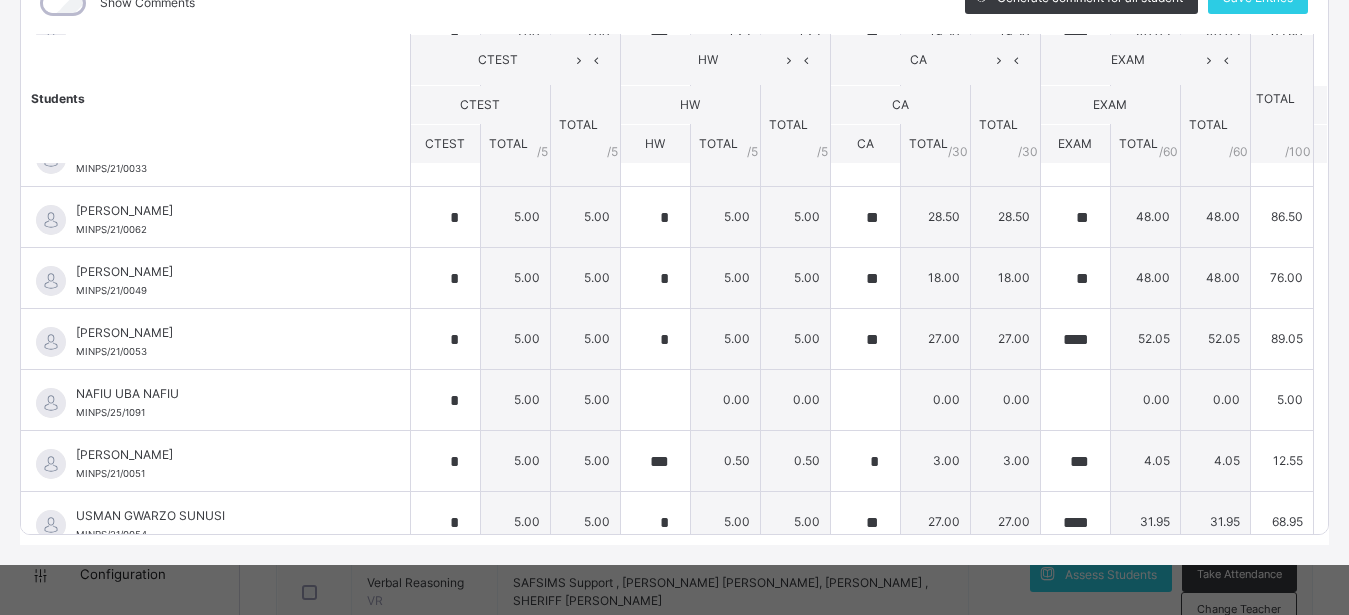 scroll, scrollTop: 1643, scrollLeft: 0, axis: vertical 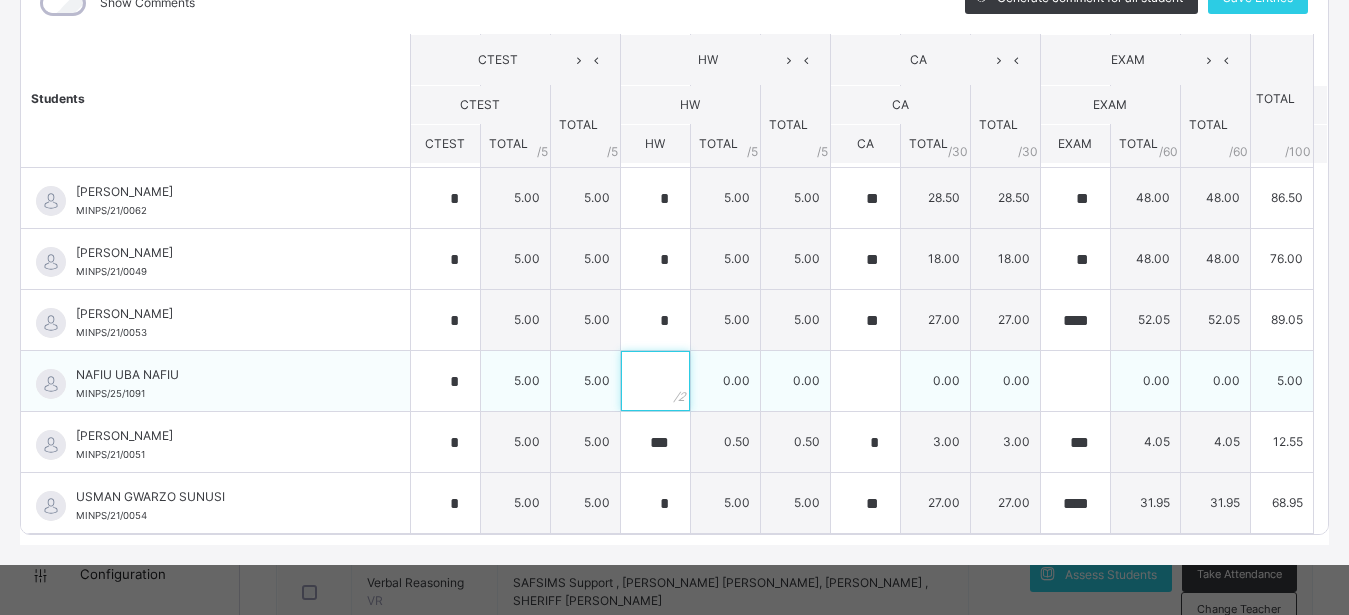 click at bounding box center (655, 381) 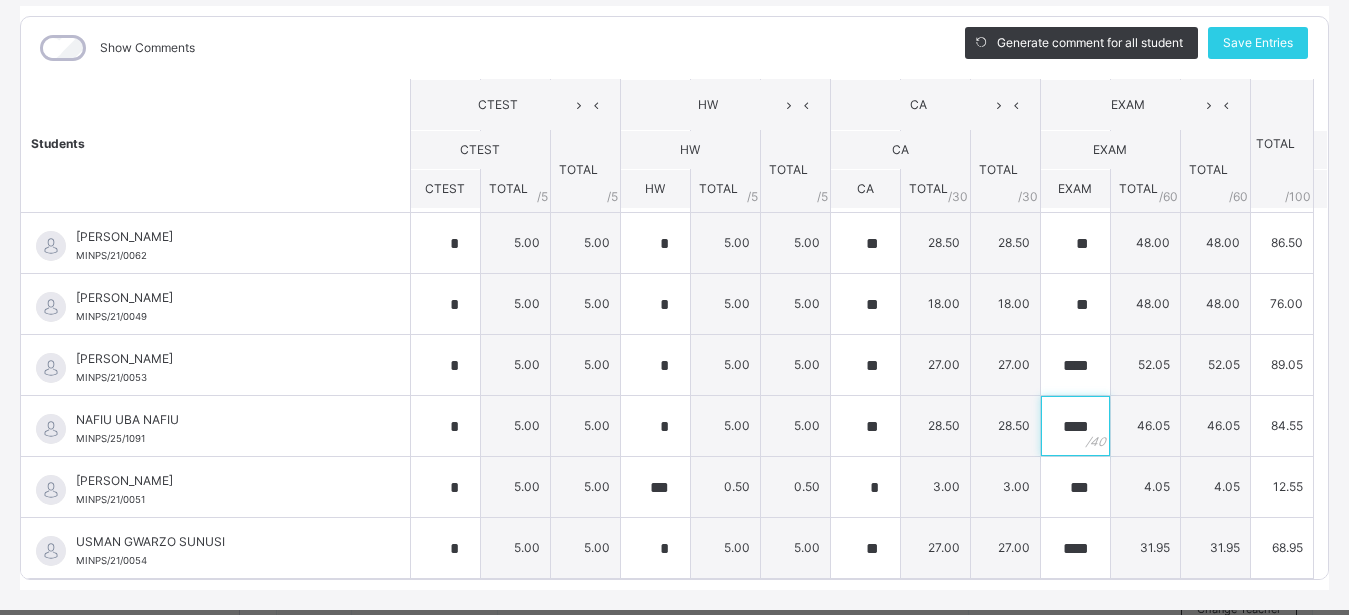 scroll, scrollTop: 296, scrollLeft: 0, axis: vertical 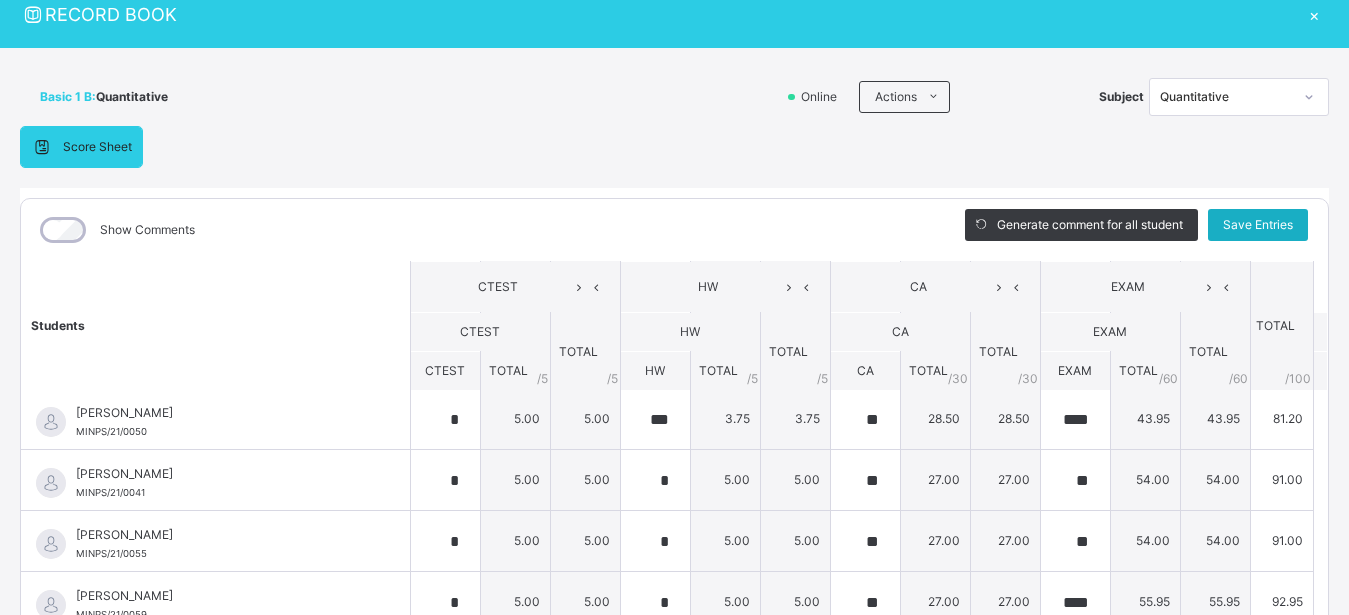 click on "Save Entries" at bounding box center [1258, 225] 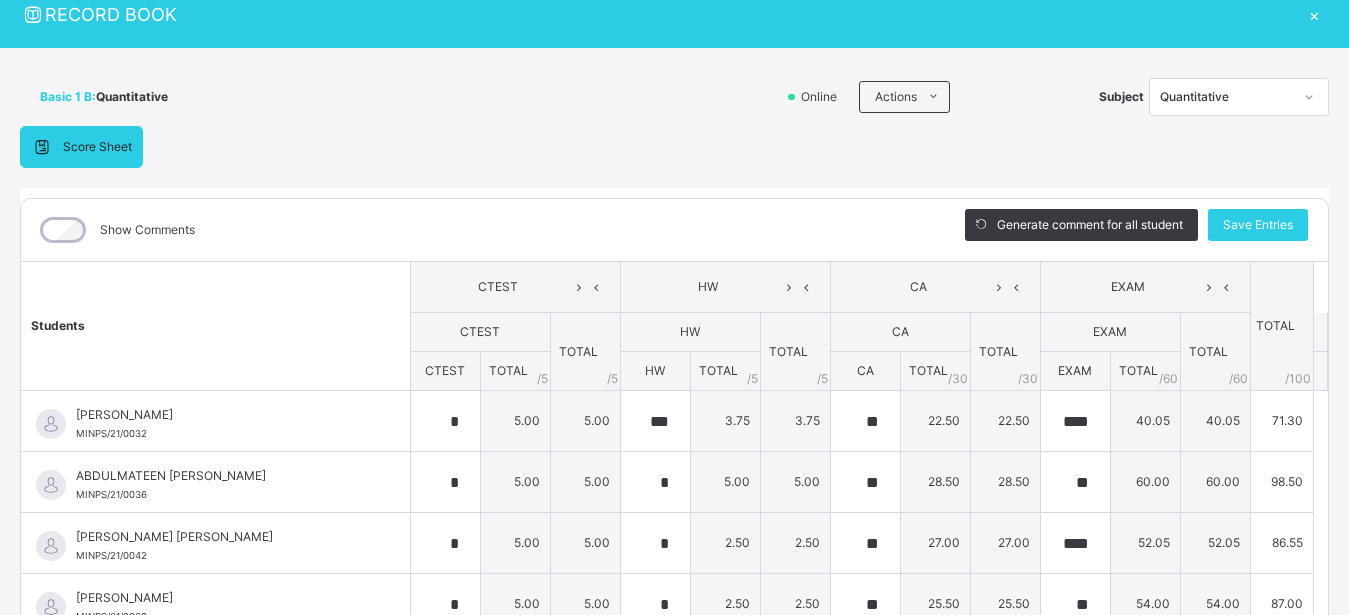 click 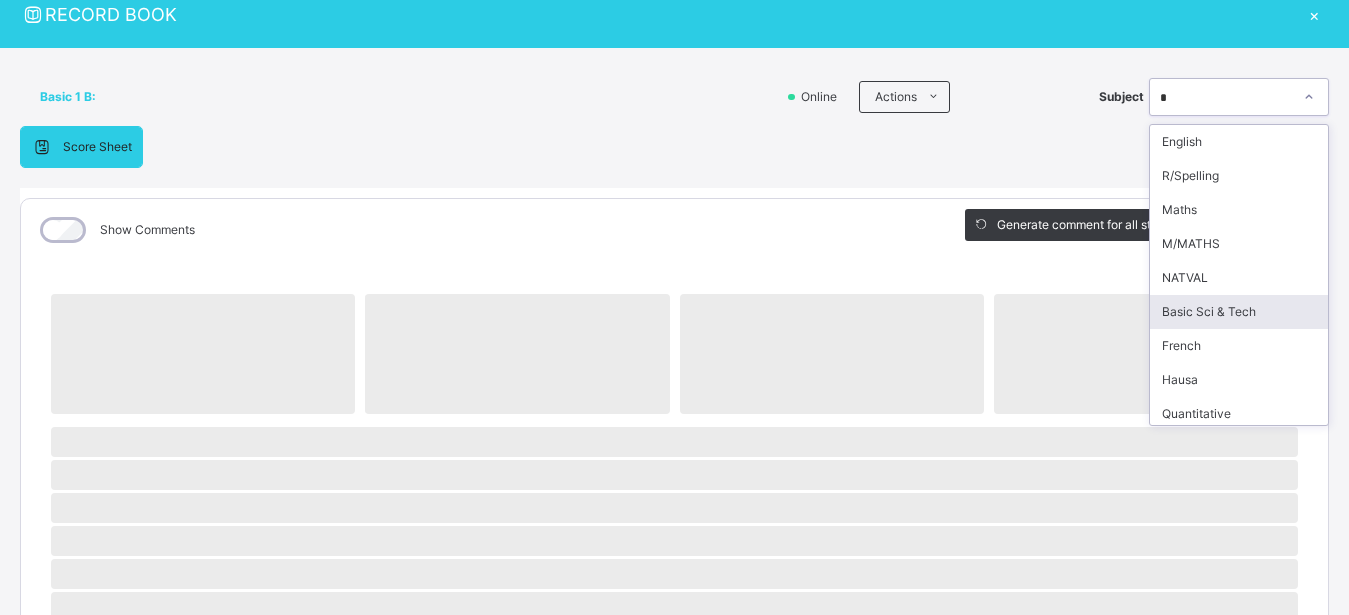click on "Basic Sci & Tech" at bounding box center [1239, 312] 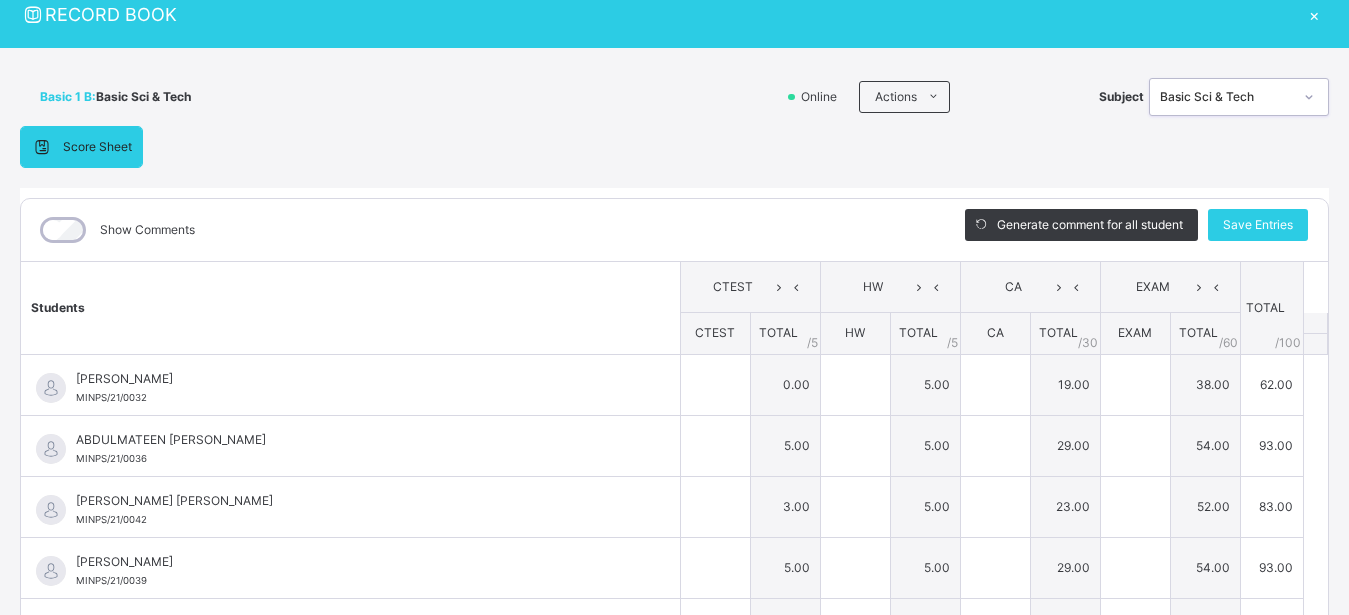 scroll, scrollTop: 0, scrollLeft: 0, axis: both 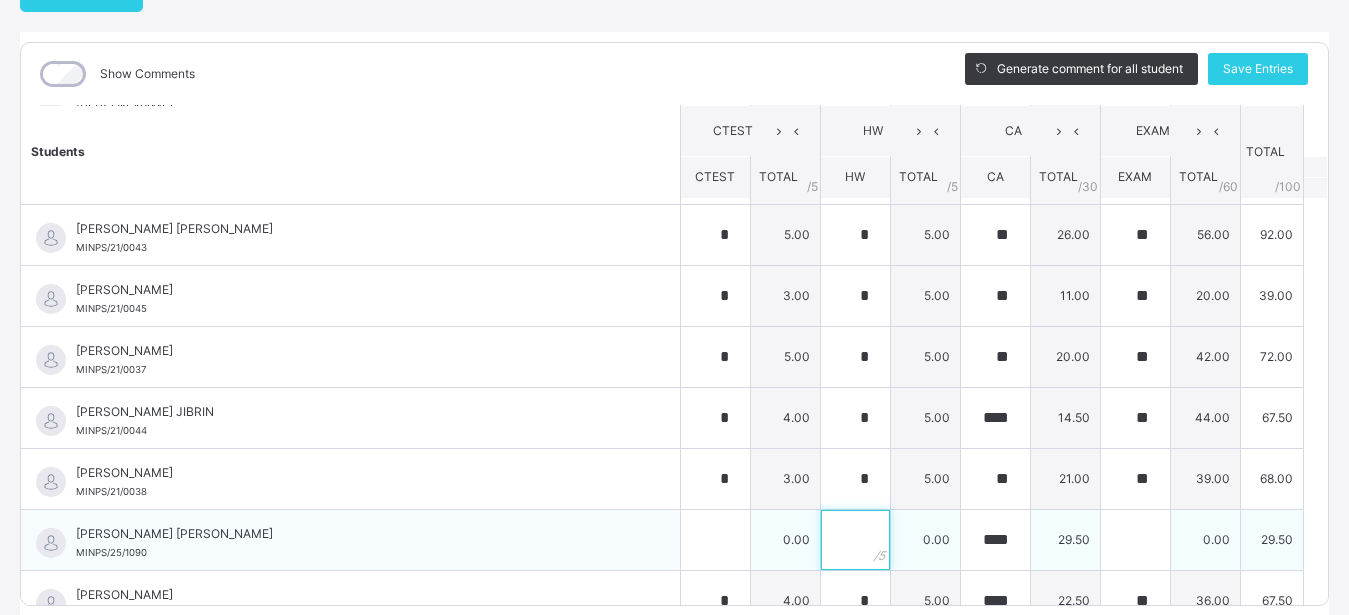 click at bounding box center (855, 540) 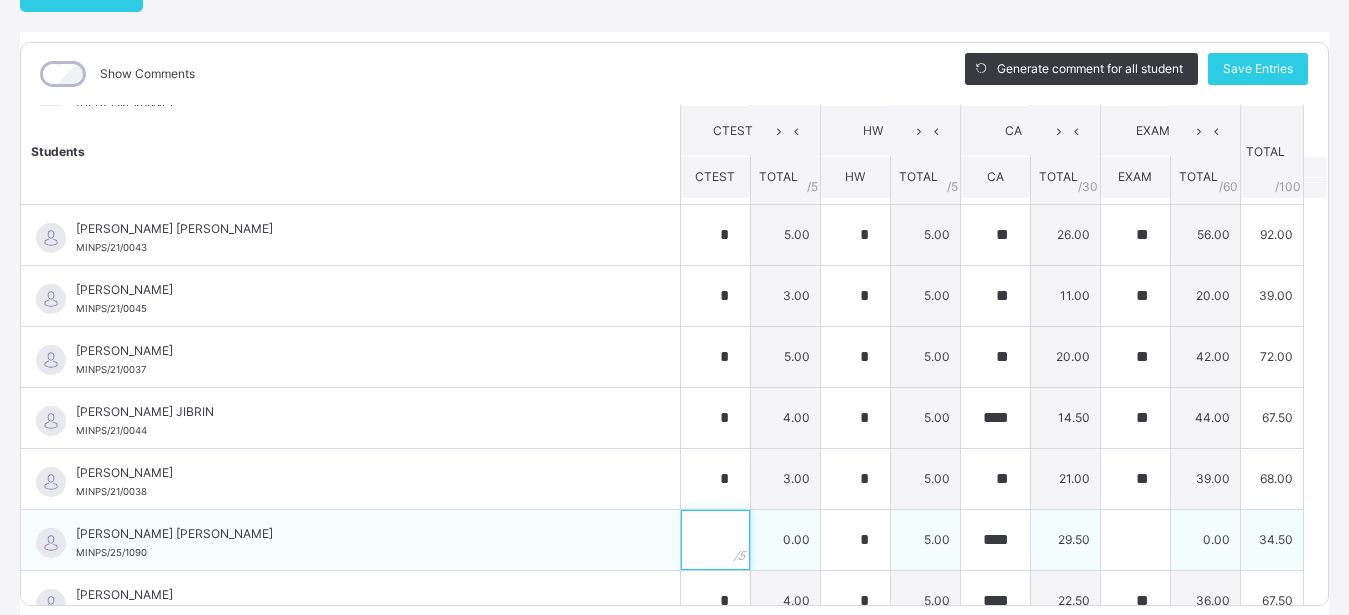 click at bounding box center [715, 540] 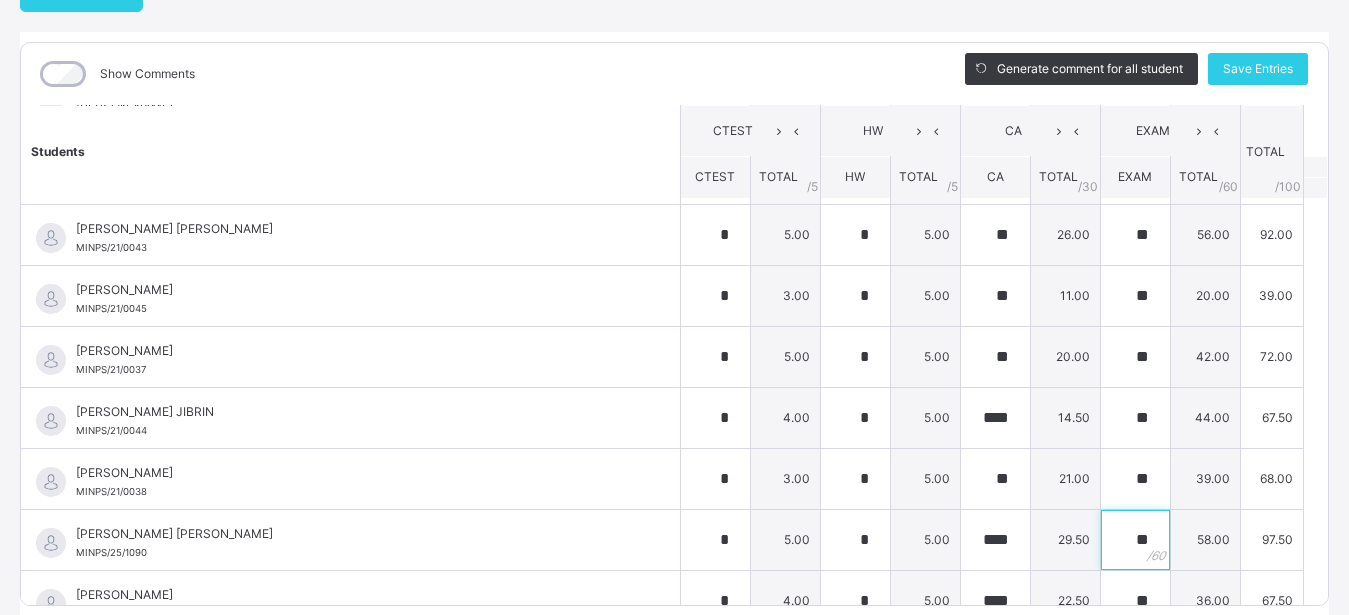 scroll, scrollTop: 495, scrollLeft: 0, axis: vertical 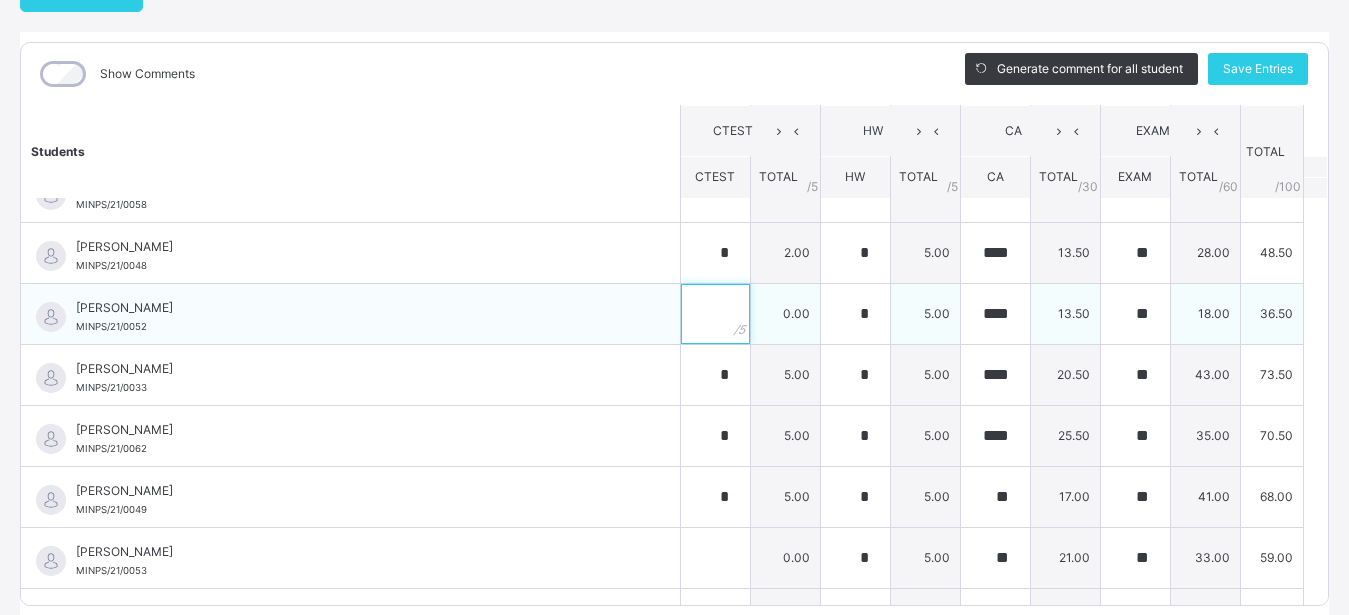 click at bounding box center (715, 314) 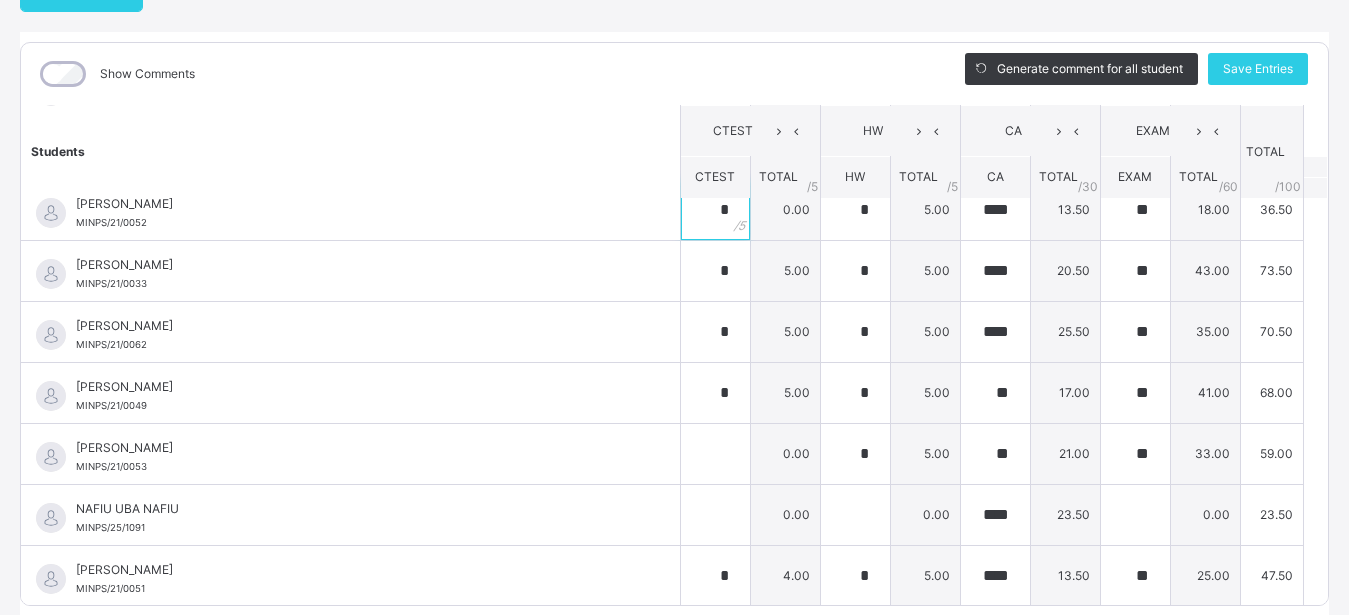 scroll, scrollTop: 1607, scrollLeft: 0, axis: vertical 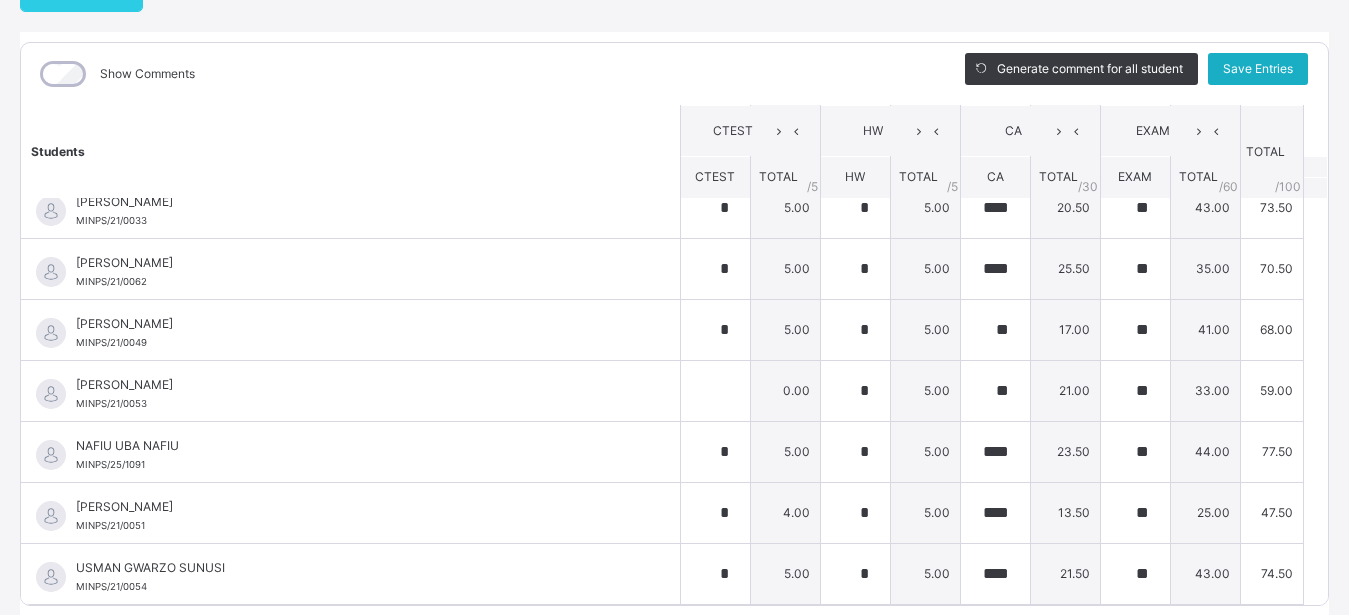 click on "Save Entries" at bounding box center [1258, 69] 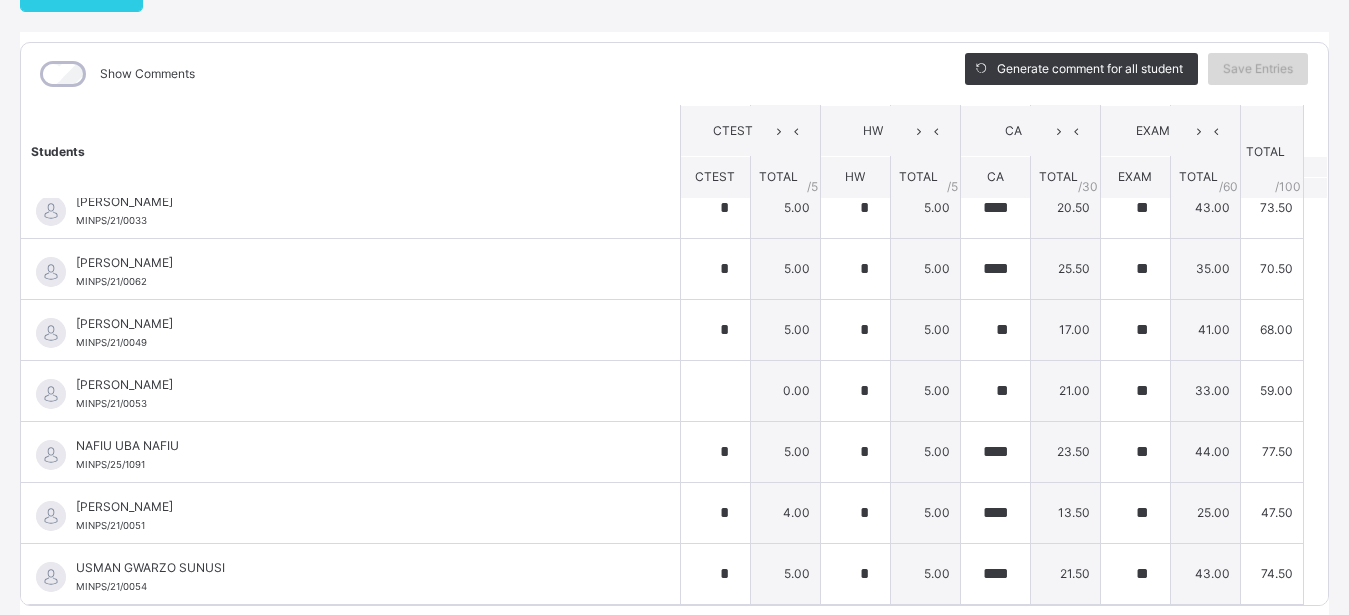 scroll, scrollTop: 0, scrollLeft: 0, axis: both 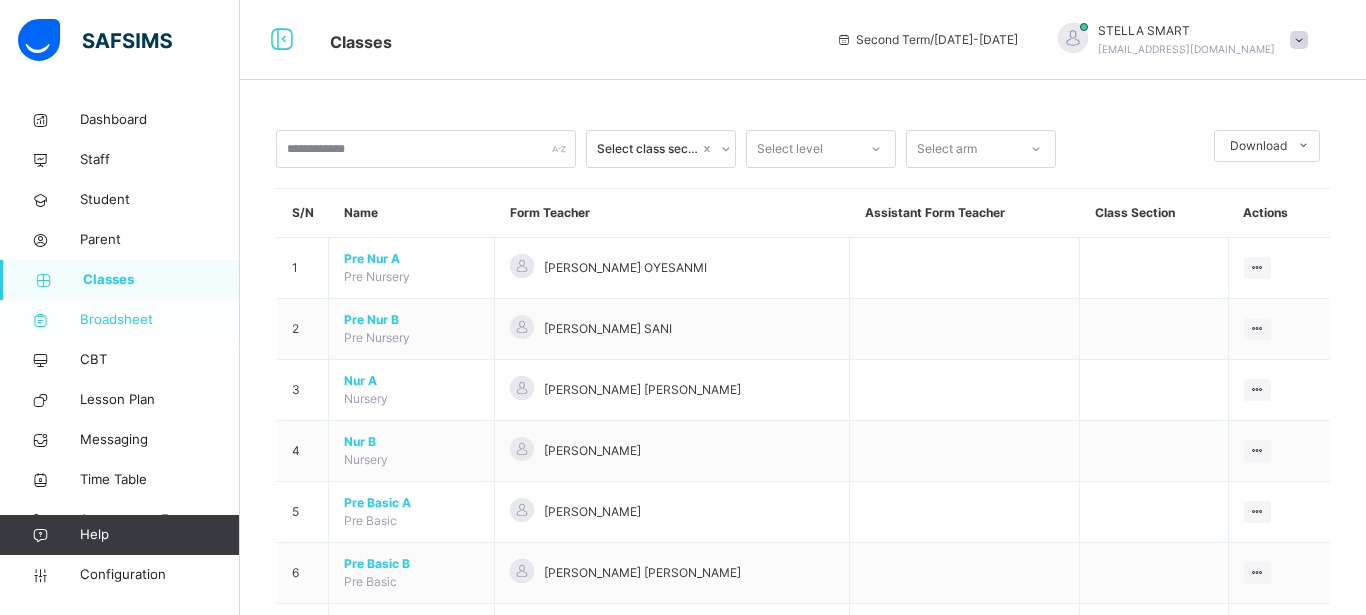 click on "Broadsheet" at bounding box center (160, 320) 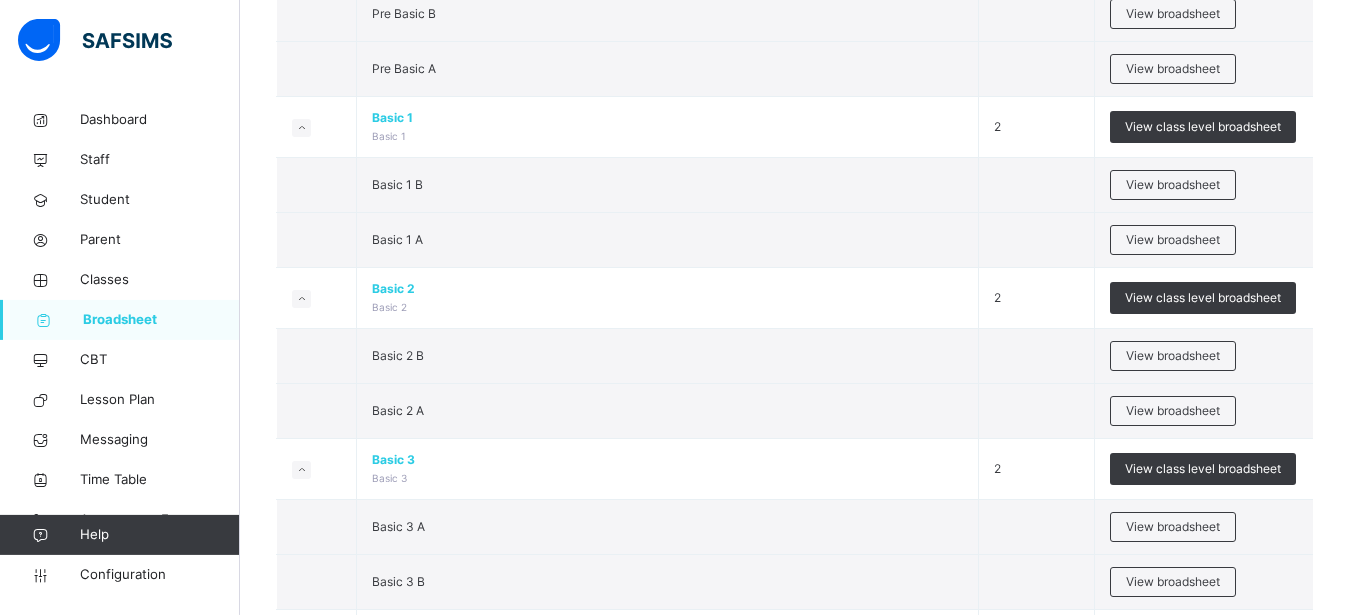 scroll, scrollTop: 663, scrollLeft: 0, axis: vertical 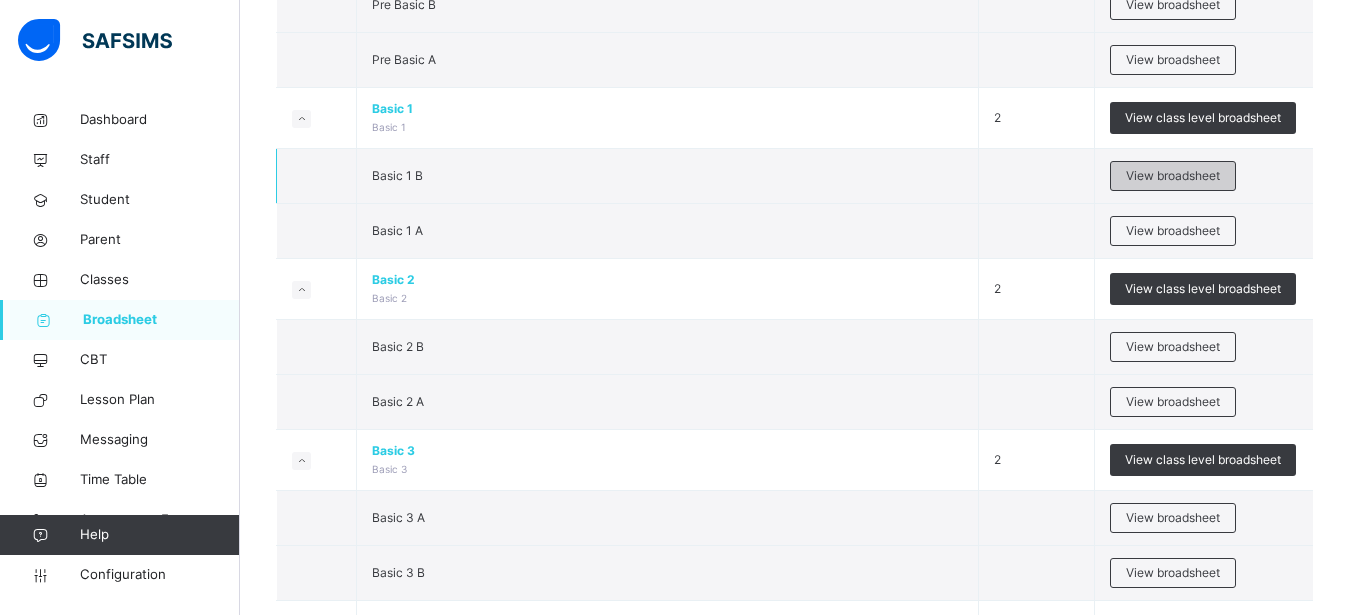 click on "View broadsheet" at bounding box center [1173, 176] 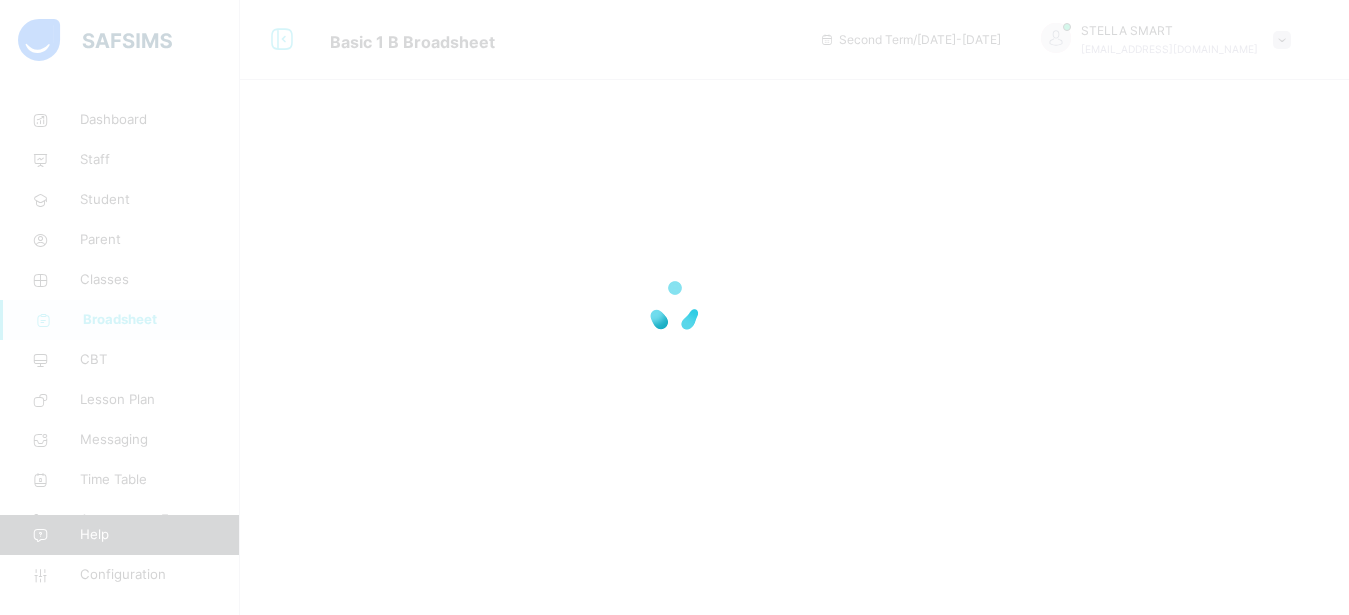 scroll, scrollTop: 0, scrollLeft: 0, axis: both 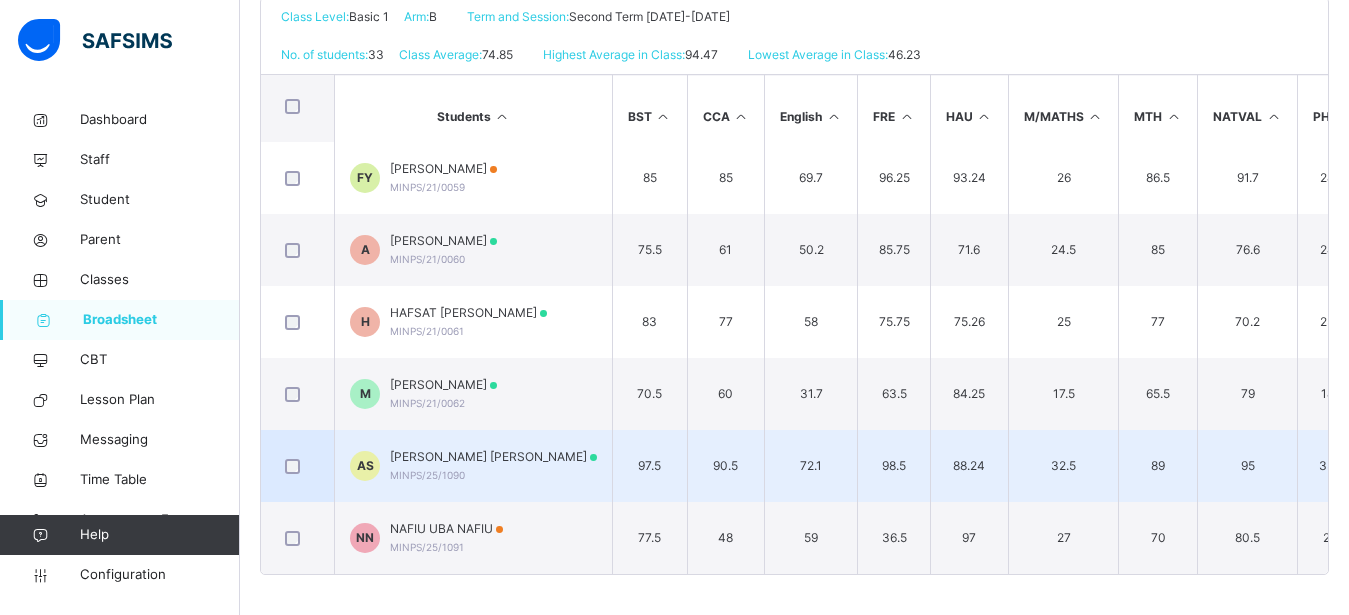 click on "AUDREY OMOSOMI SAMUEL" at bounding box center (493, 457) 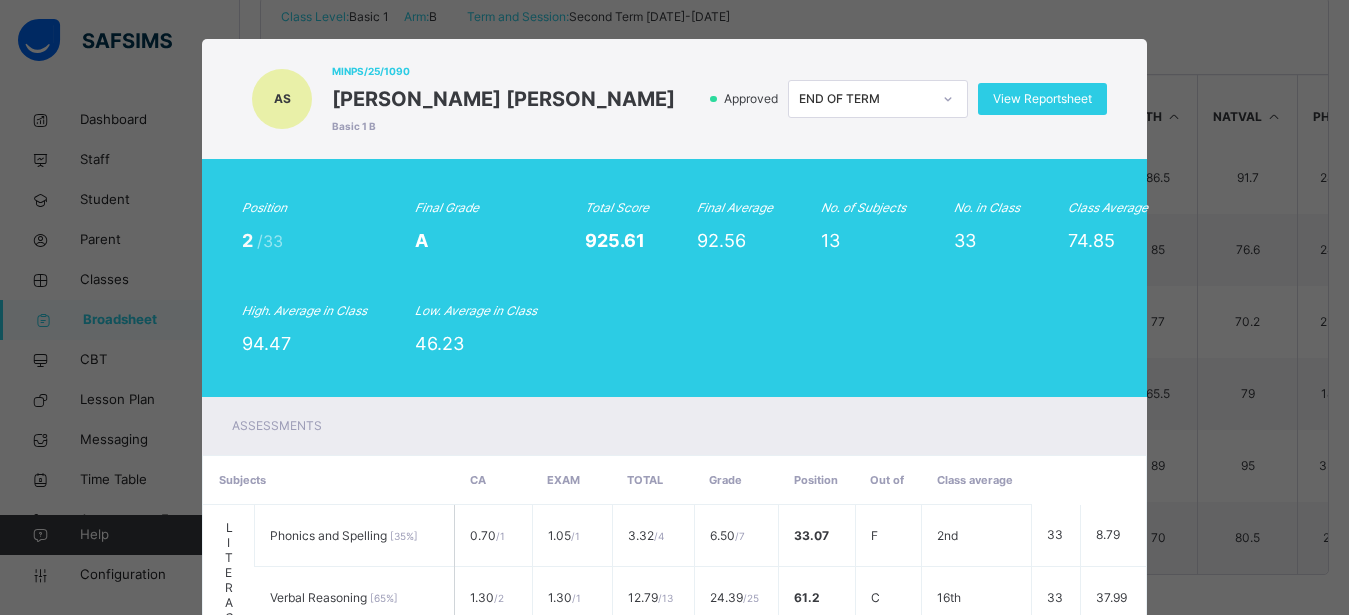 scroll, scrollTop: 0, scrollLeft: 0, axis: both 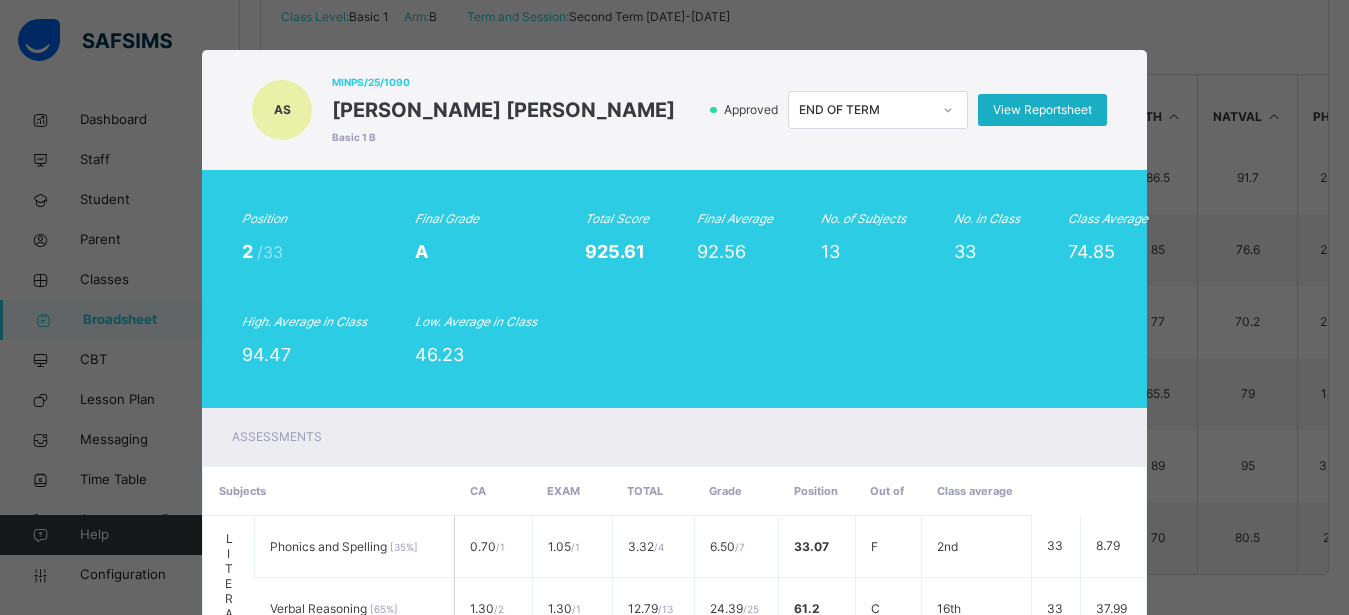 click on "View Reportsheet" at bounding box center [1042, 110] 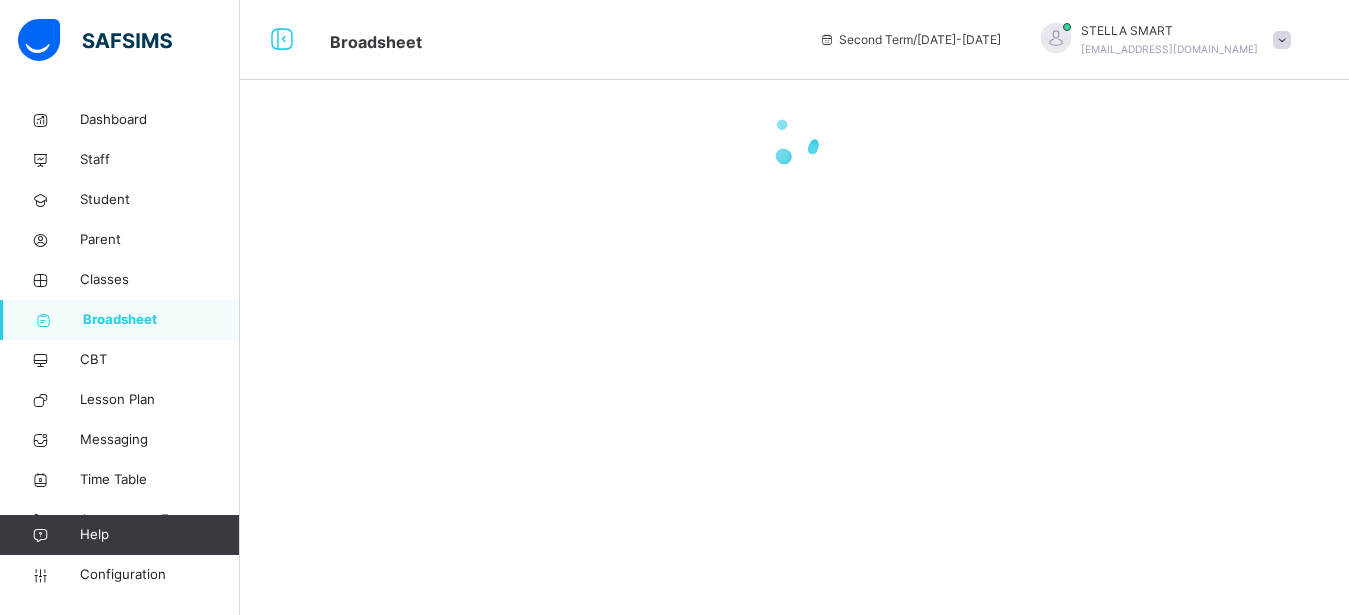 scroll, scrollTop: 0, scrollLeft: 0, axis: both 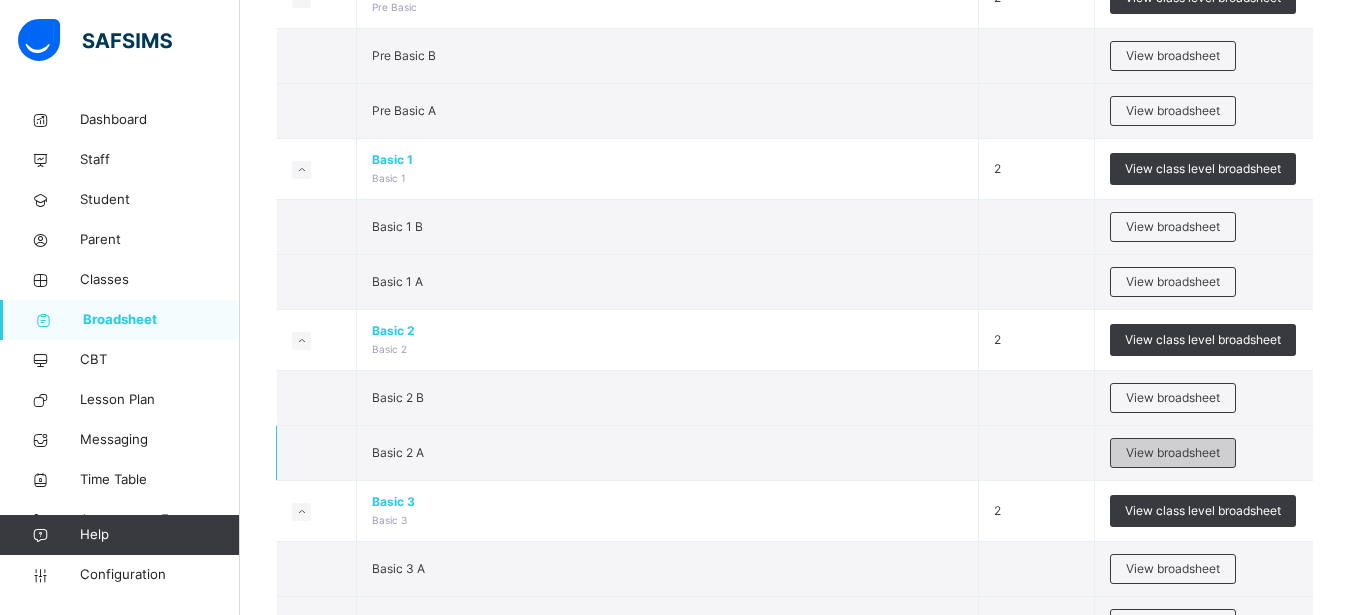 click on "View broadsheet" at bounding box center (1173, 453) 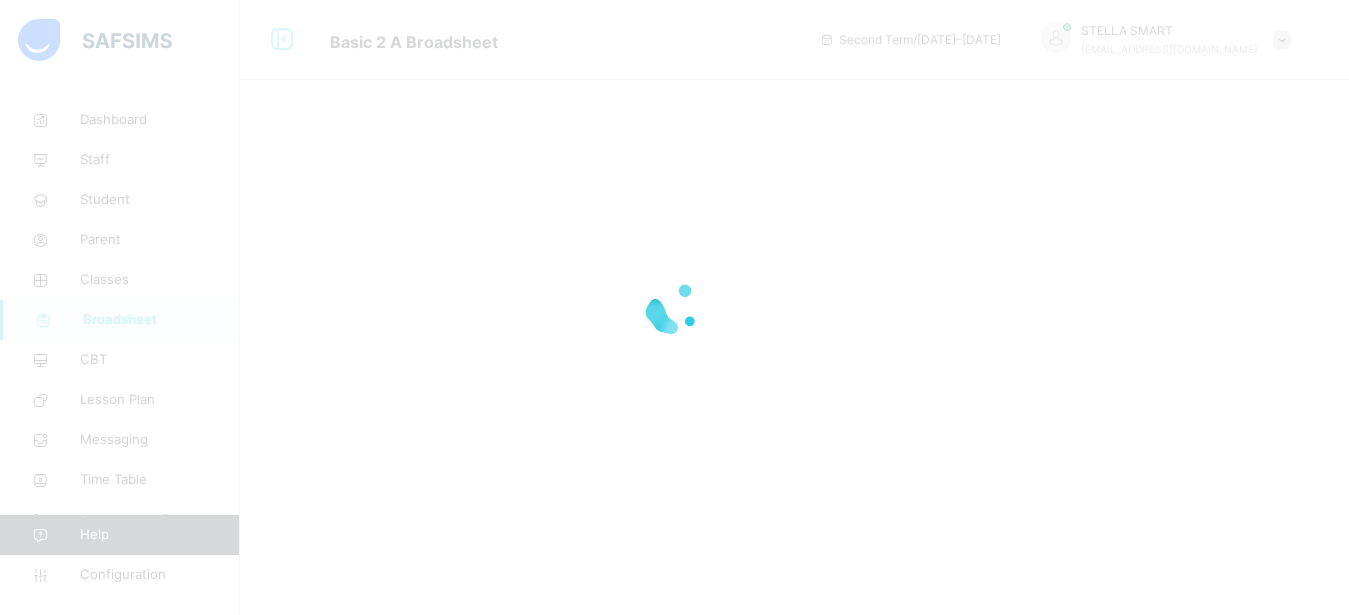 scroll, scrollTop: 0, scrollLeft: 0, axis: both 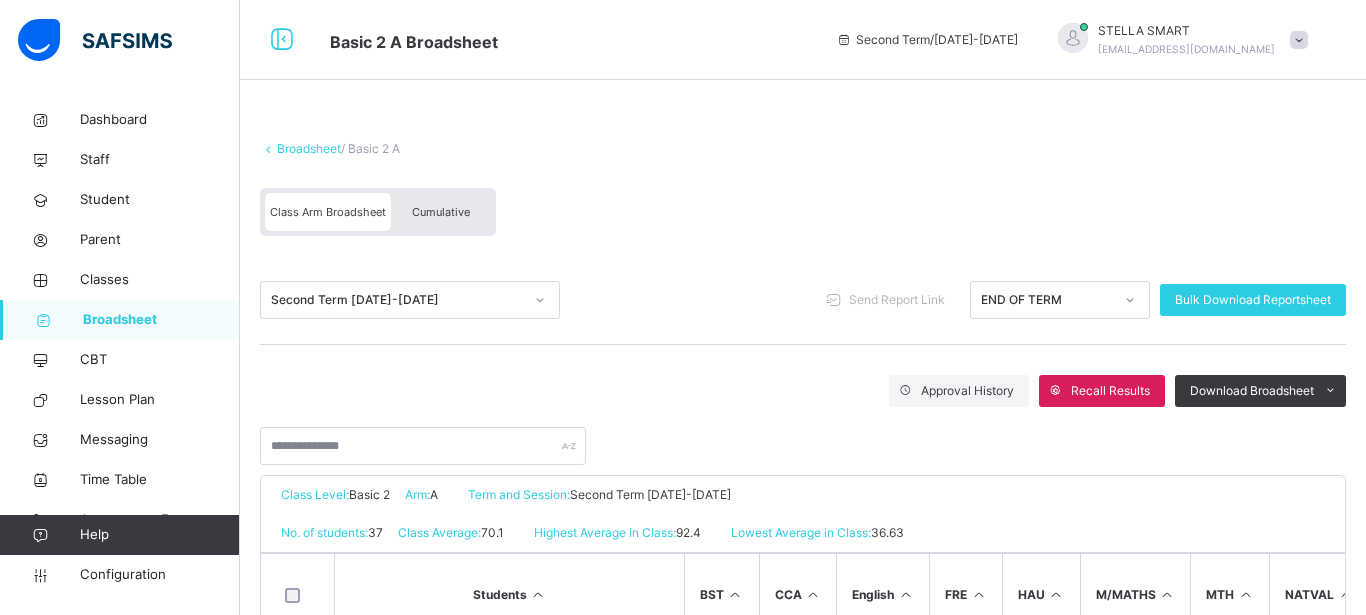 click at bounding box center [803, 436] 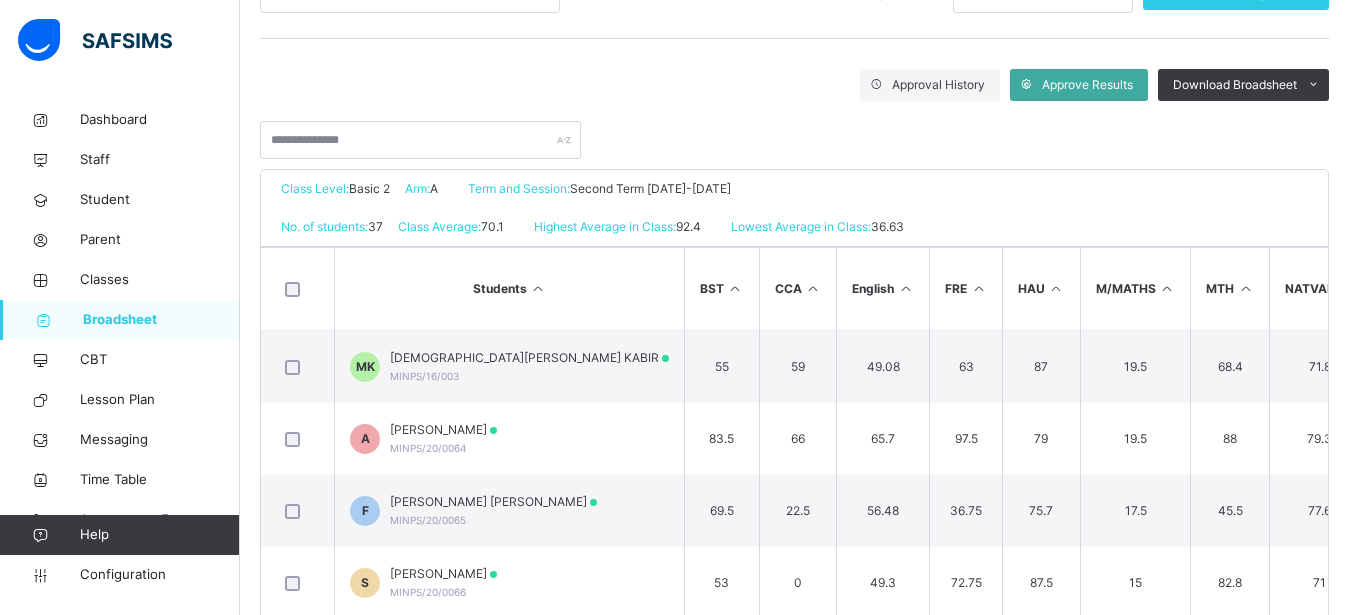 scroll, scrollTop: 357, scrollLeft: 0, axis: vertical 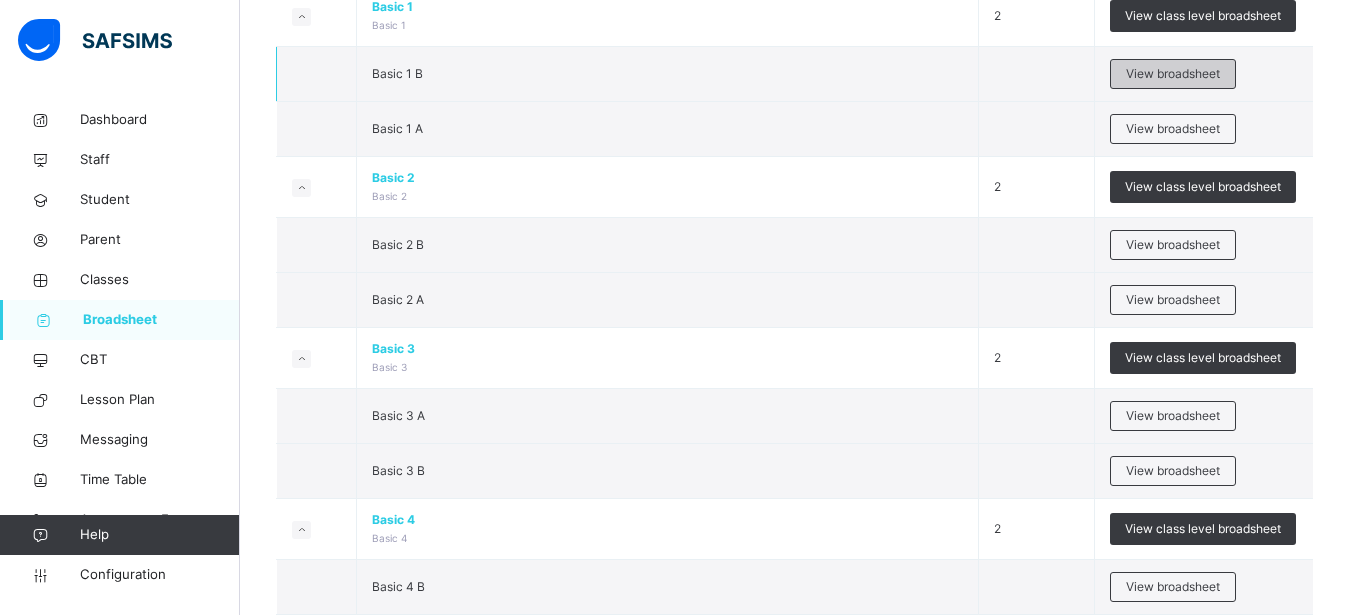 click on "View broadsheet" at bounding box center [1173, 74] 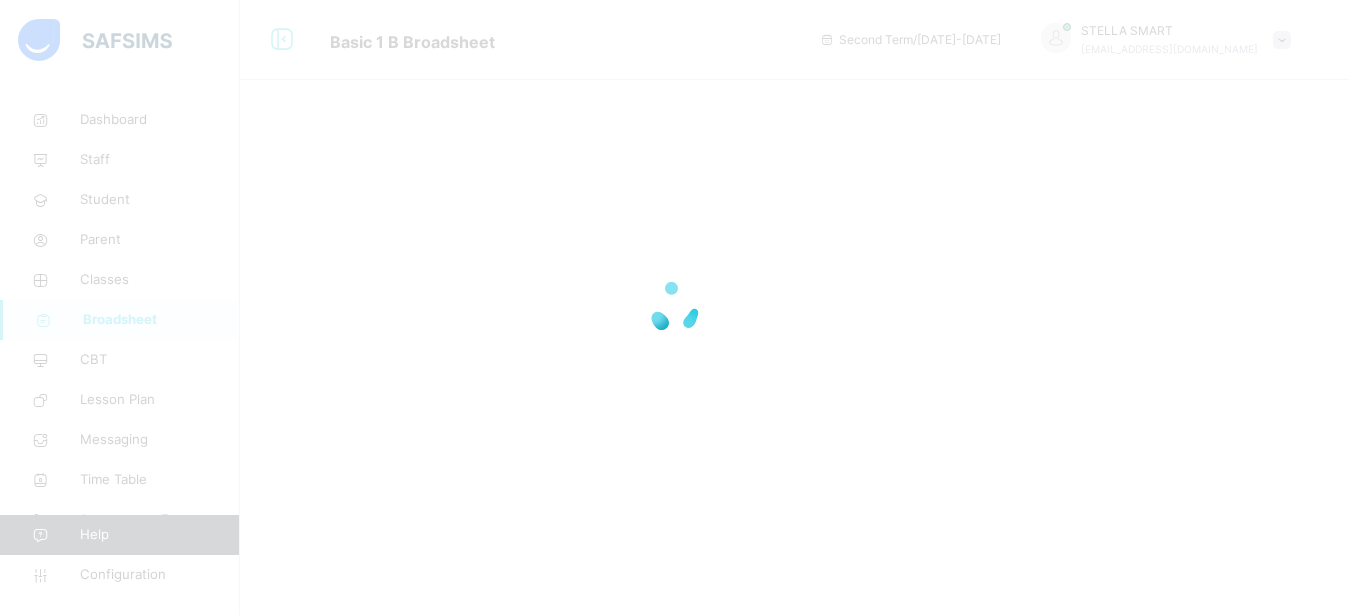 scroll, scrollTop: 0, scrollLeft: 0, axis: both 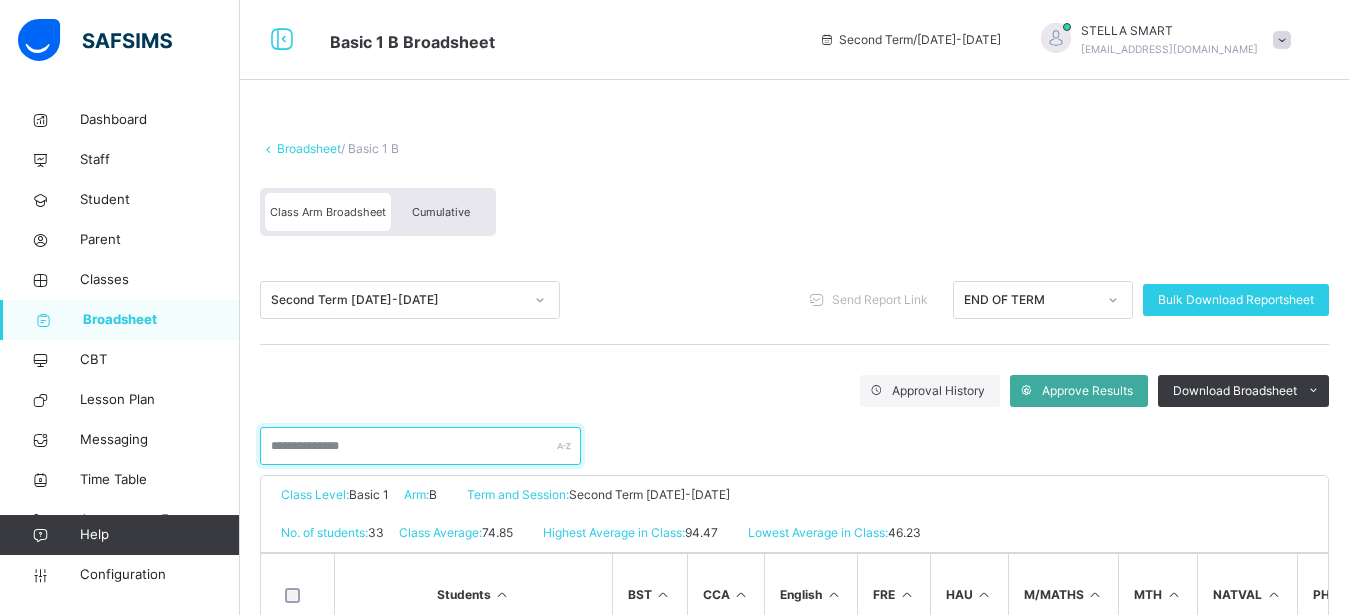 click at bounding box center (420, 446) 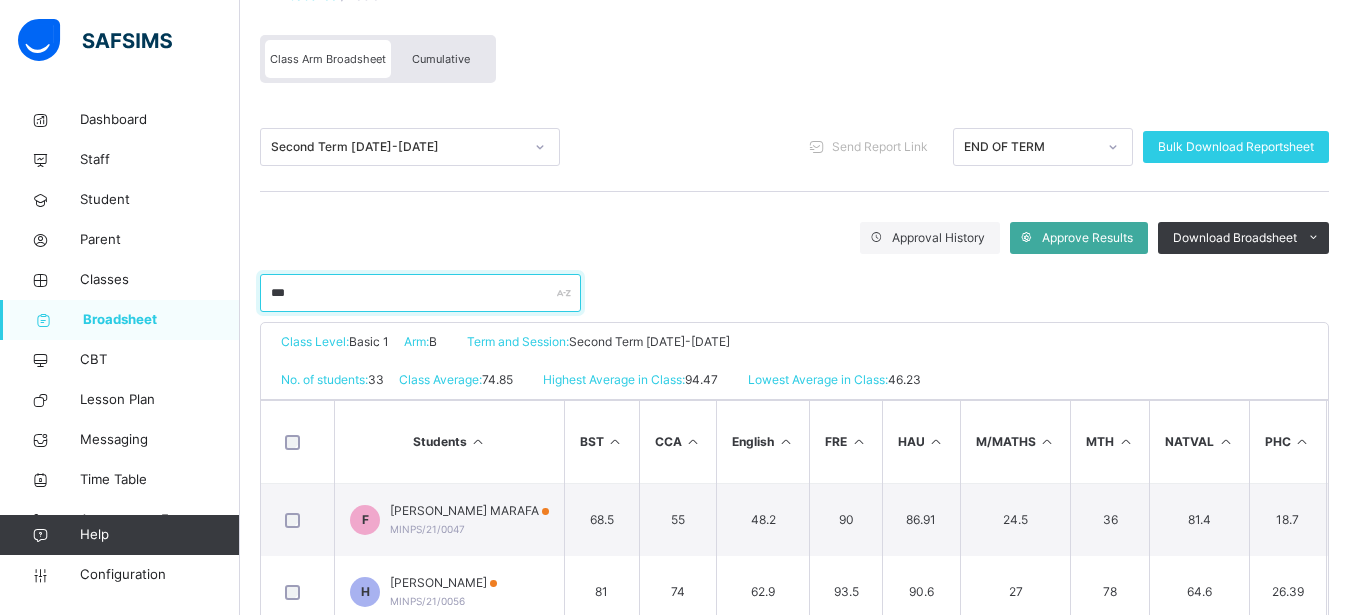 scroll, scrollTop: 204, scrollLeft: 0, axis: vertical 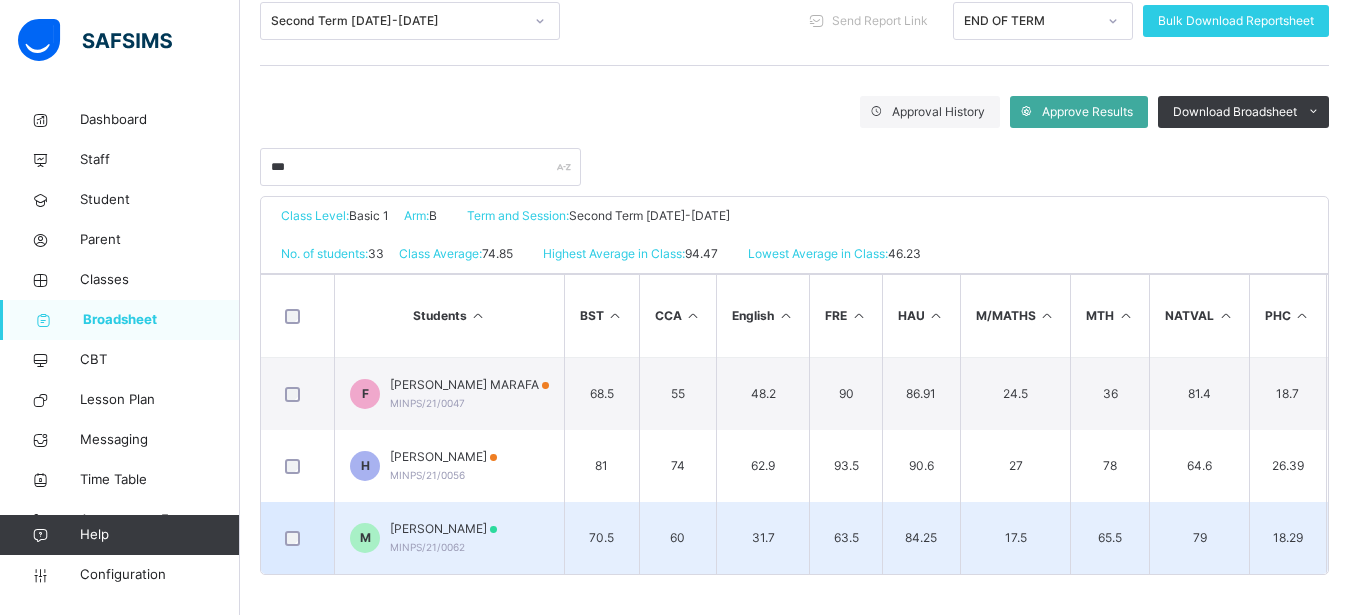 click on "MARYAM TIJJANI AHMAD" at bounding box center [443, 529] 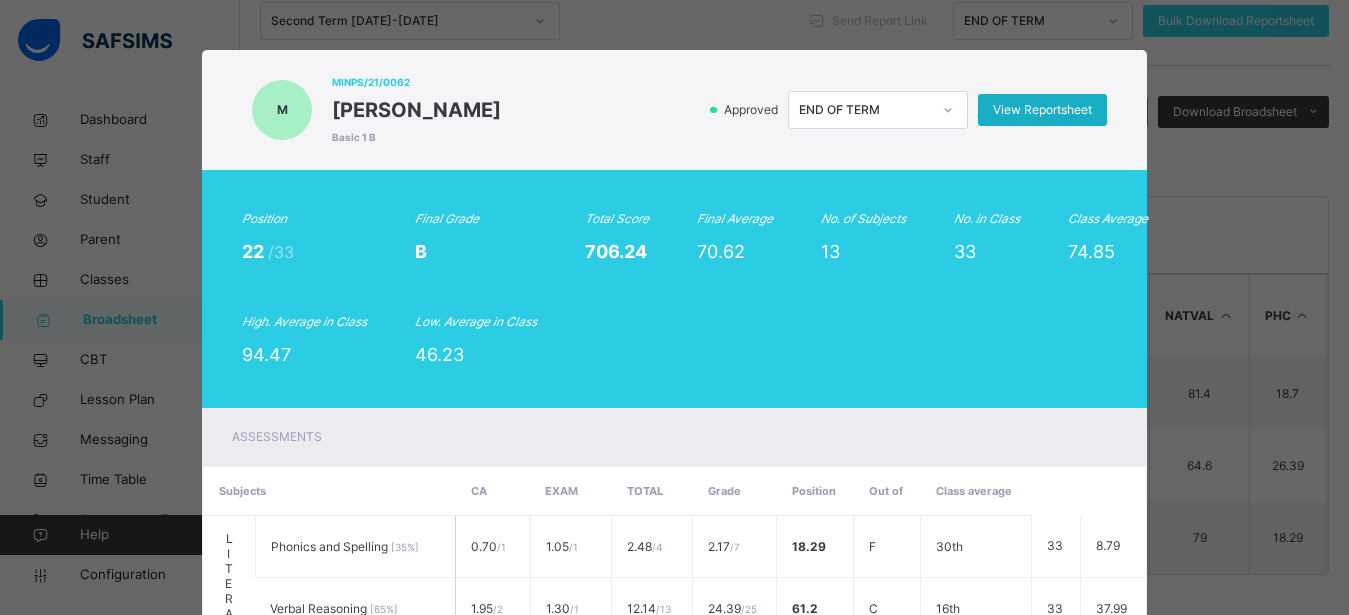 click on "View Reportsheet" at bounding box center [1042, 110] 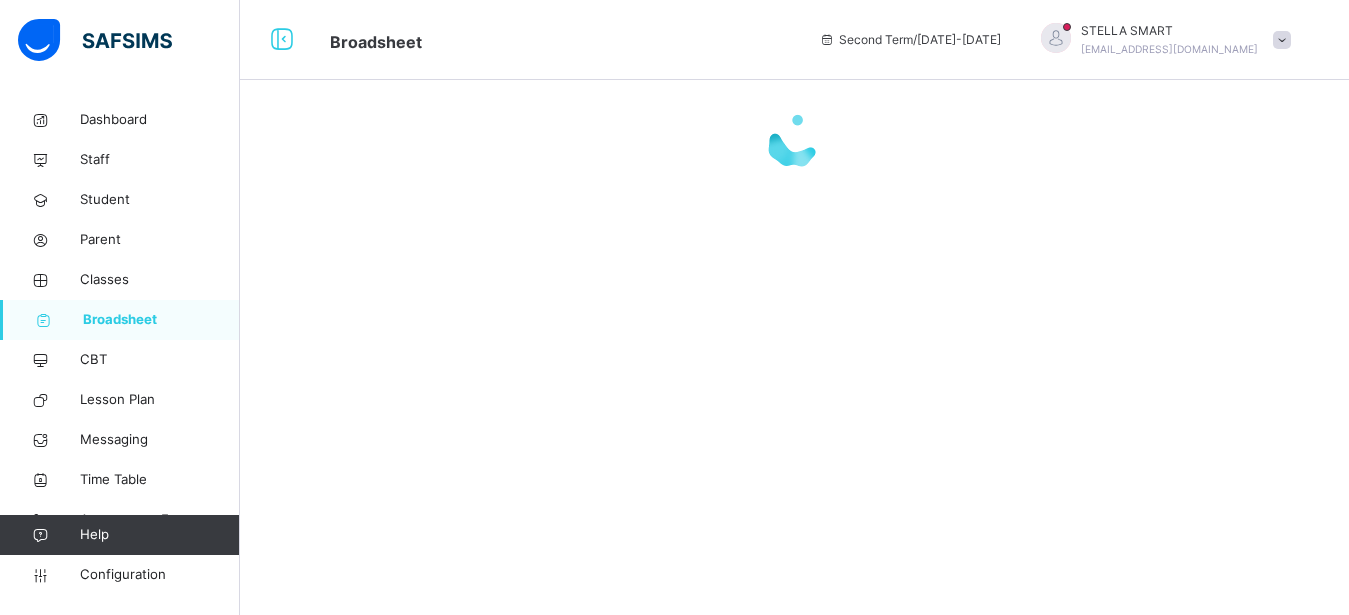 scroll, scrollTop: 0, scrollLeft: 0, axis: both 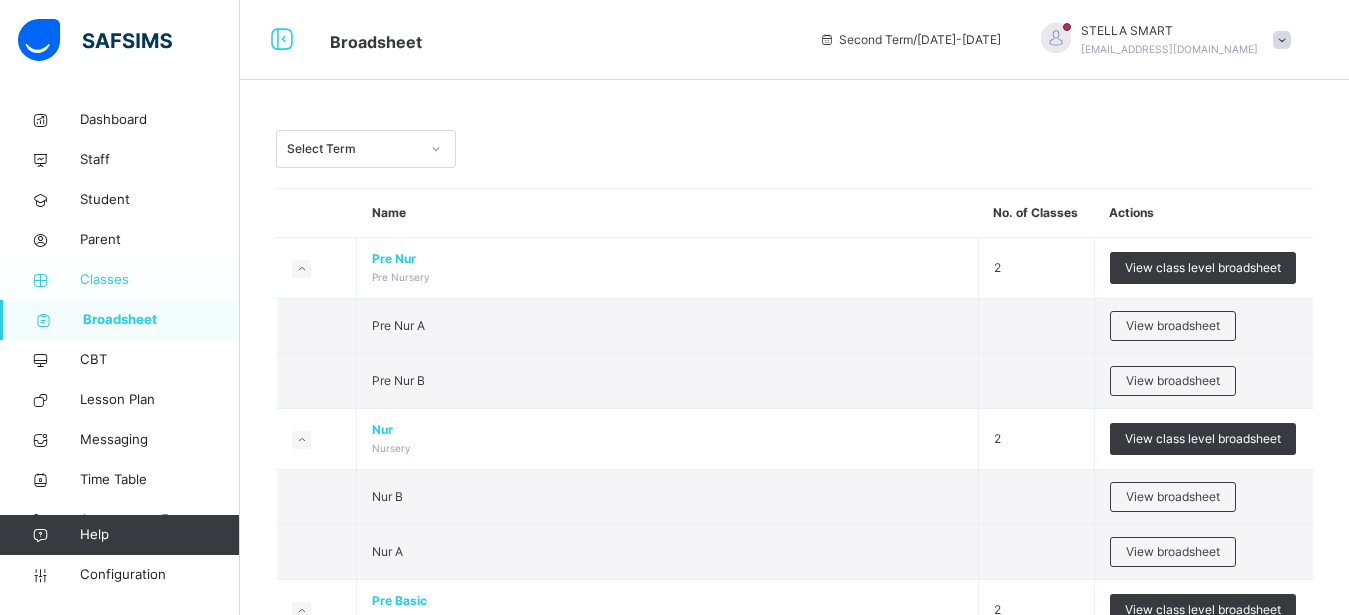 click on "Classes" at bounding box center (160, 280) 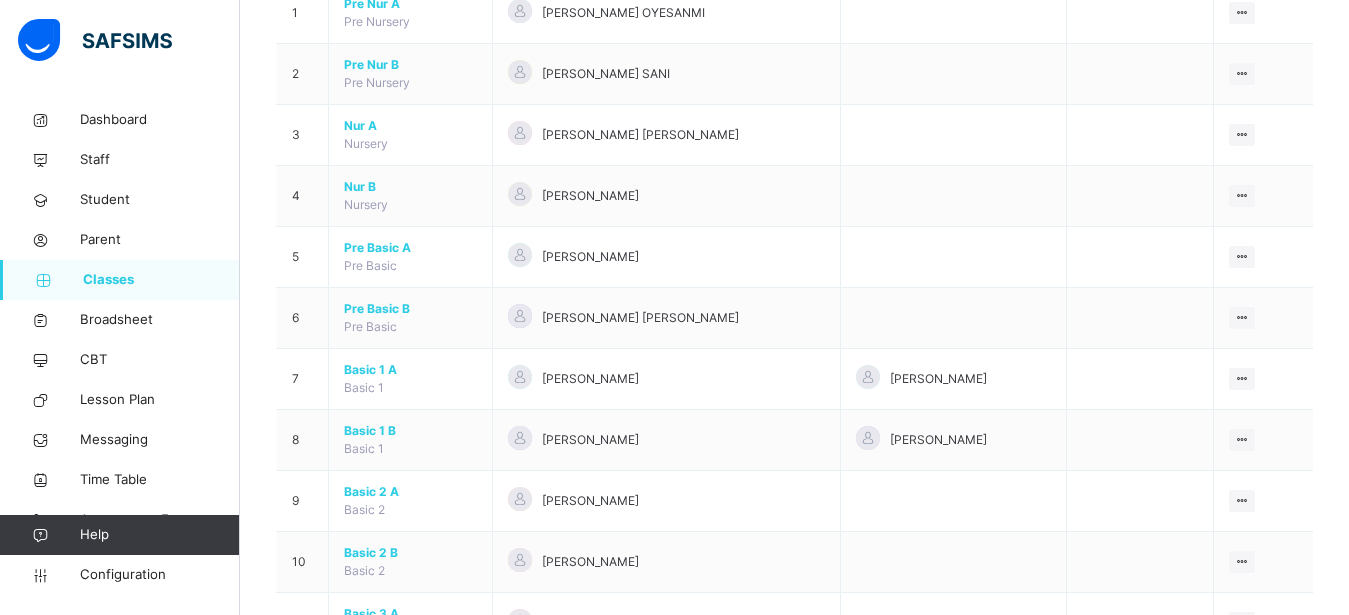 scroll, scrollTop: 357, scrollLeft: 0, axis: vertical 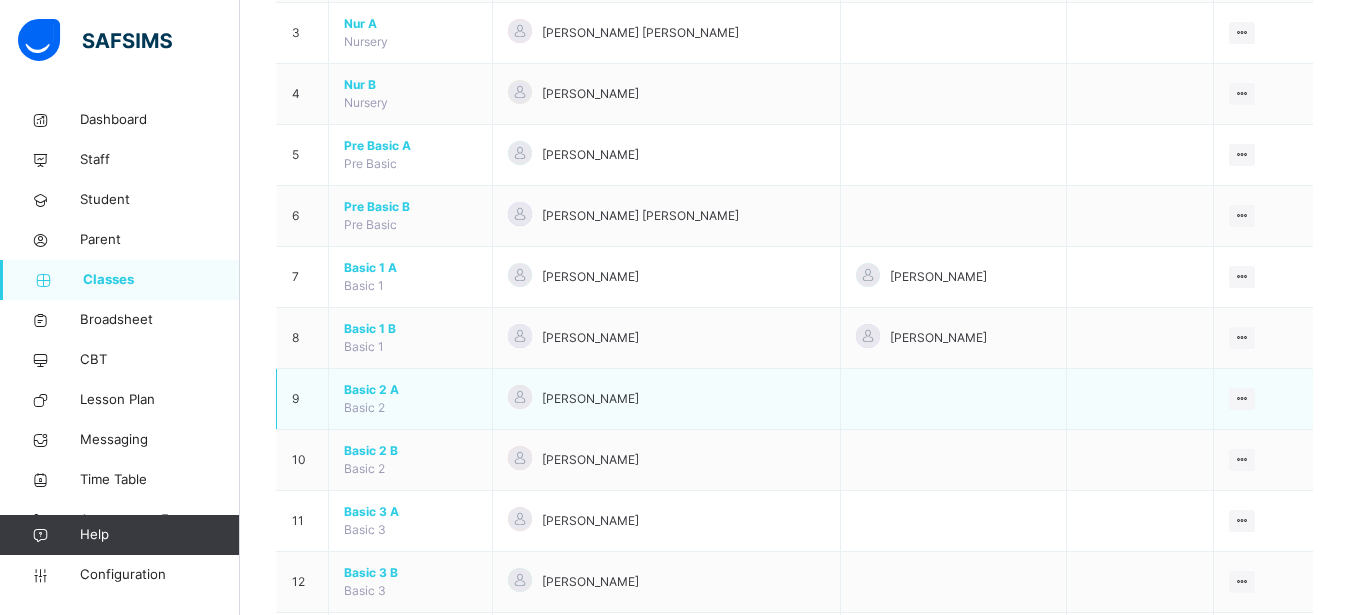 click on "Basic 2   A" at bounding box center [410, 390] 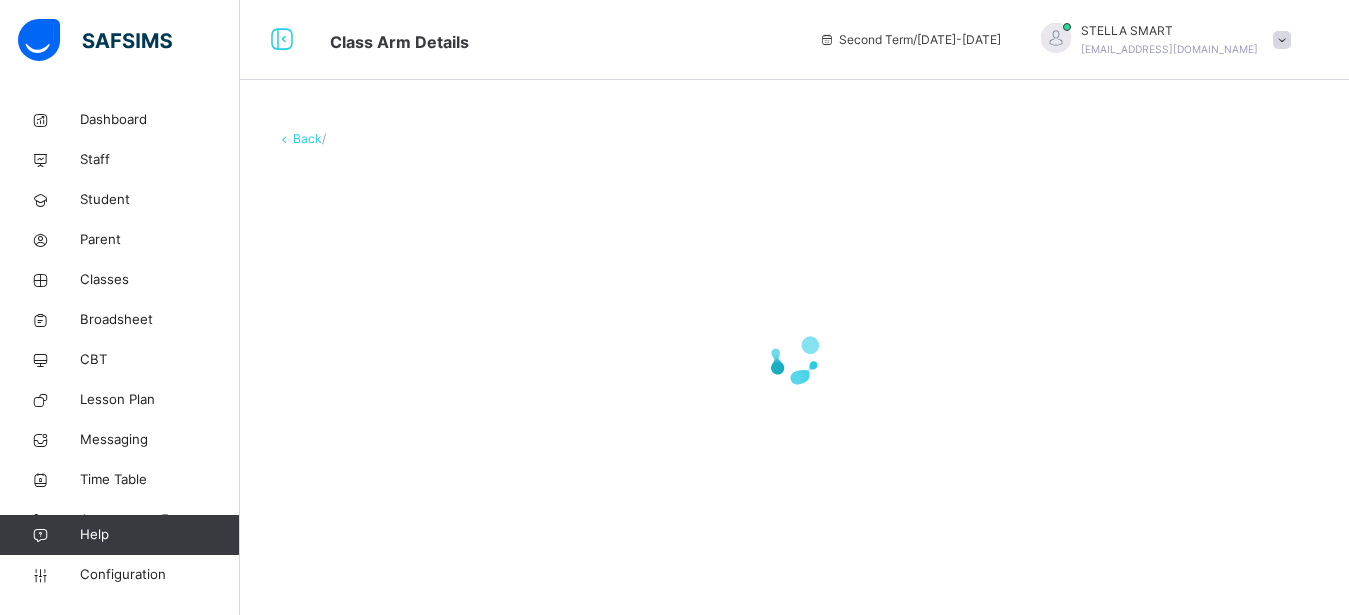 scroll, scrollTop: 0, scrollLeft: 0, axis: both 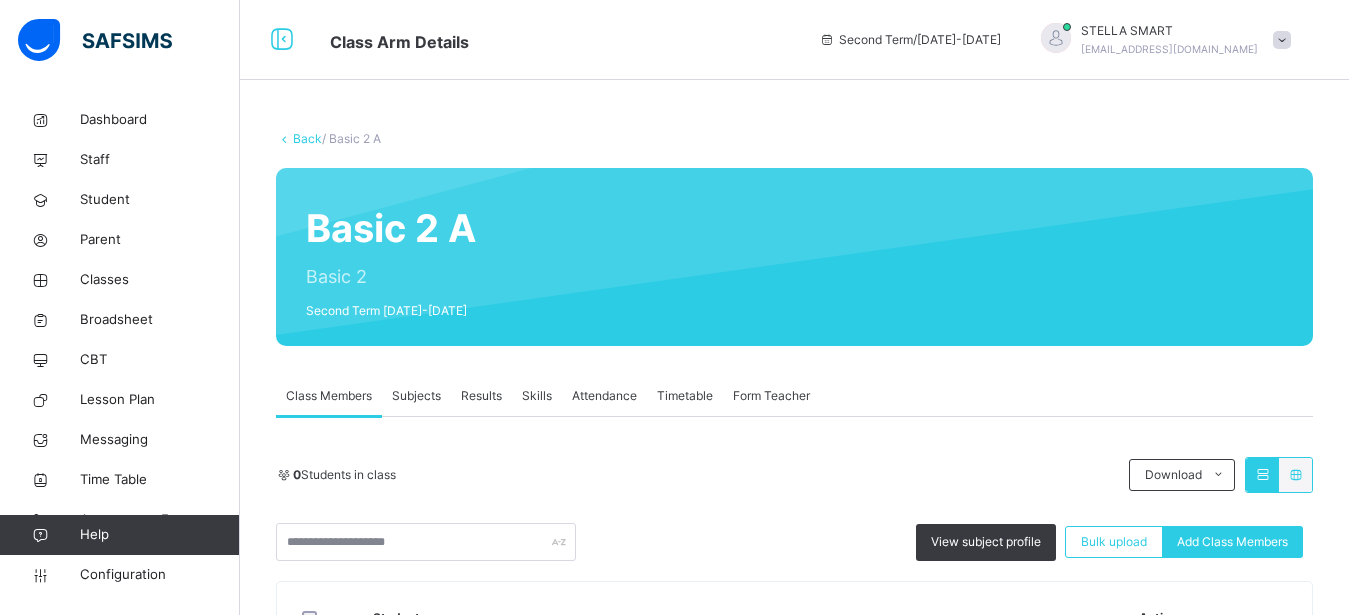 click on "Subjects" at bounding box center [416, 396] 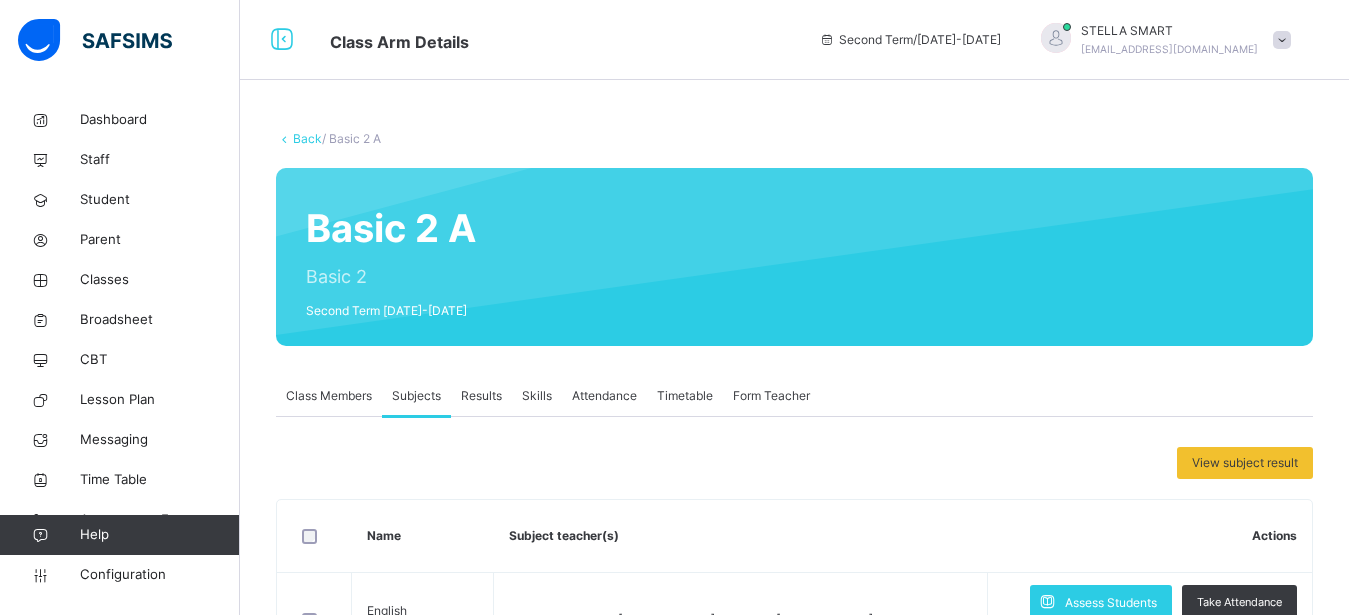 scroll, scrollTop: 510, scrollLeft: 0, axis: vertical 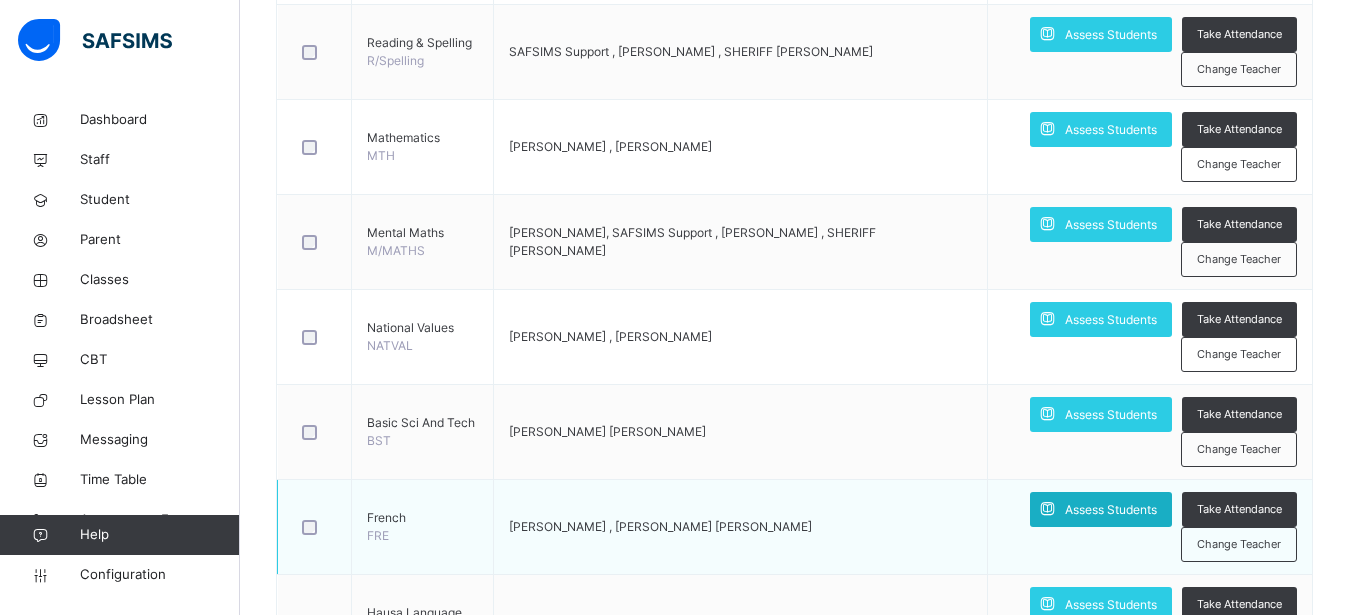 click on "Assess Students" at bounding box center [1111, 510] 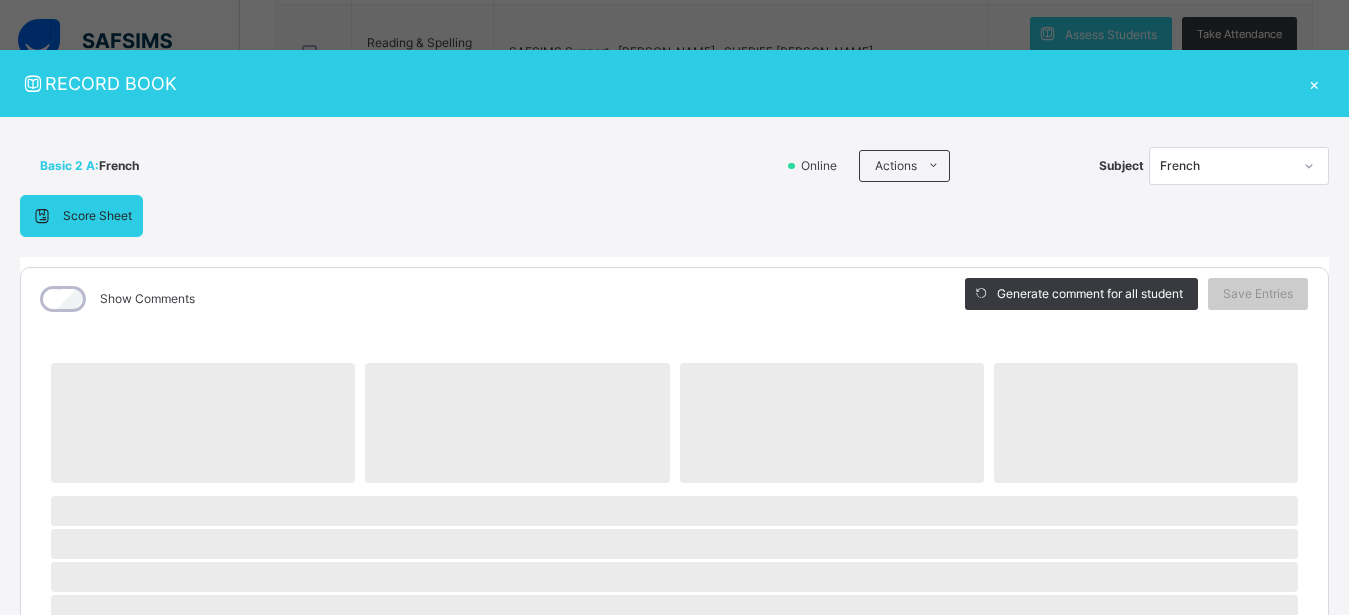 click on "RECORD BOOK" at bounding box center [659, 83] 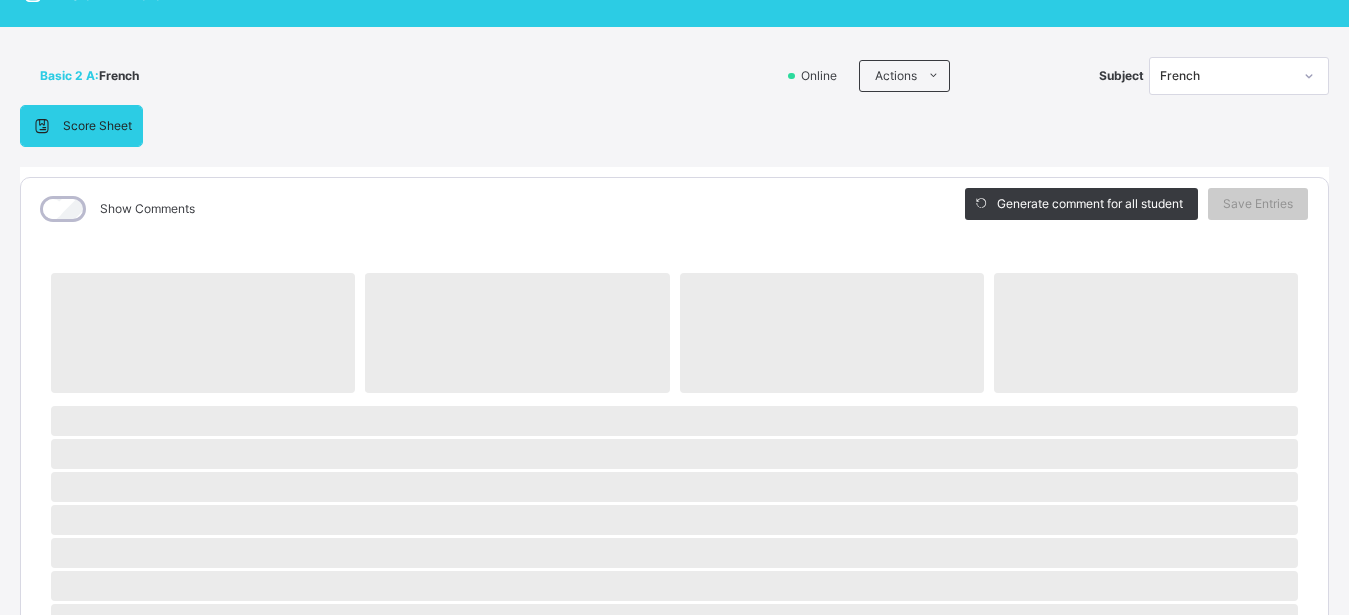 scroll, scrollTop: 180, scrollLeft: 0, axis: vertical 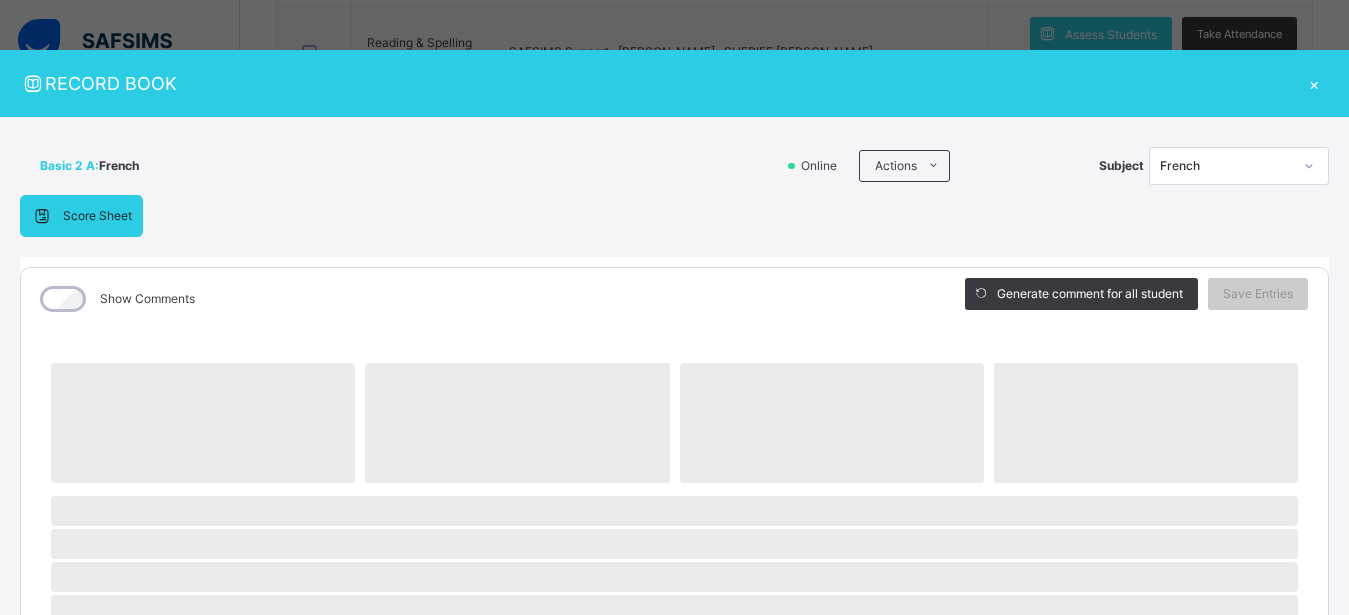 click 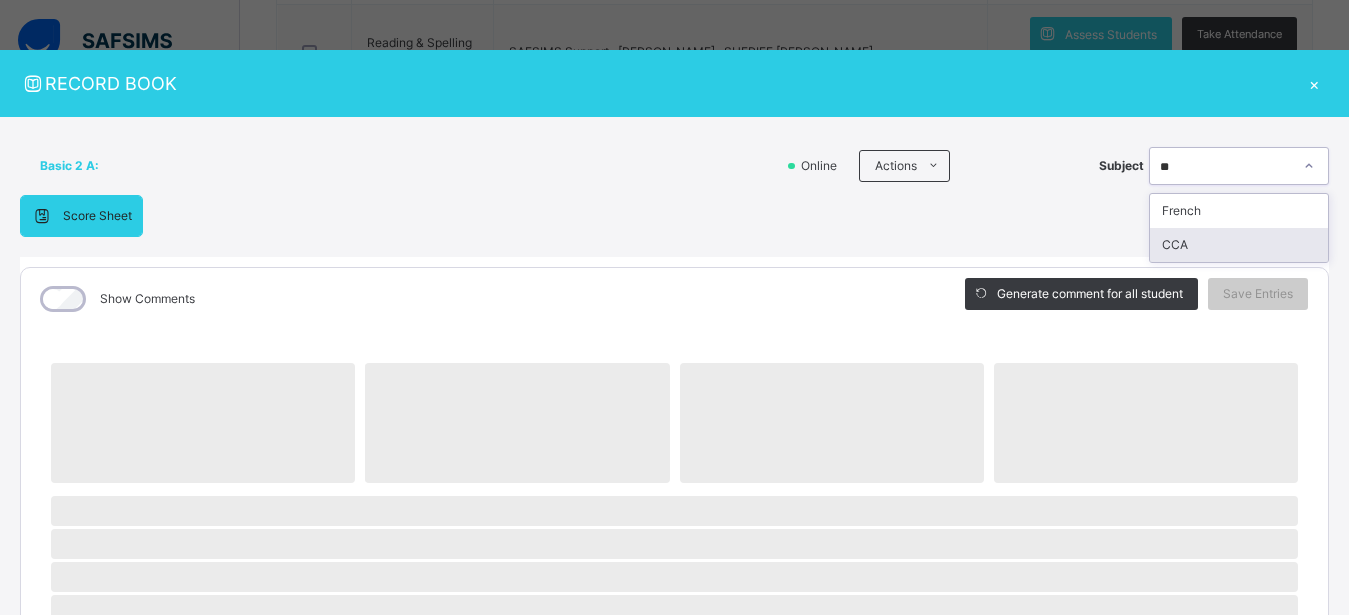 click on "CCA" at bounding box center (1239, 245) 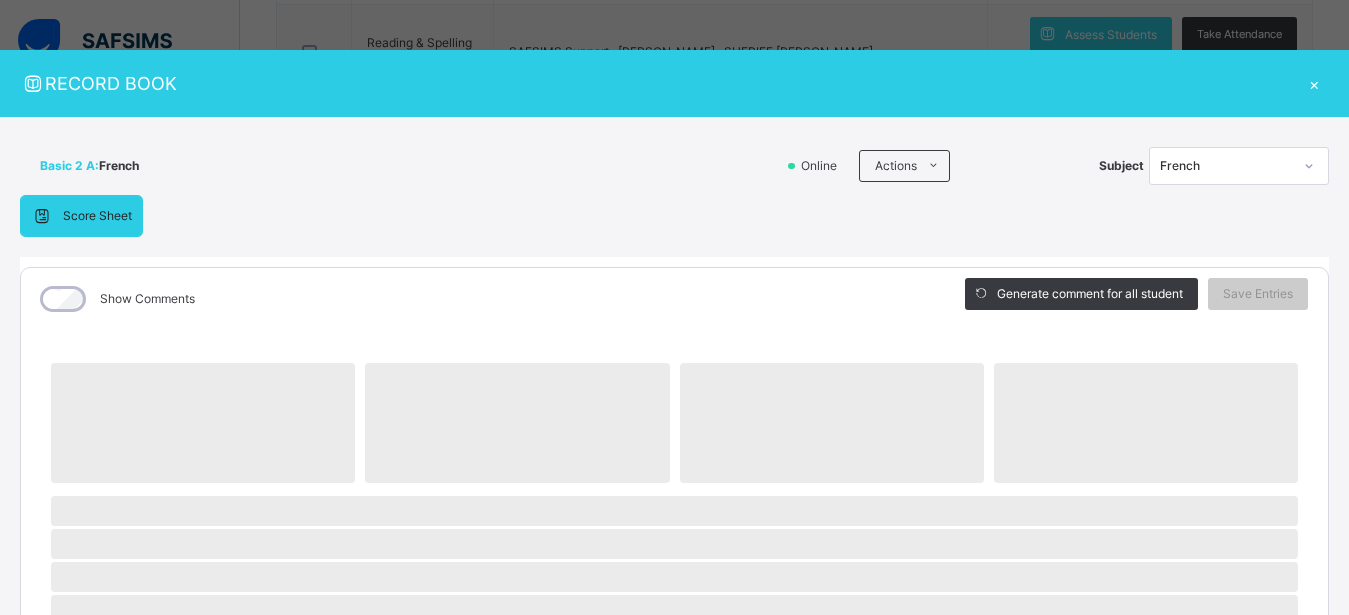 click on "RECORD BOOK" at bounding box center (659, 83) 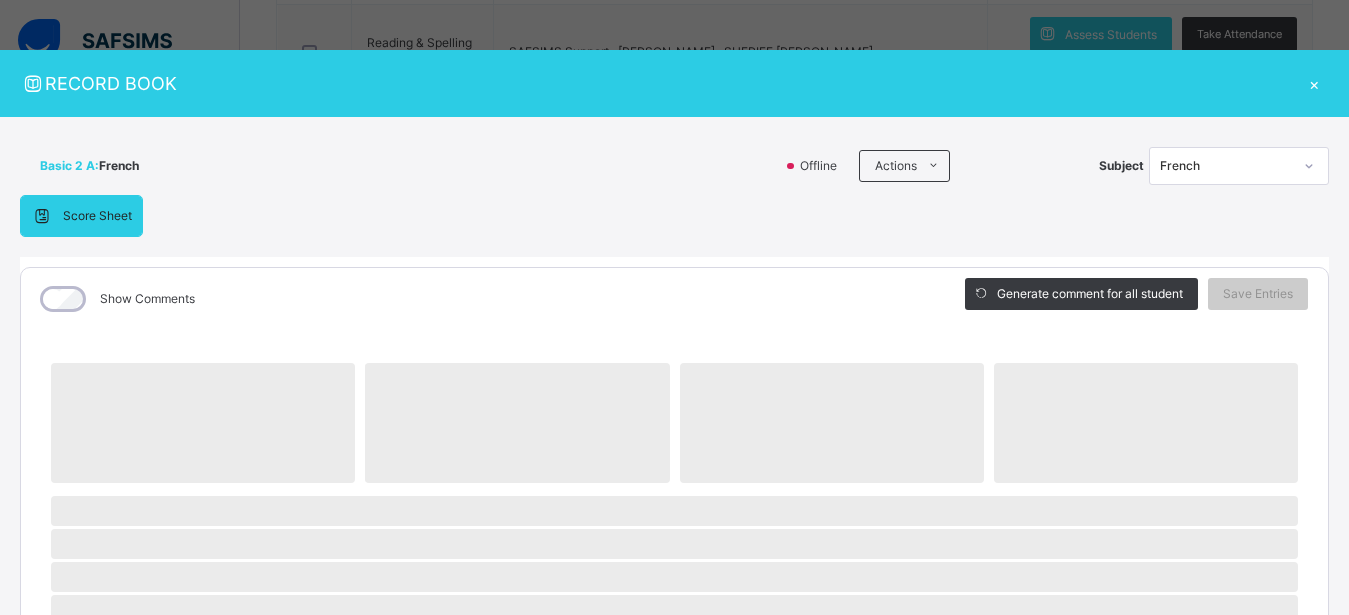click 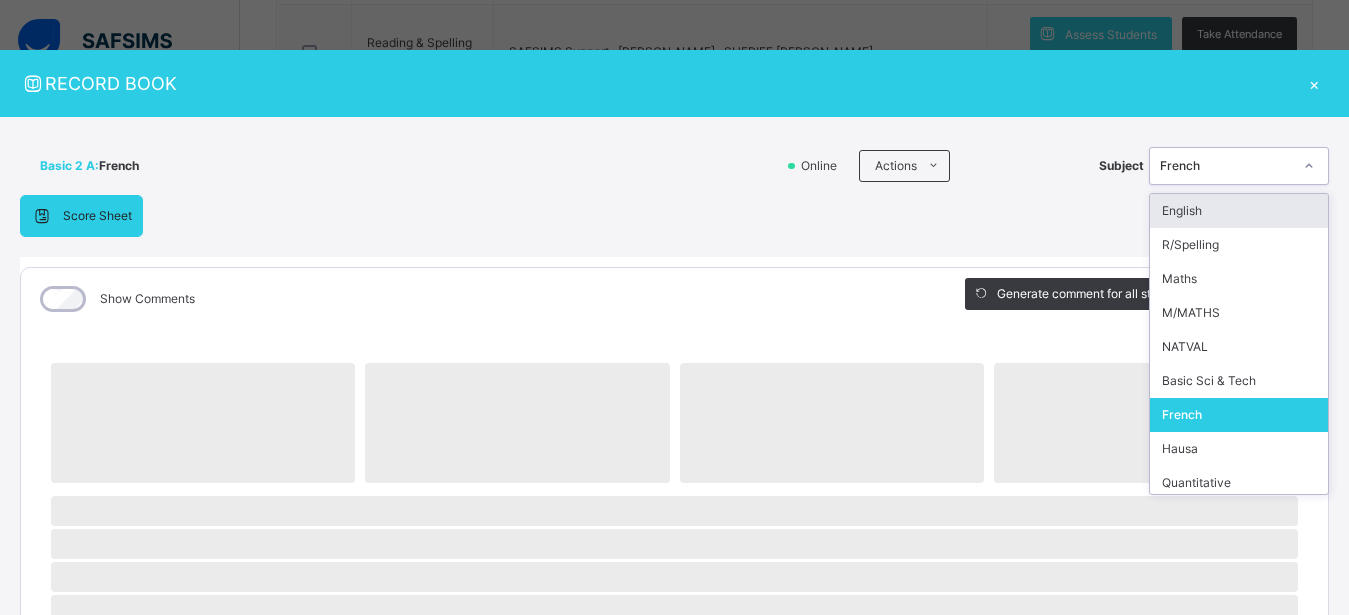 click on "RECORD BOOK" at bounding box center [659, 83] 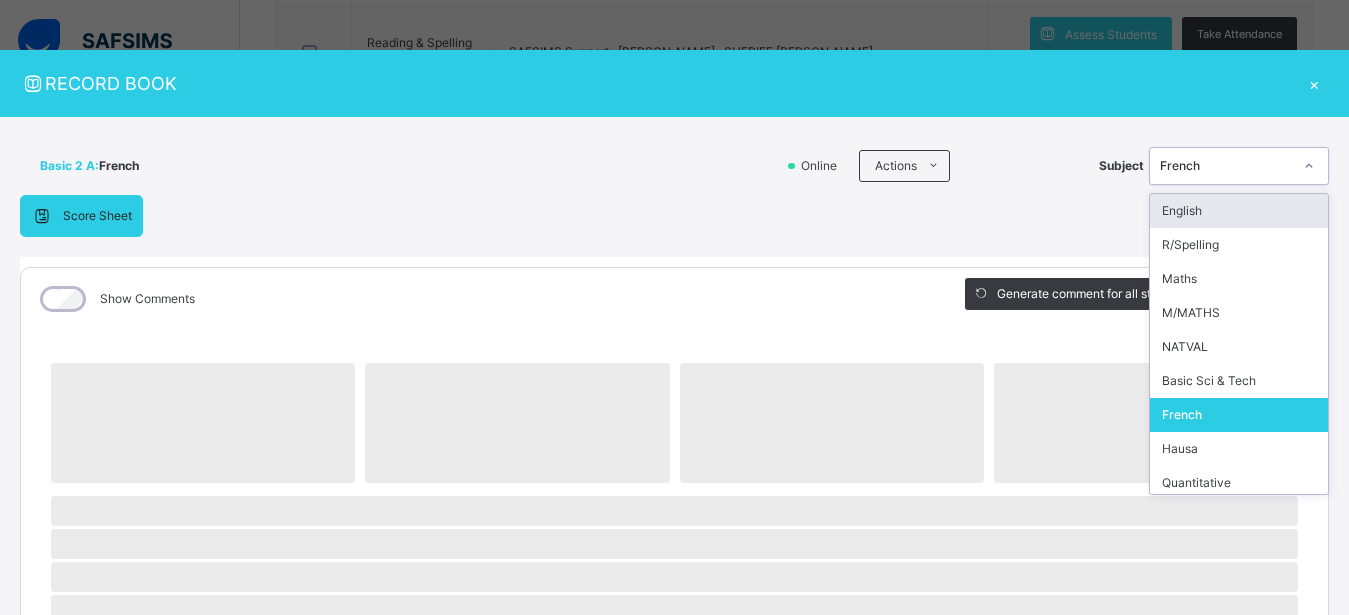 click at bounding box center [1309, 166] 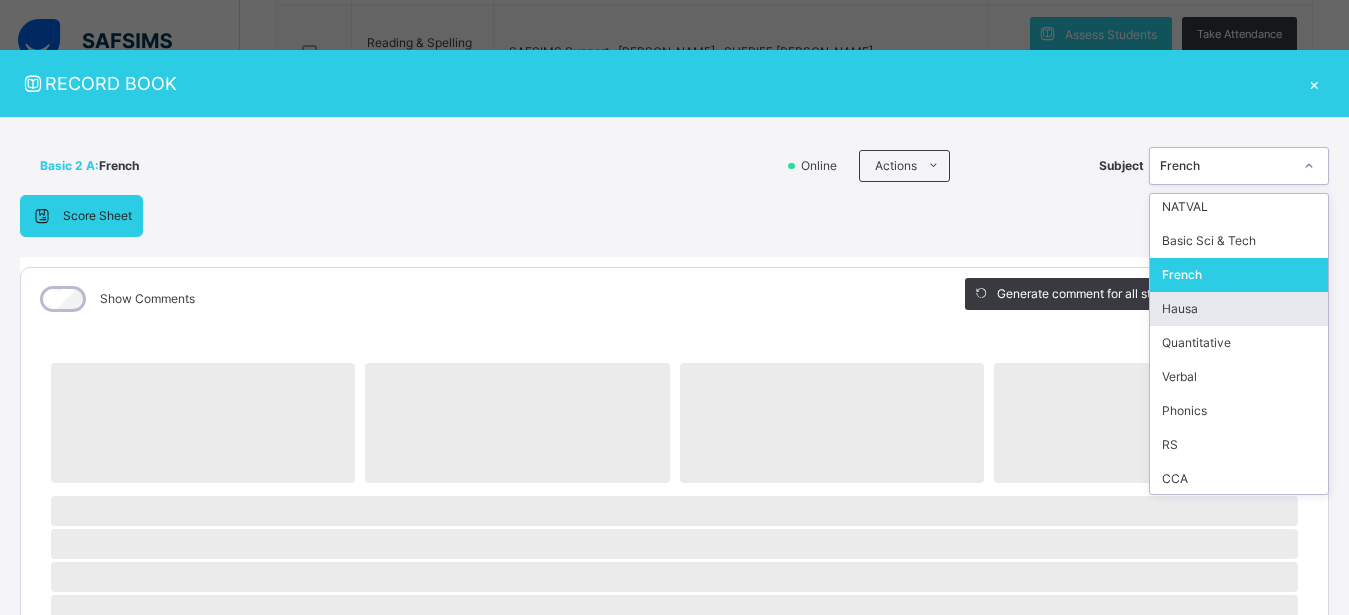 scroll, scrollTop: 142, scrollLeft: 0, axis: vertical 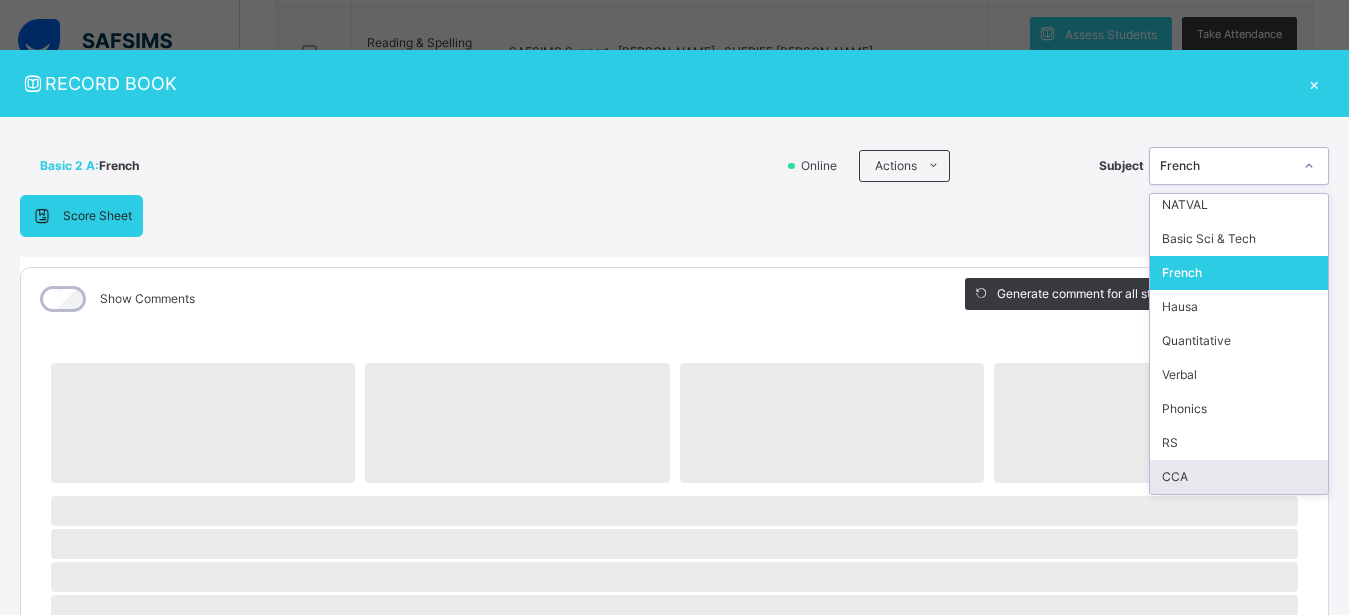 click on "CCA" at bounding box center [1239, 477] 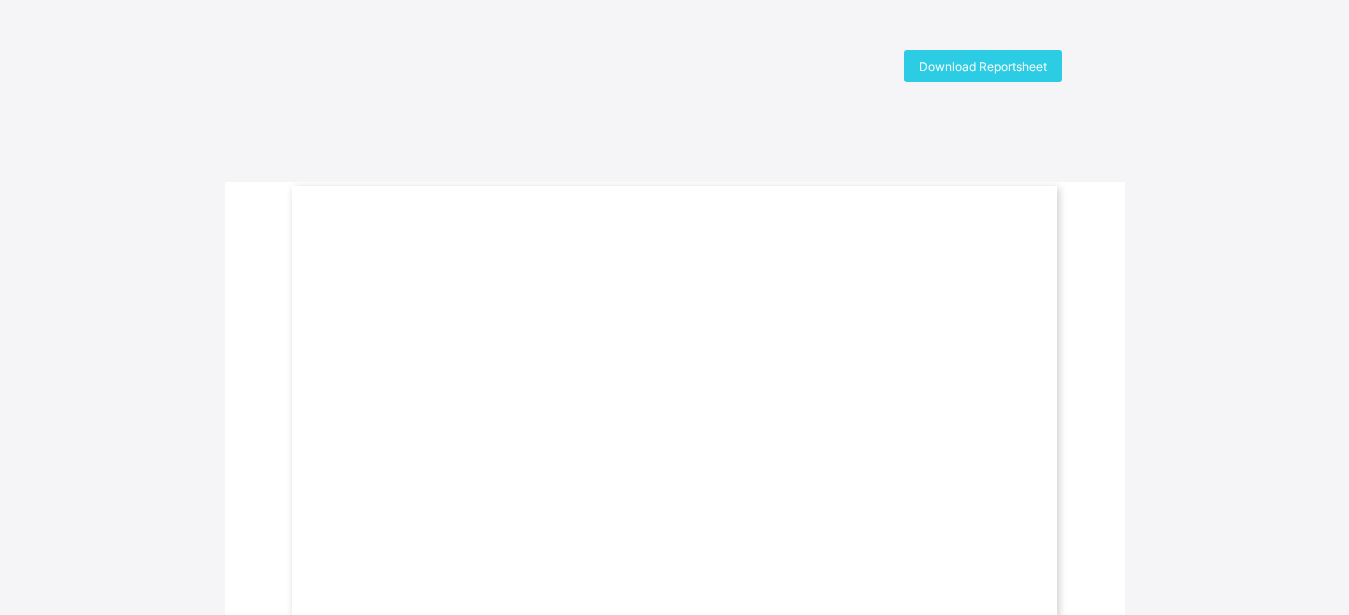 scroll, scrollTop: 0, scrollLeft: 0, axis: both 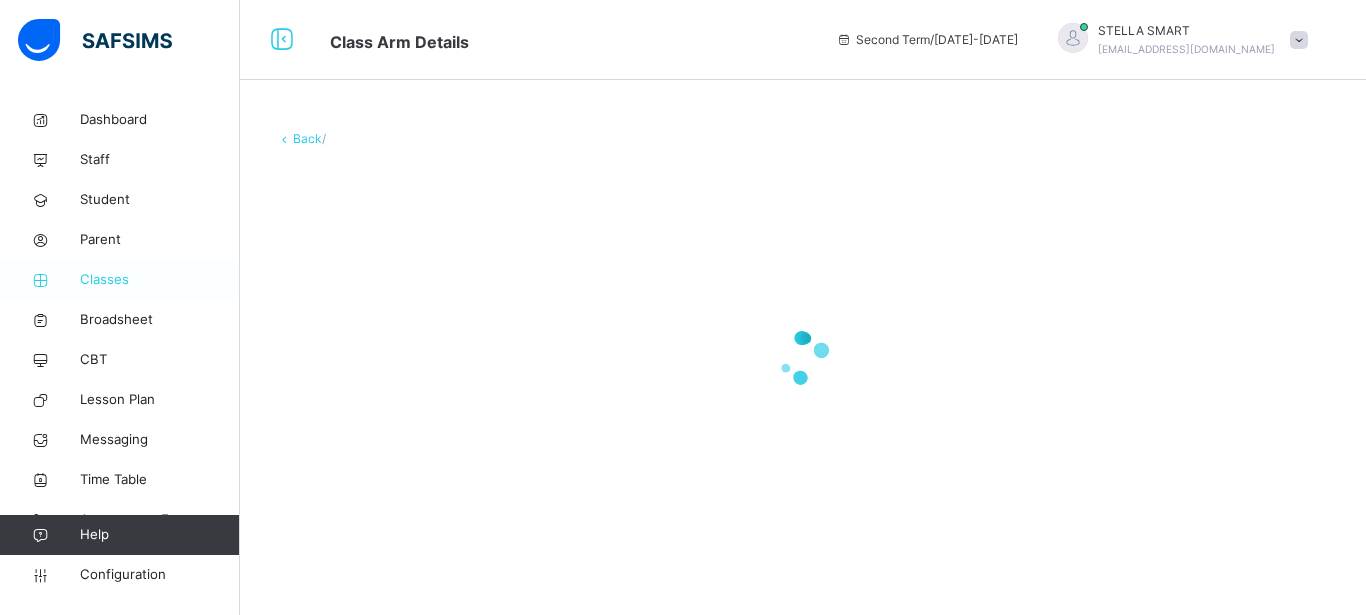 click on "Classes" at bounding box center (160, 280) 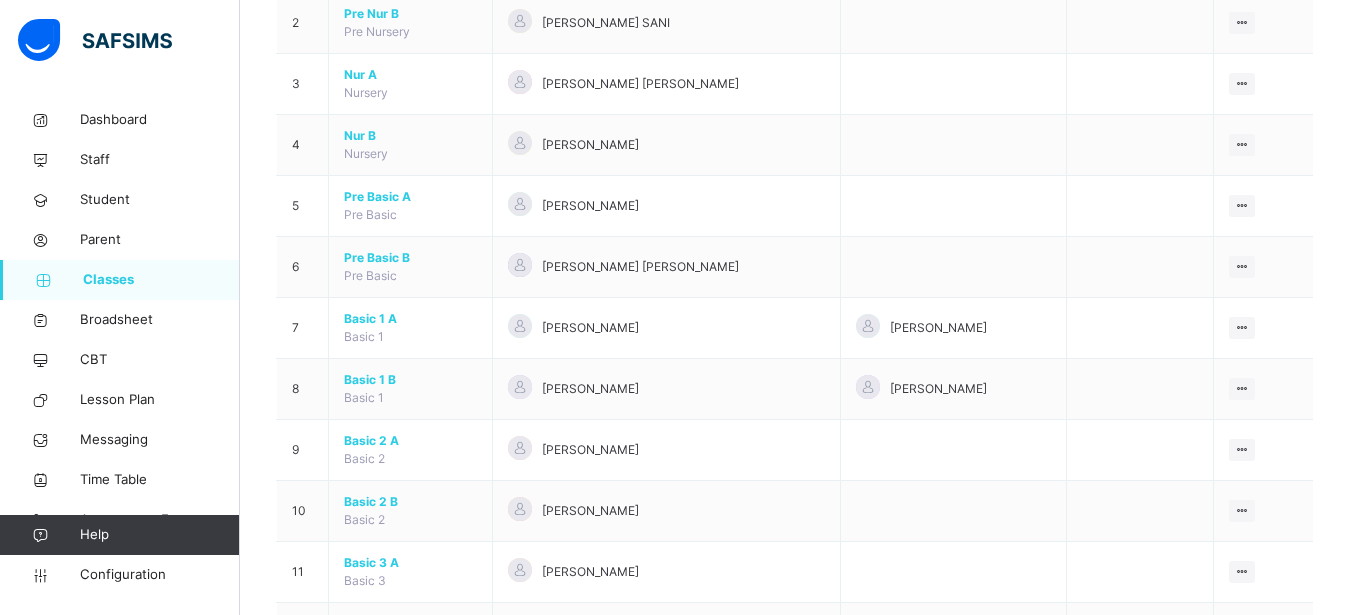 scroll, scrollTop: 357, scrollLeft: 0, axis: vertical 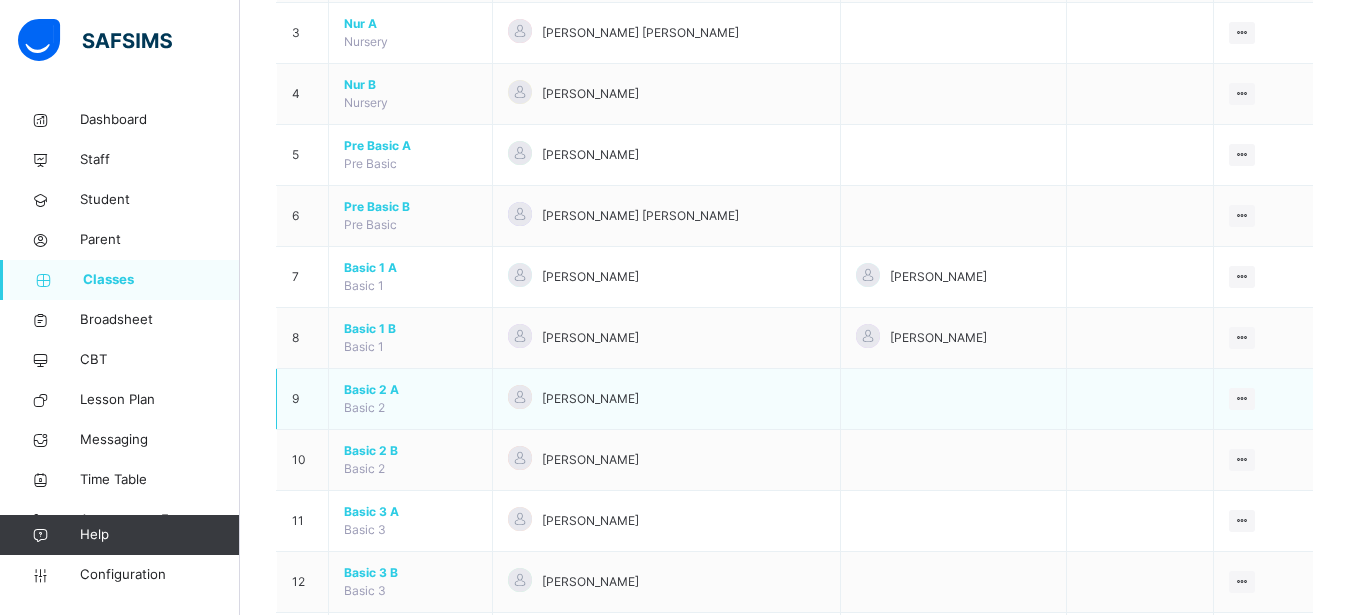 click on "Basic 2   A" at bounding box center [410, 390] 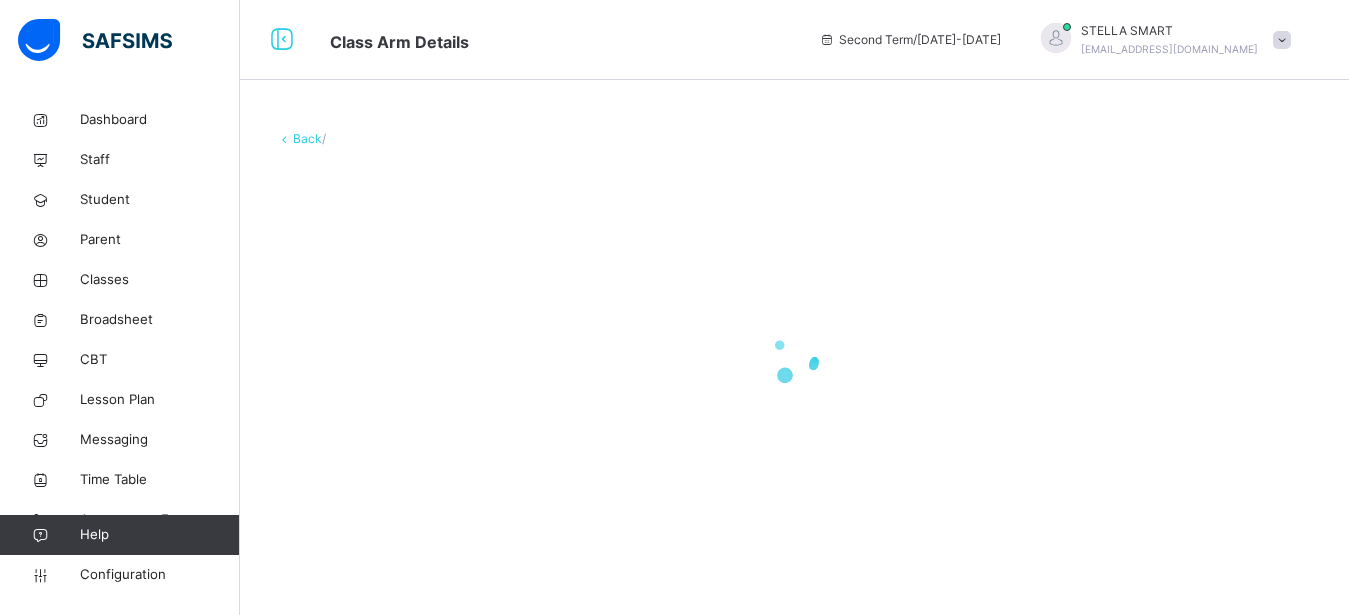 scroll, scrollTop: 0, scrollLeft: 0, axis: both 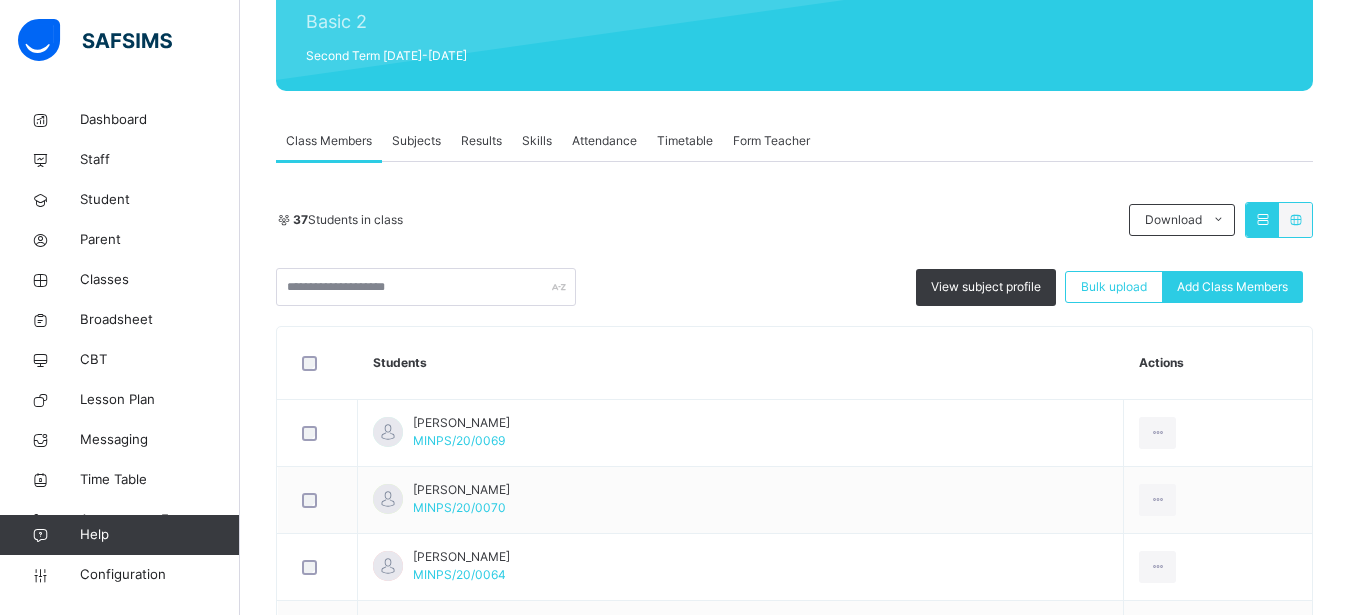 click on "Subjects" at bounding box center [416, 141] 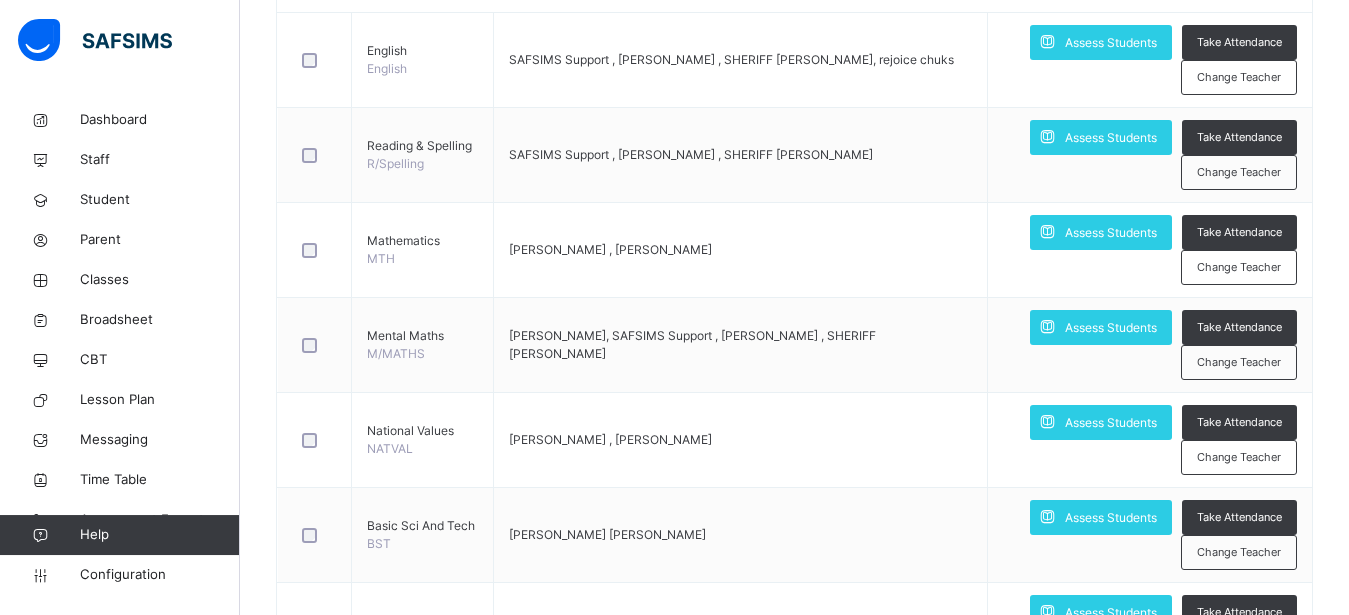 scroll, scrollTop: 561, scrollLeft: 0, axis: vertical 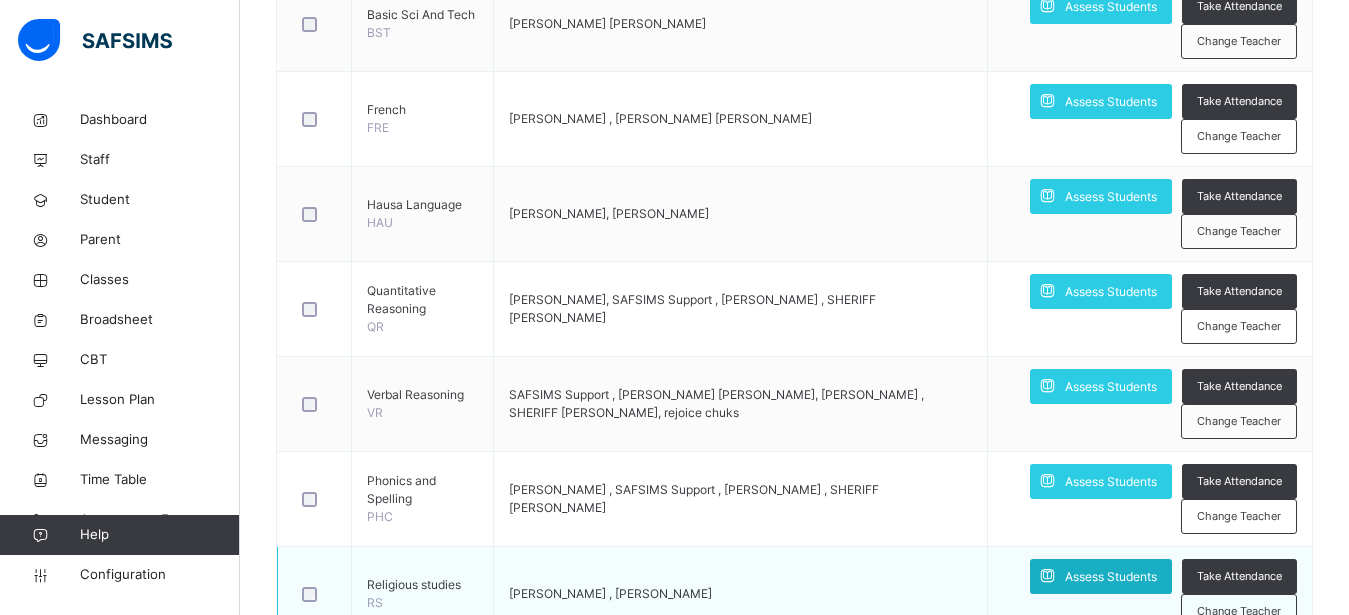 click on "Assess Students" at bounding box center (1111, 577) 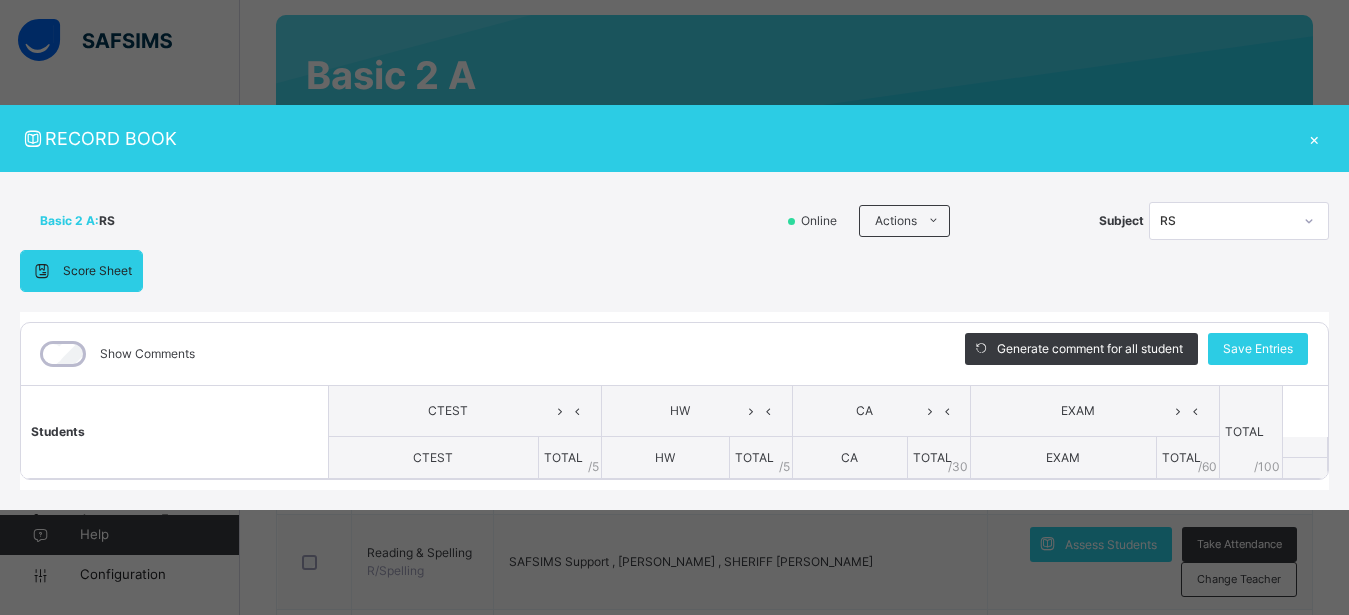scroll, scrollTop: 0, scrollLeft: 0, axis: both 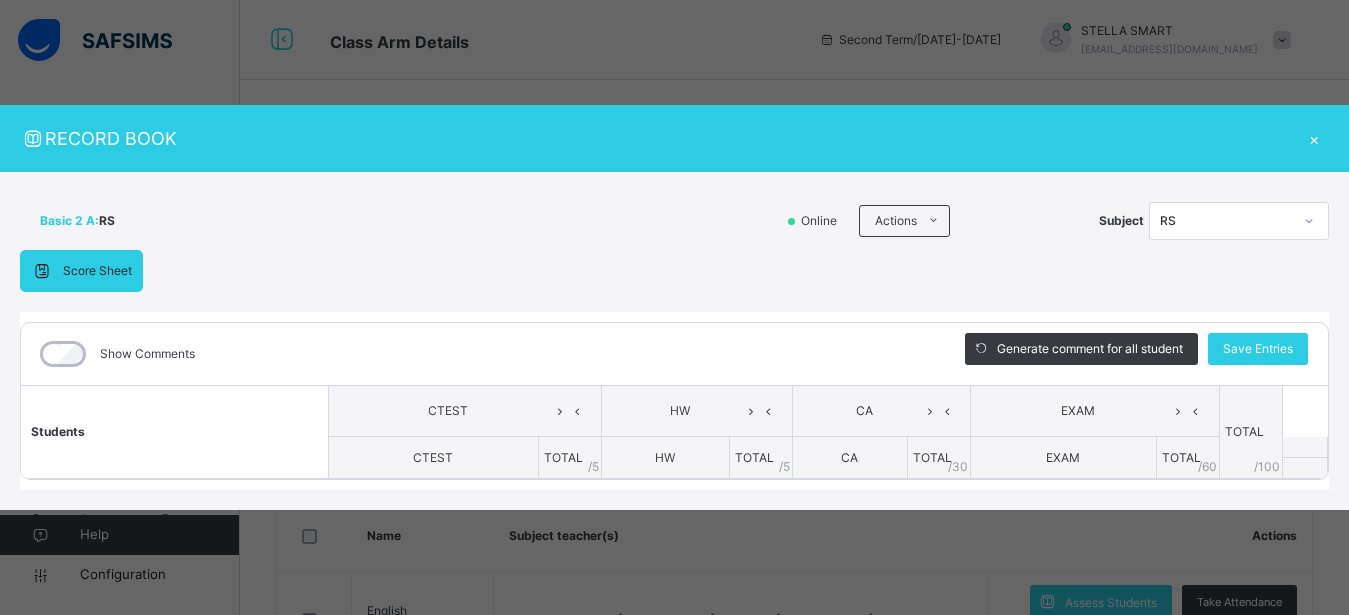 click on "Score Sheet Score Sheet Show Comments   Generate comment for all student   Save Entries Class Level:  Basic 2   A Subject:  RS Session:  2024/2025 Session Session:  Second Term Students CTEST HW CA EXAM TOTAL /100 Comment CTEST TOTAL / 5 HW TOTAL / 5 CA TOTAL / 30 EXAM TOTAL / 60   ×   Subject Teacher’s Comment Generate and see in full the comment developed by the AI with an option to regenerate the comment Sims Bot Please wait while the Sims Bot generates comments for all your students" at bounding box center (674, 370) 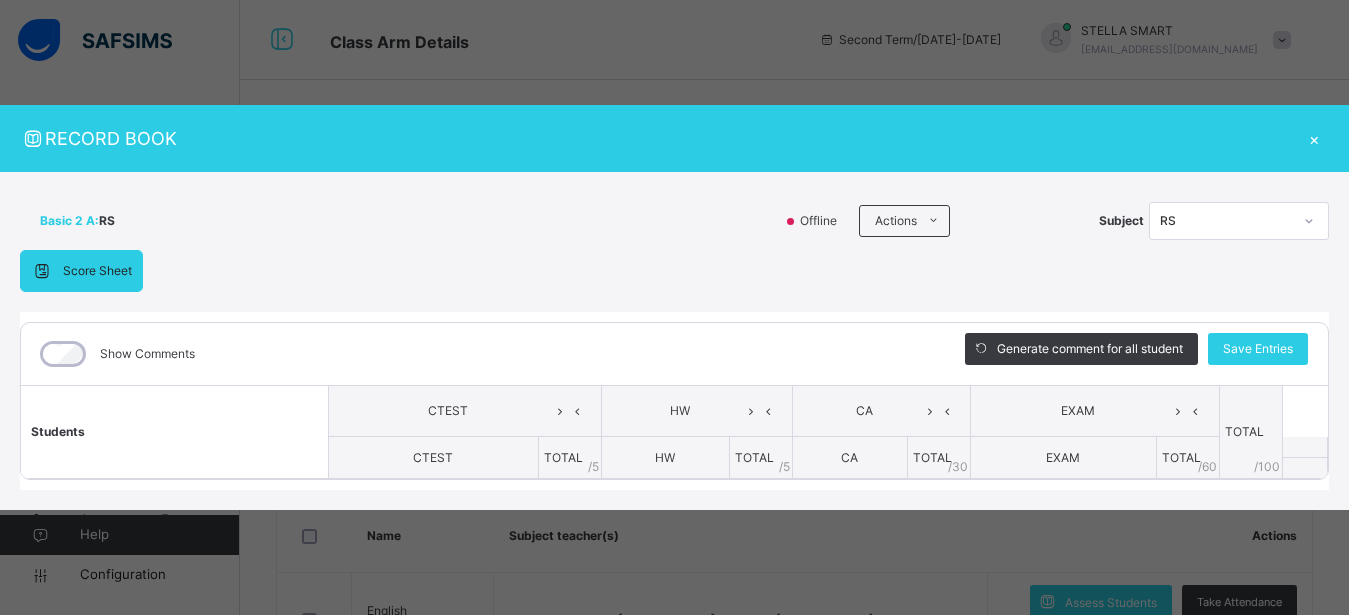 click on "RECORD BOOK ×" at bounding box center (674, 138) 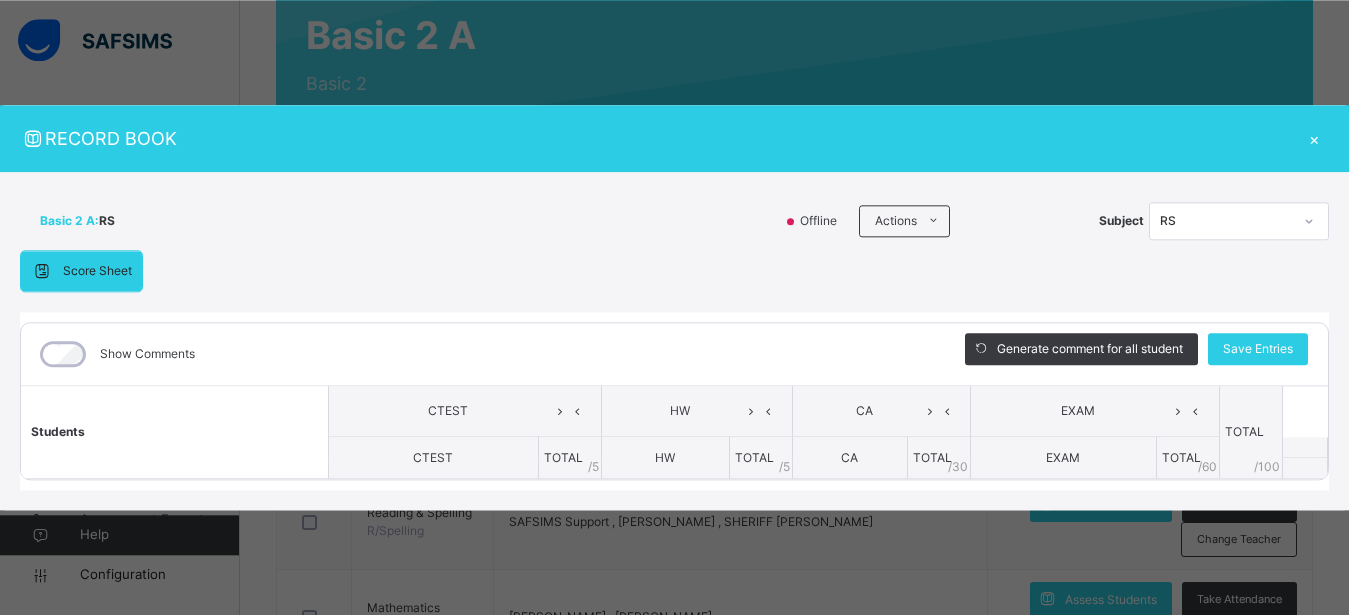 scroll, scrollTop: 0, scrollLeft: 0, axis: both 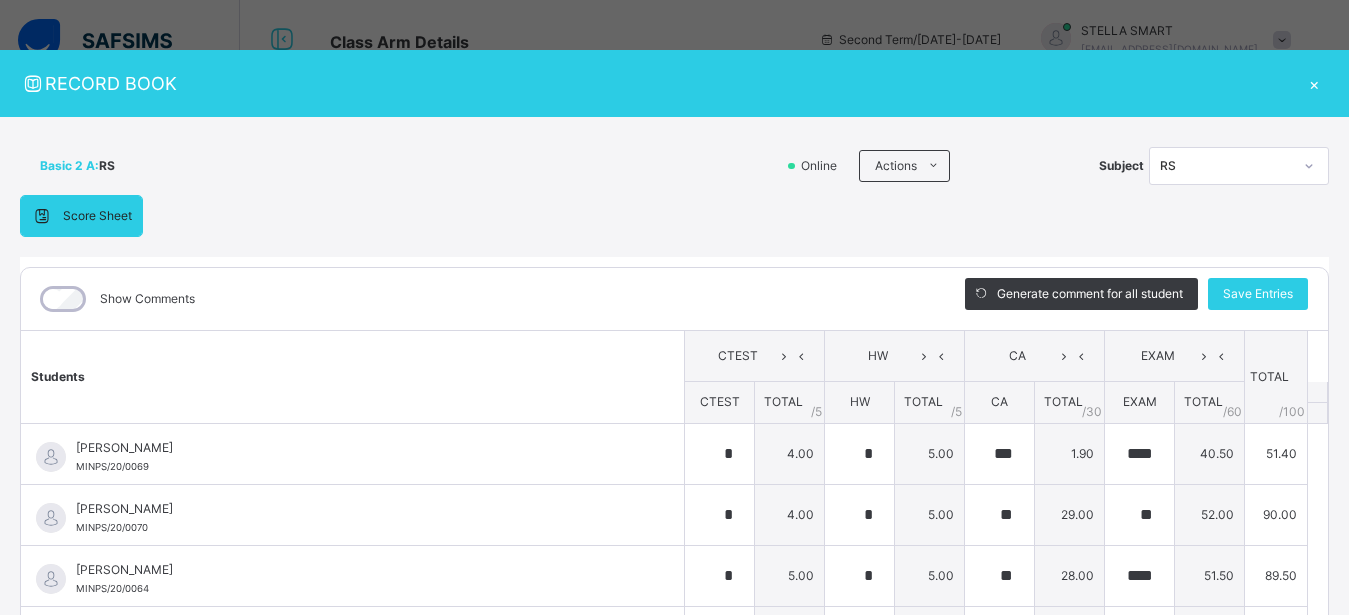 type on "*" 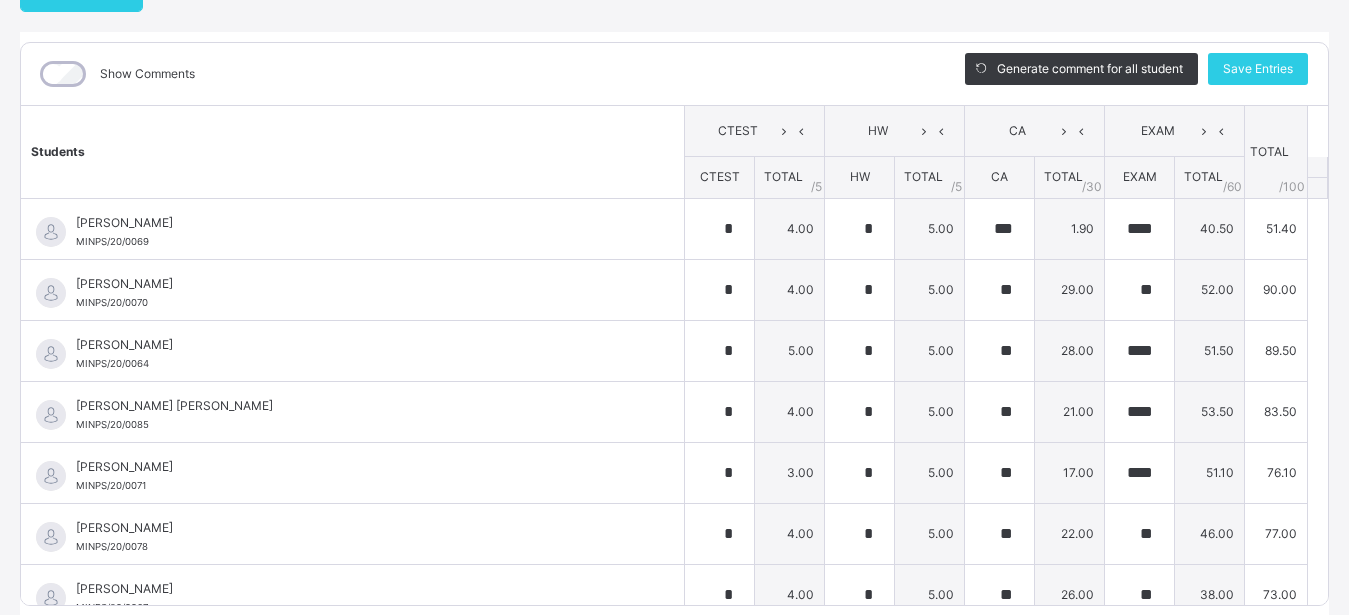 scroll, scrollTop: 296, scrollLeft: 0, axis: vertical 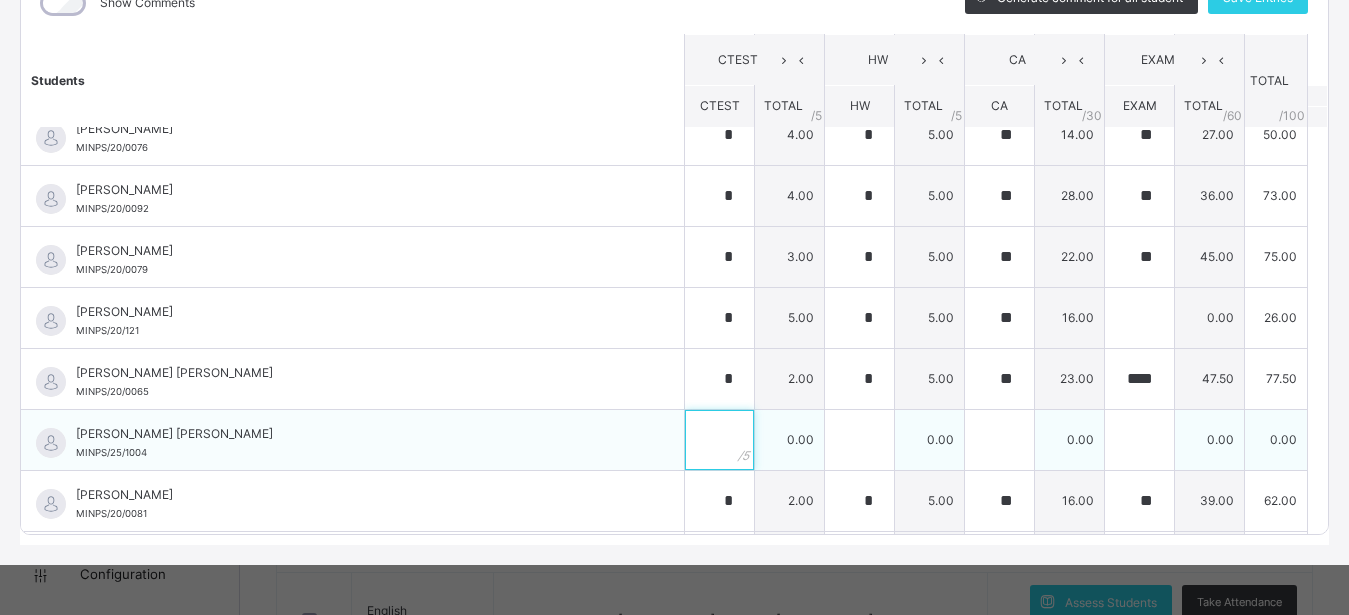 click at bounding box center (719, 440) 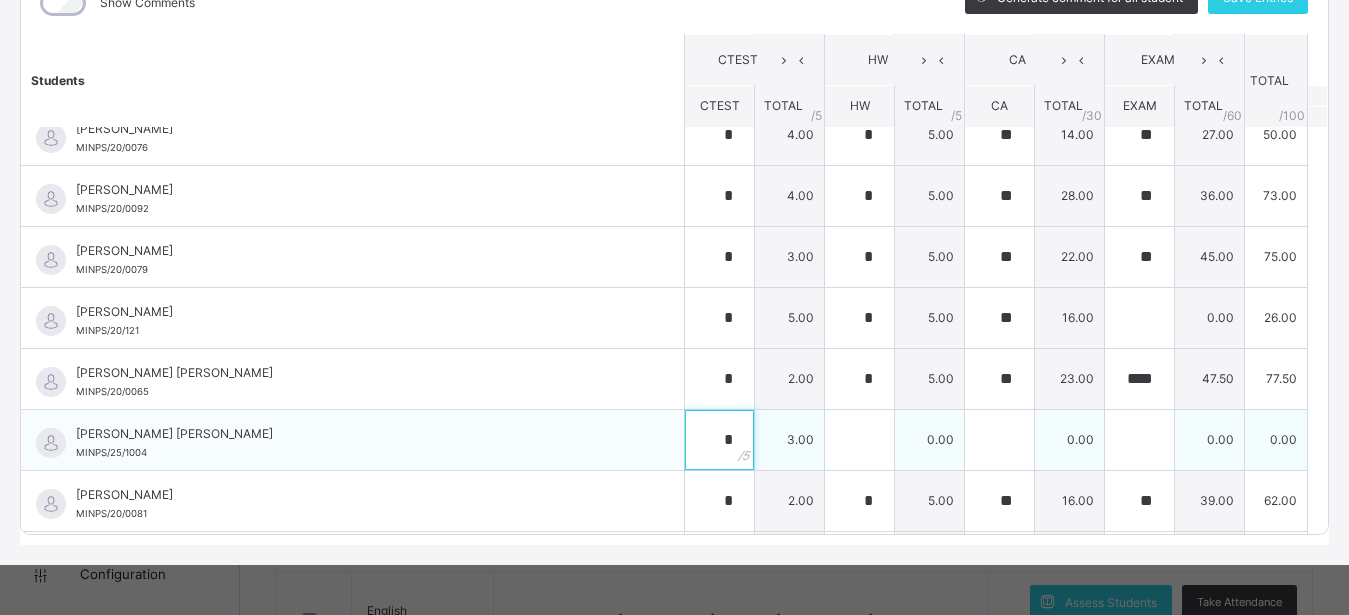 type on "*" 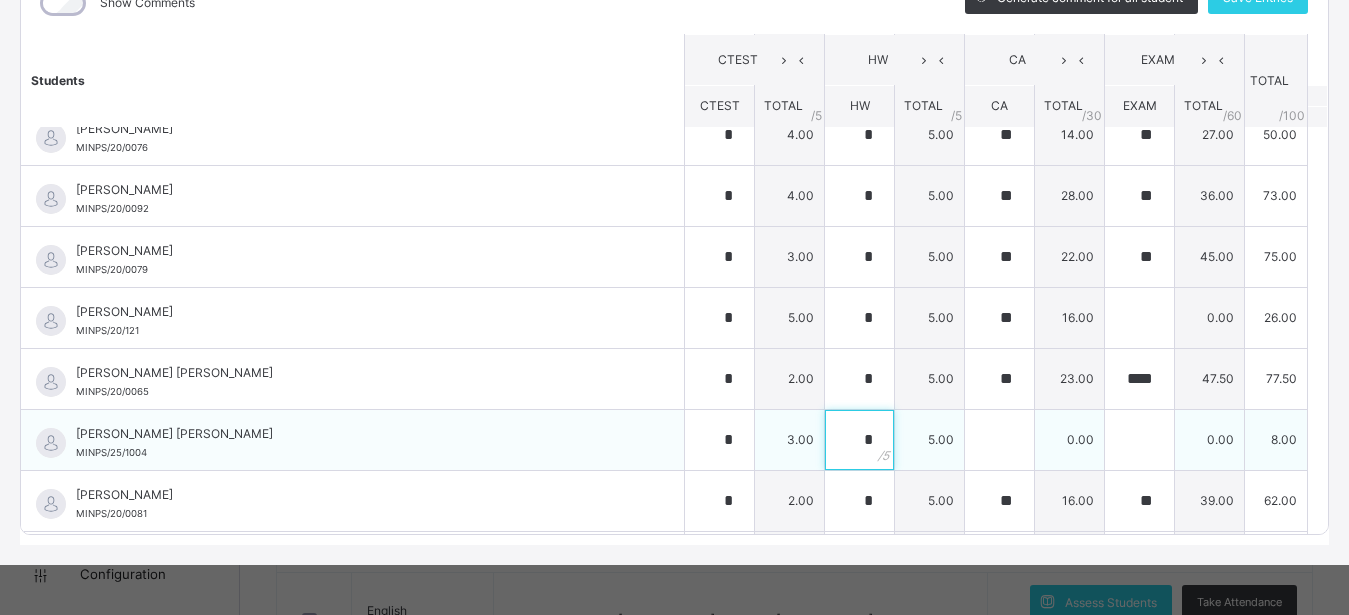 type on "*" 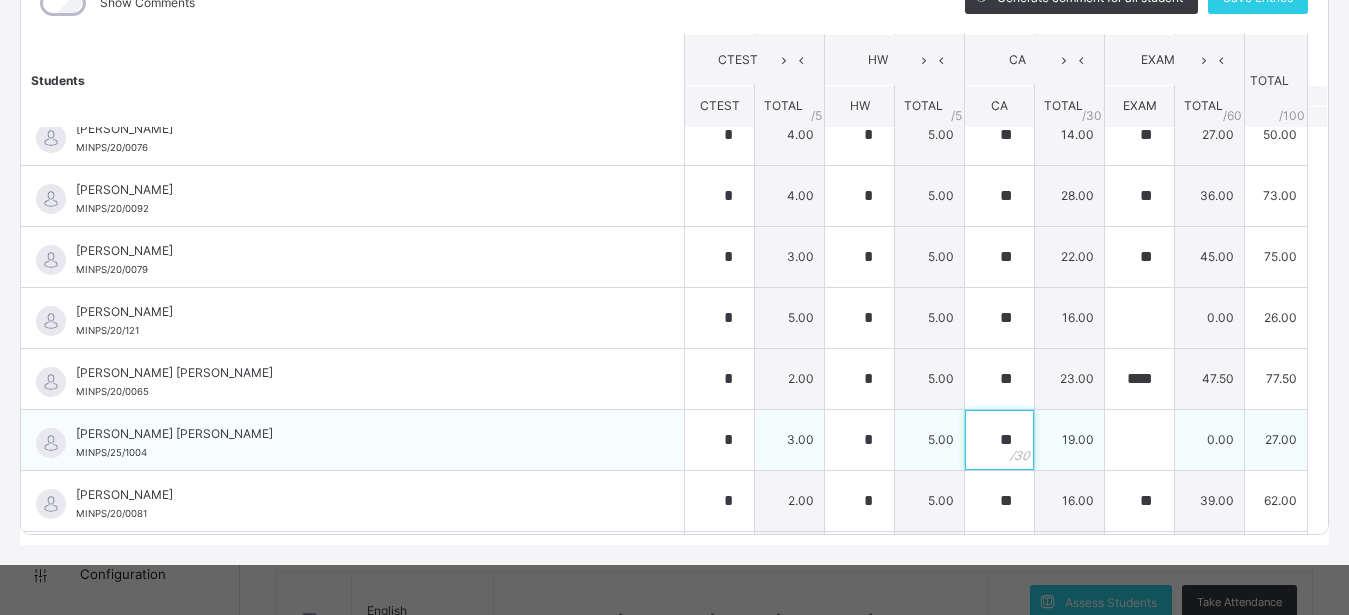 type on "**" 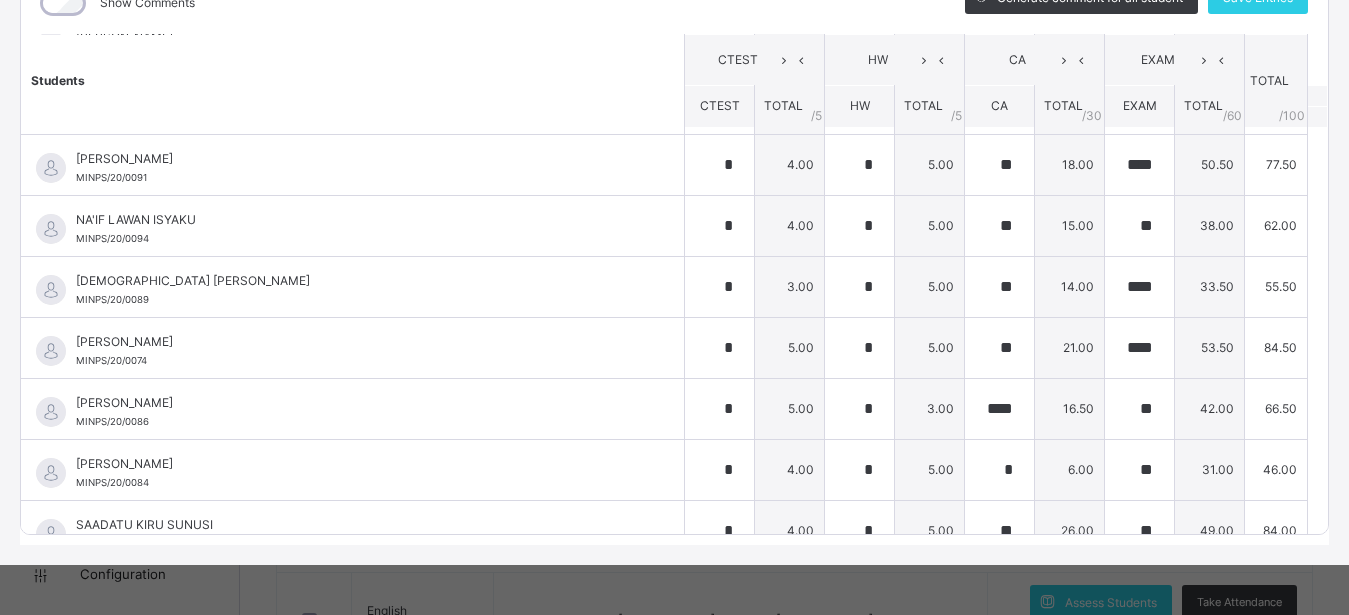 scroll, scrollTop: 1569, scrollLeft: 0, axis: vertical 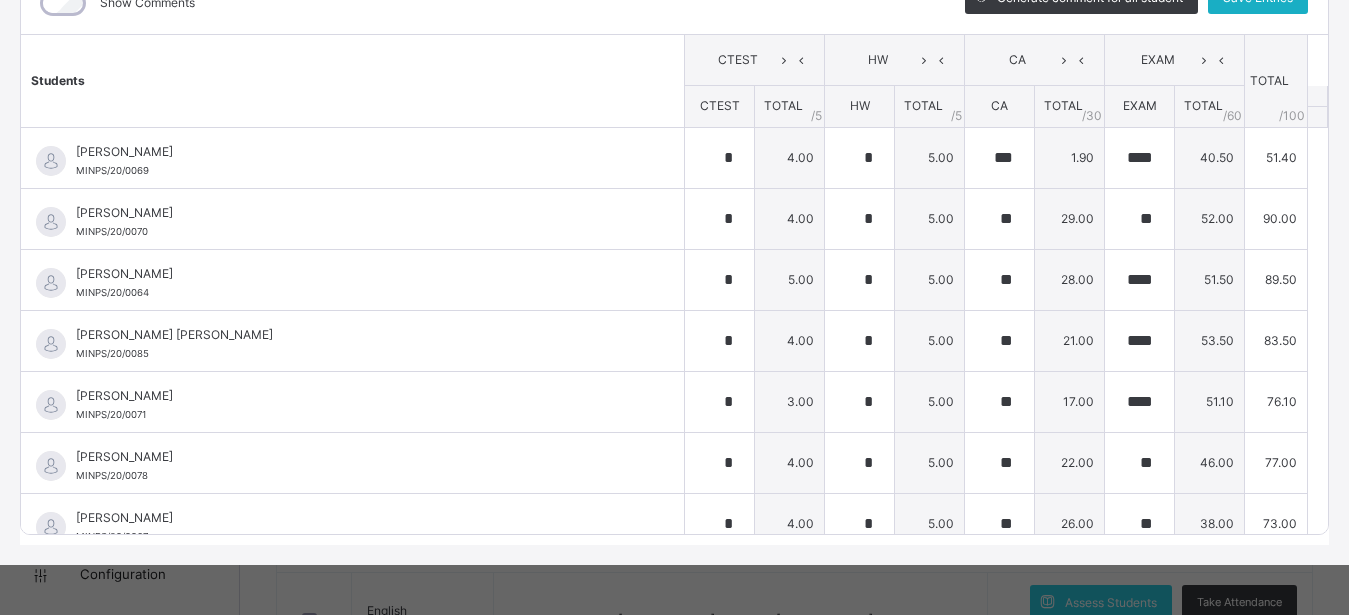 type on "**" 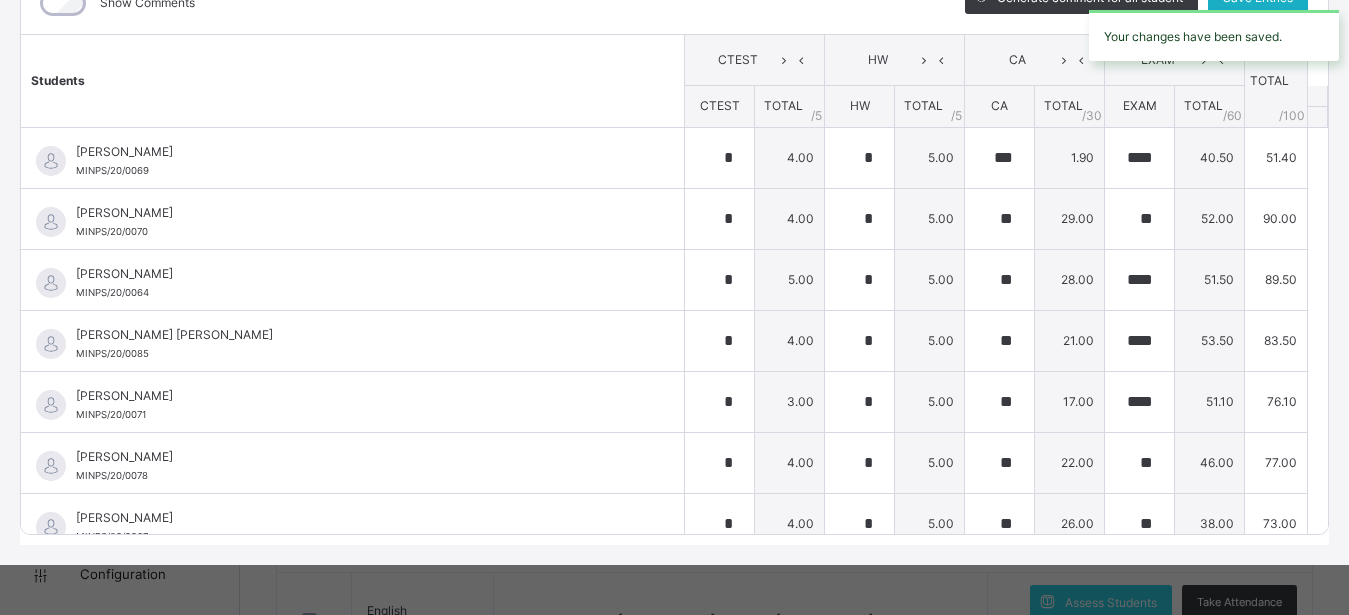 type on "*" 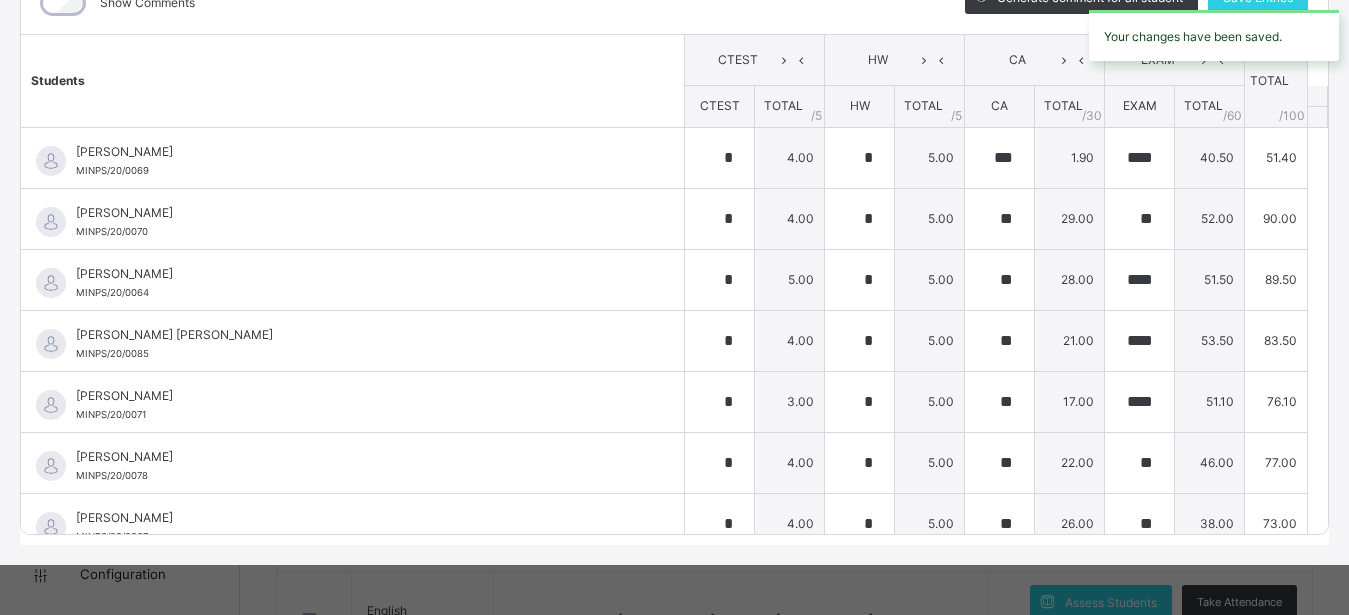 click on "Your changes have been saved." at bounding box center [1214, 35] 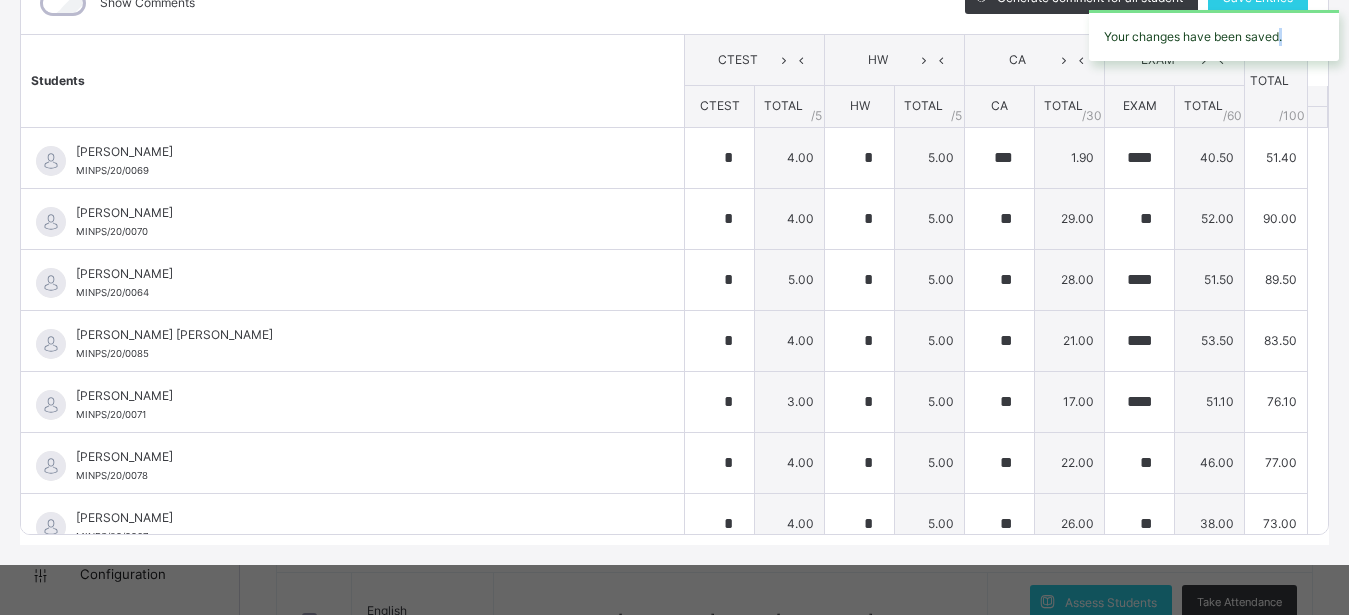 click on "Your changes have been saved." at bounding box center (1214, 35) 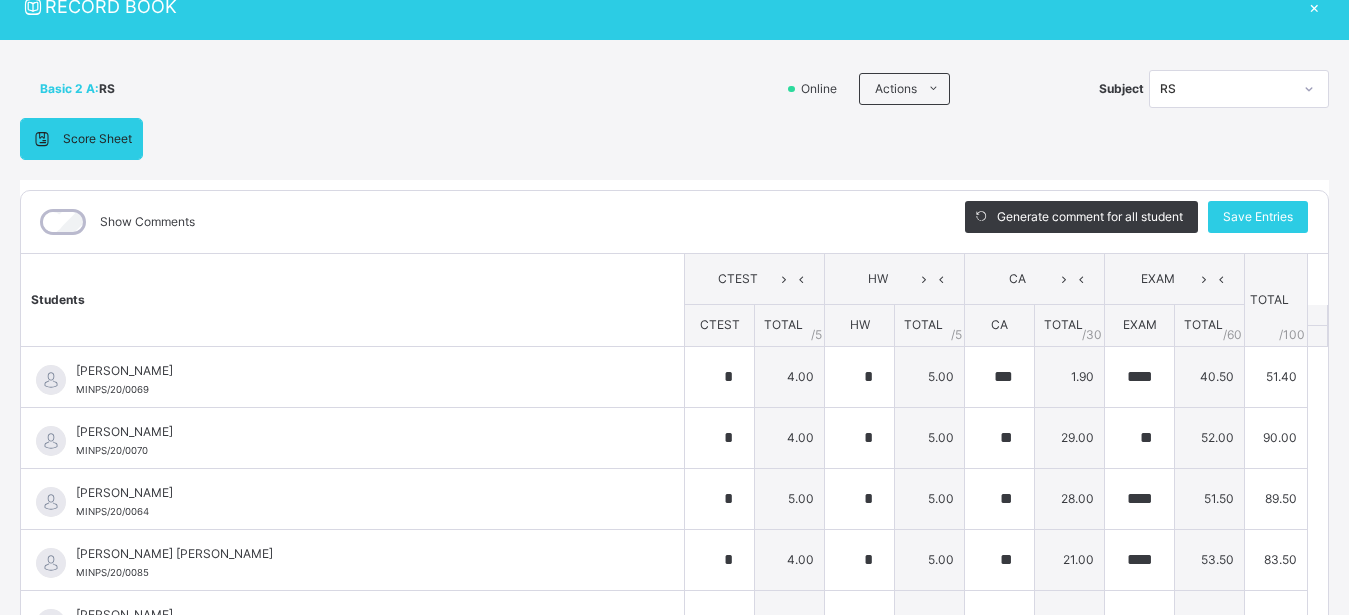 scroll, scrollTop: 41, scrollLeft: 0, axis: vertical 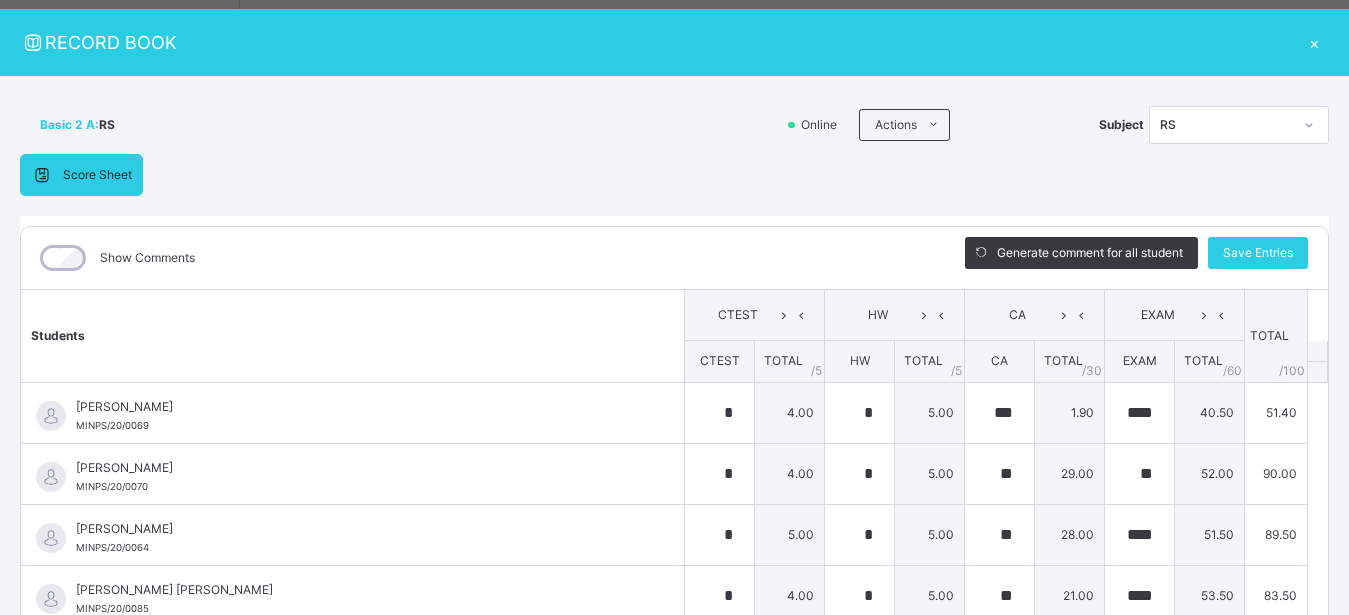 click 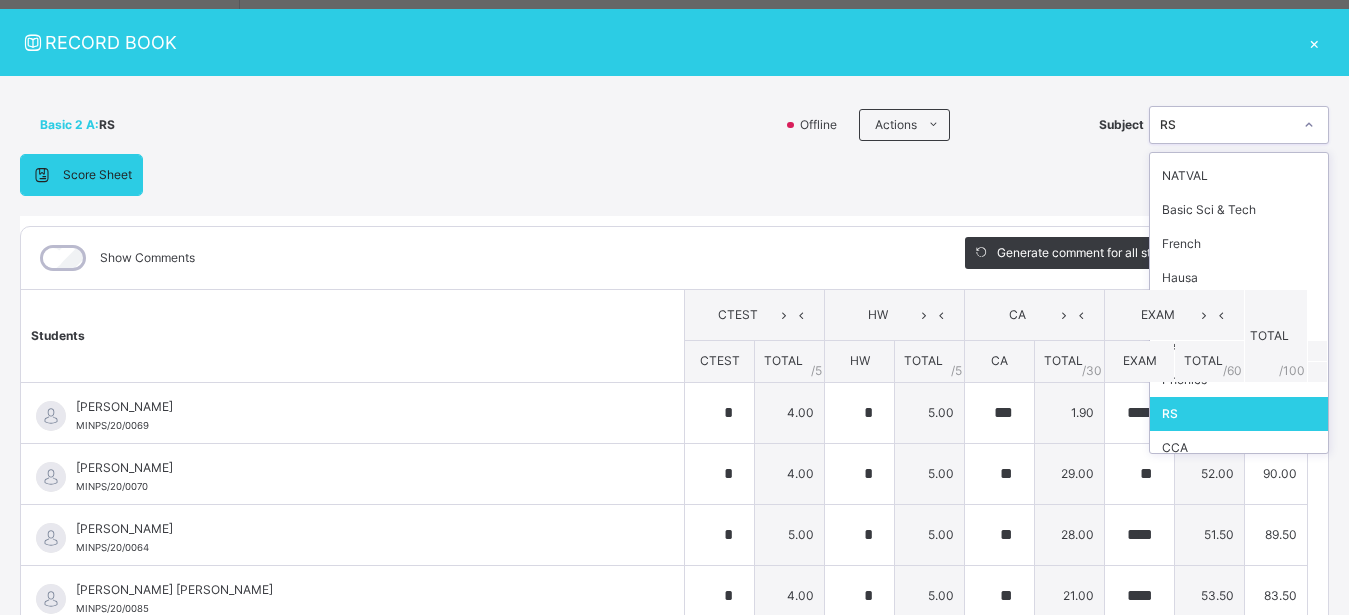 scroll, scrollTop: 142, scrollLeft: 0, axis: vertical 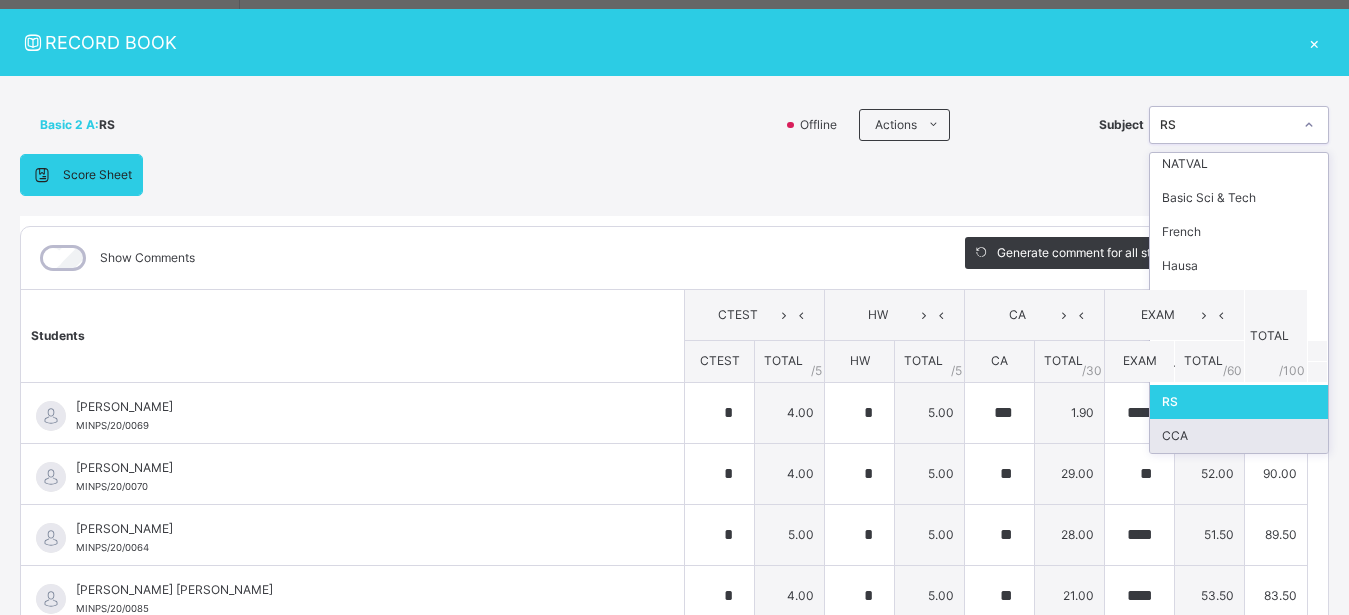 click on "CCA" at bounding box center (1239, 436) 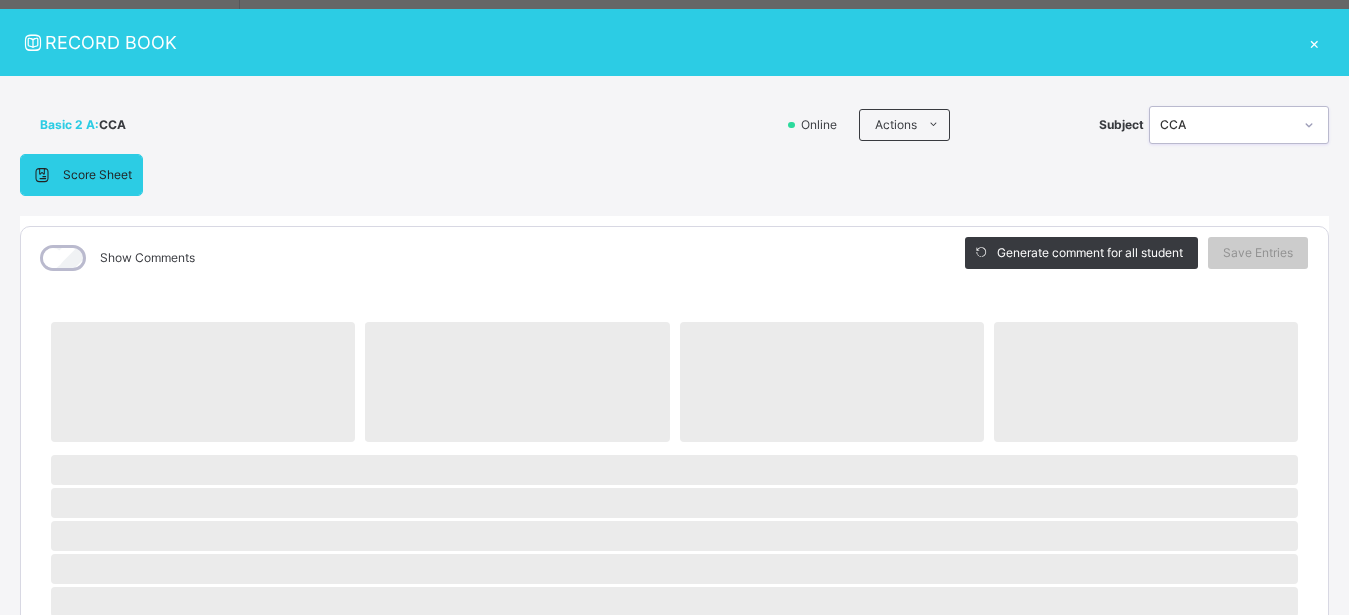 click on "Basic 2   A :   CCA" at bounding box center [396, 125] 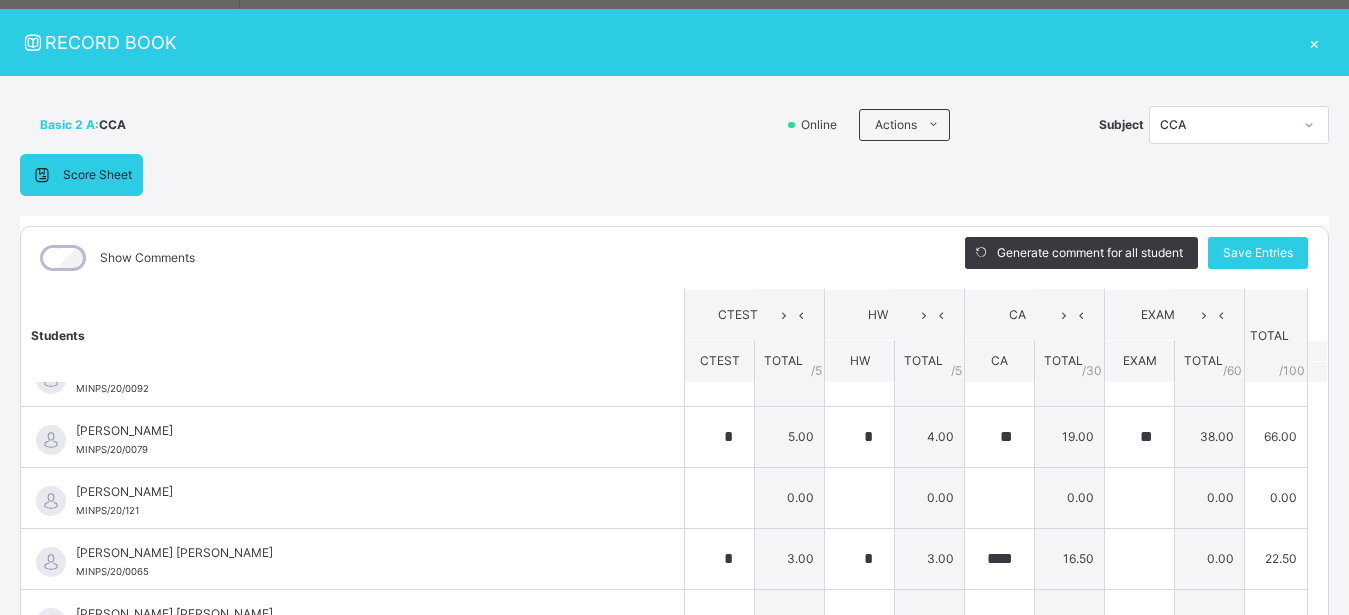 scroll, scrollTop: 530, scrollLeft: 0, axis: vertical 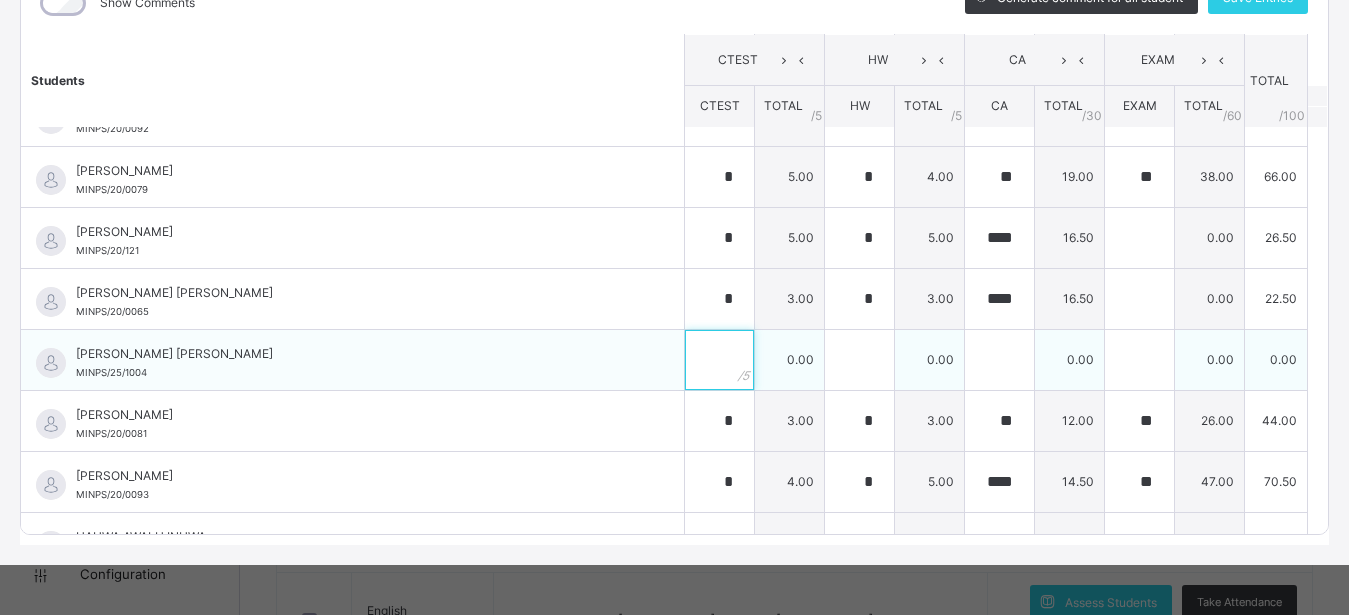 click at bounding box center [719, 360] 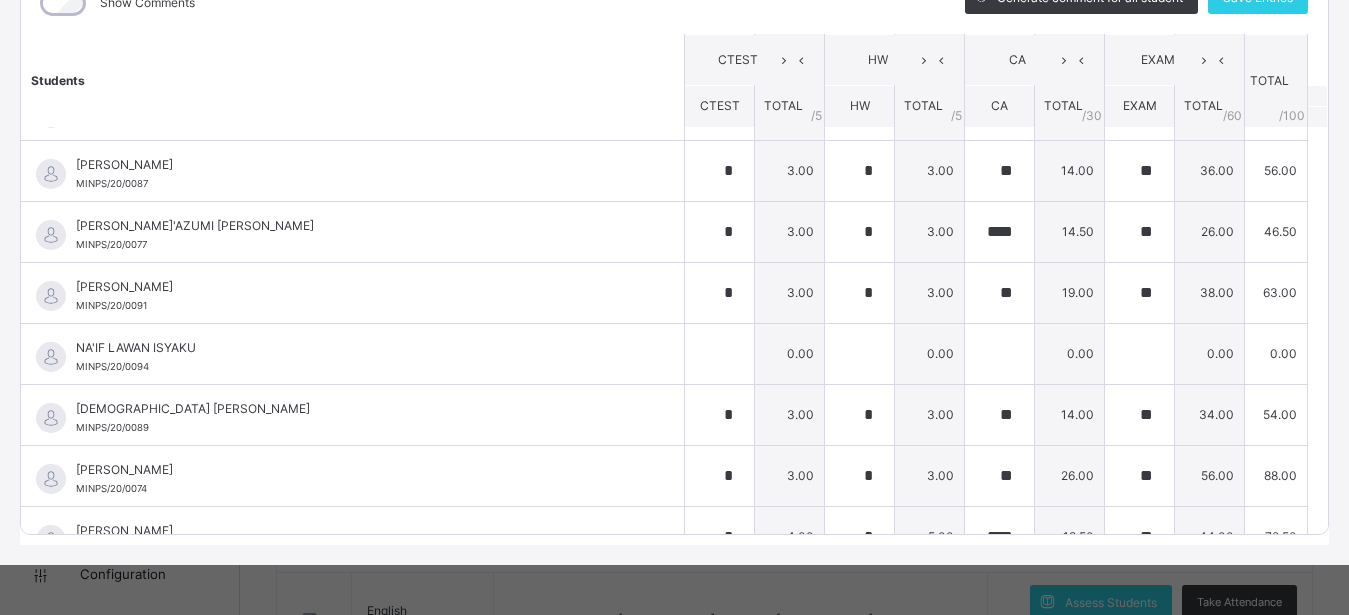 scroll, scrollTop: 1475, scrollLeft: 0, axis: vertical 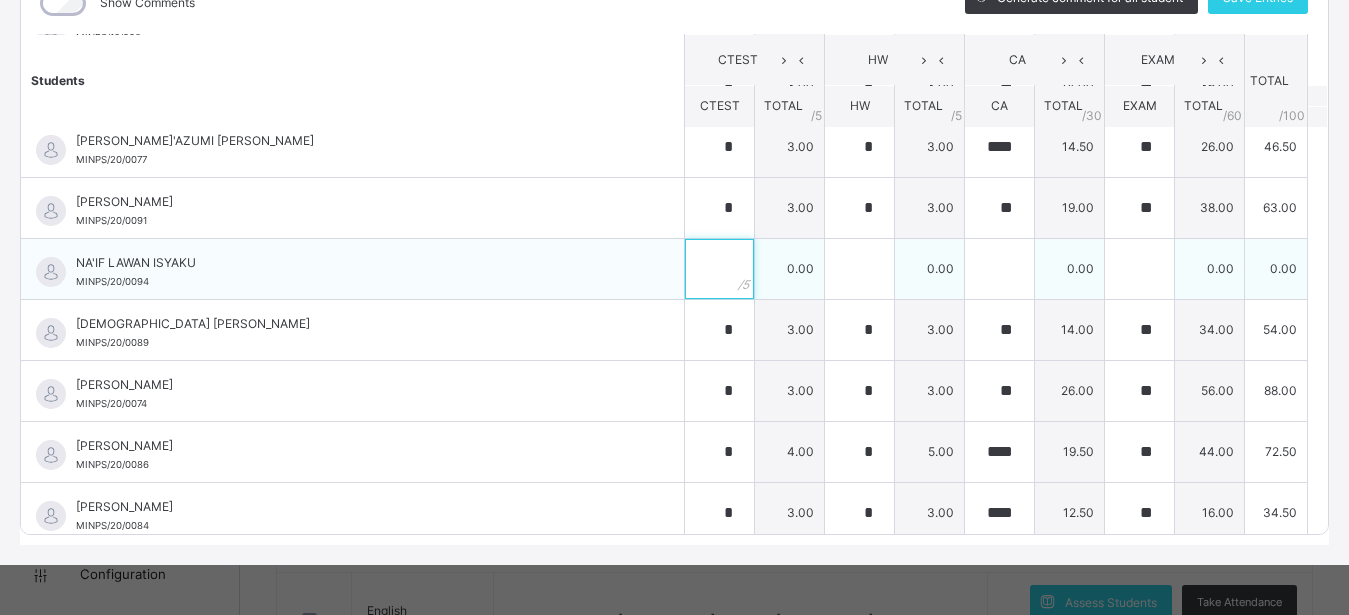 click at bounding box center (719, 269) 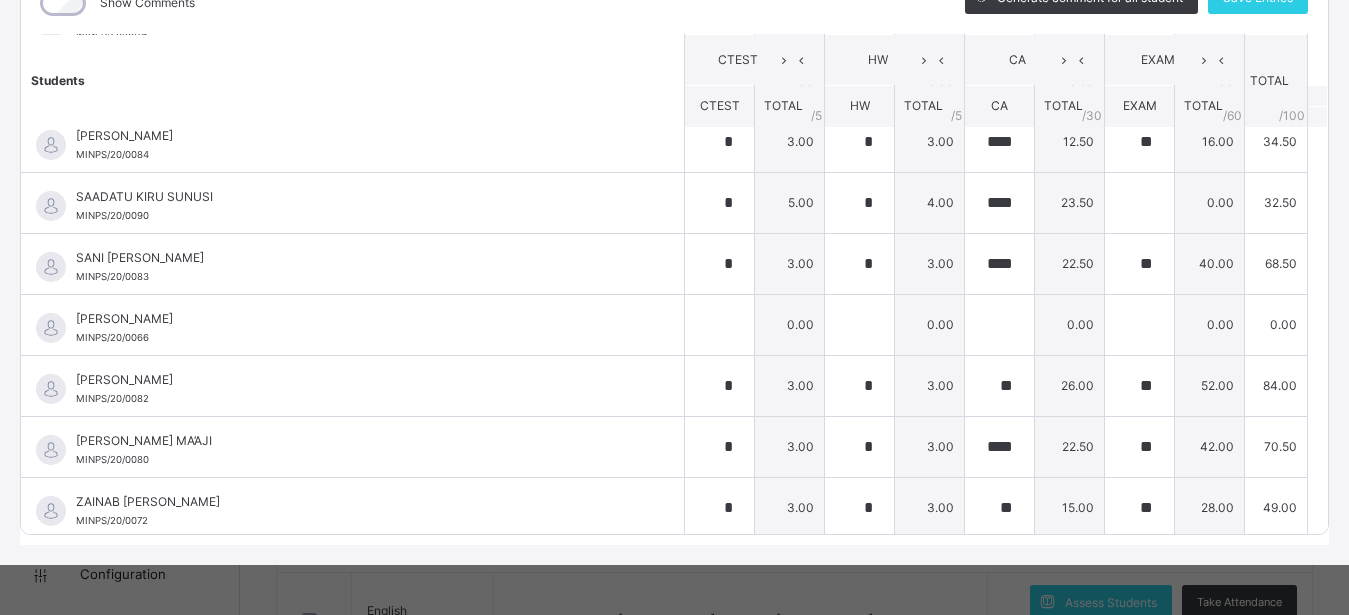 scroll, scrollTop: 1851, scrollLeft: 0, axis: vertical 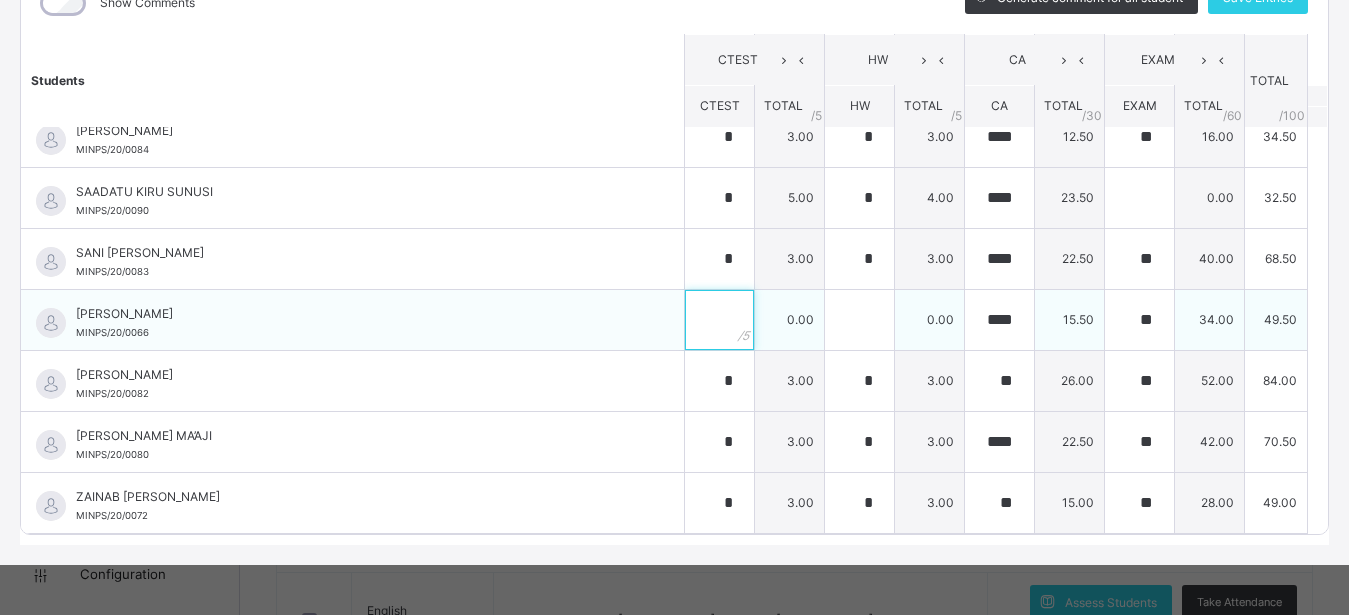 click at bounding box center (719, 320) 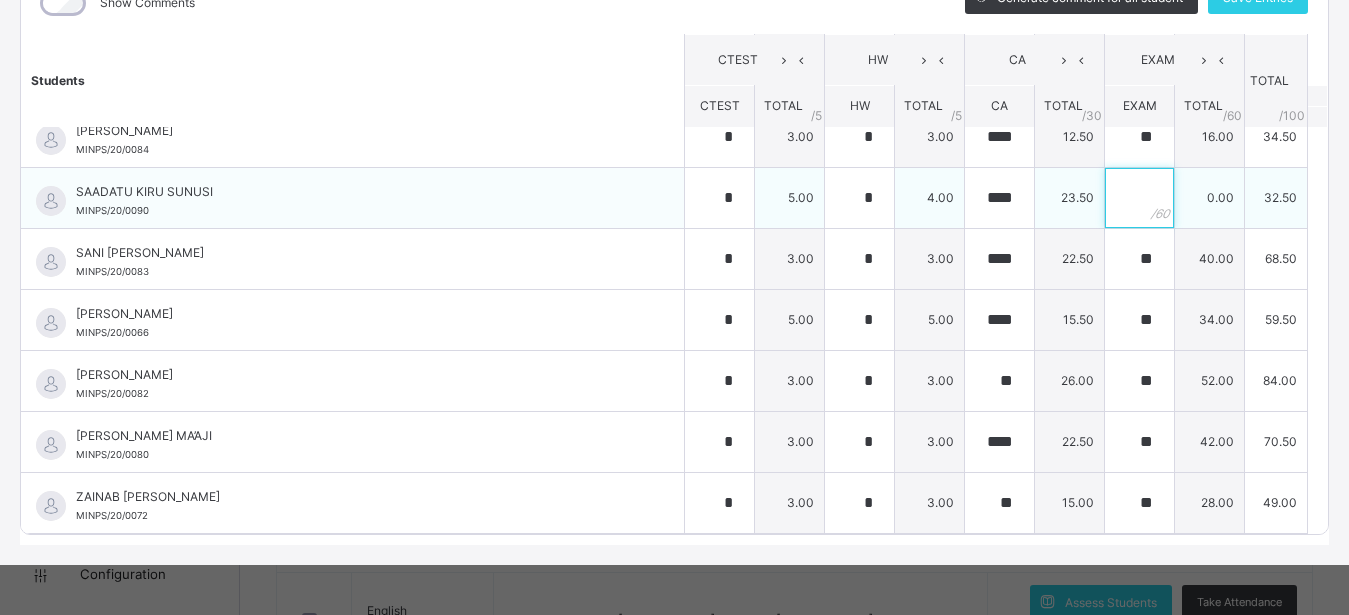 click at bounding box center [1139, 198] 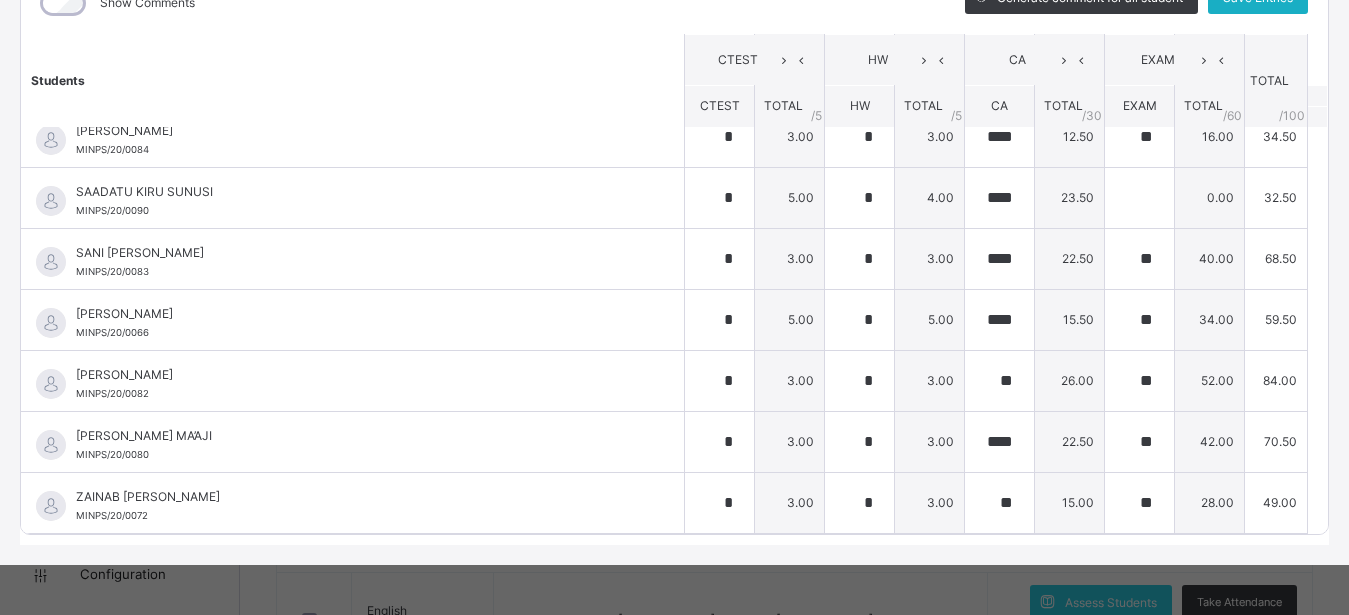 click on "Save Entries" at bounding box center (1258, -2) 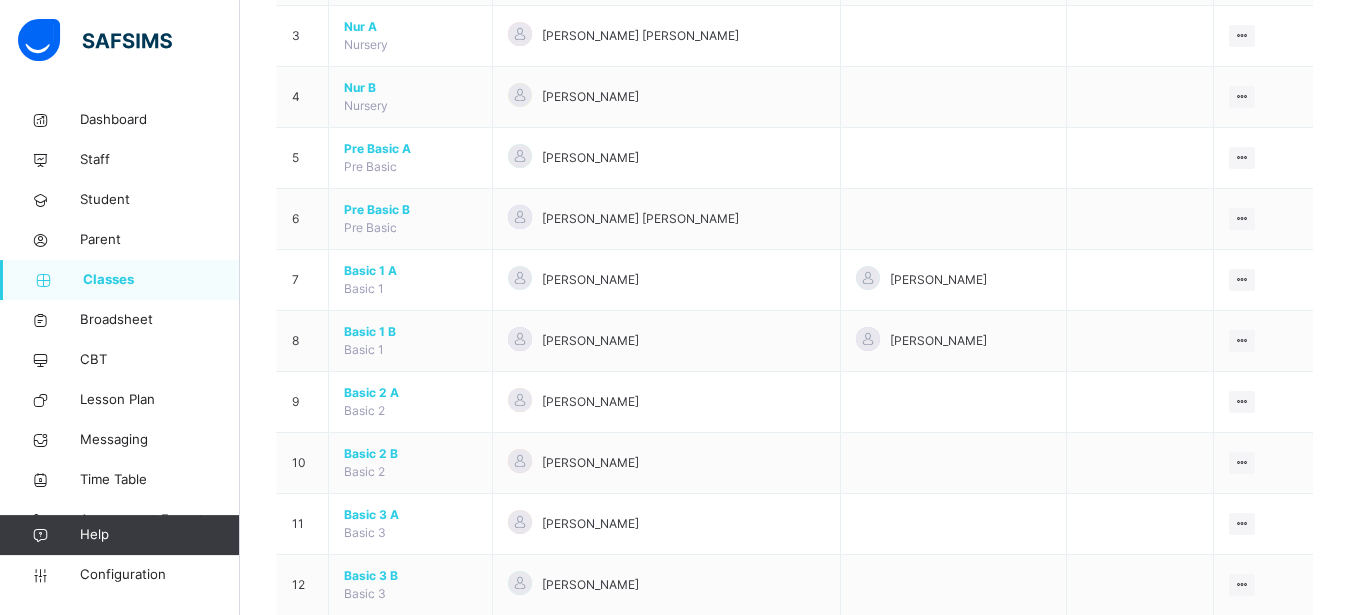 scroll, scrollTop: 408, scrollLeft: 0, axis: vertical 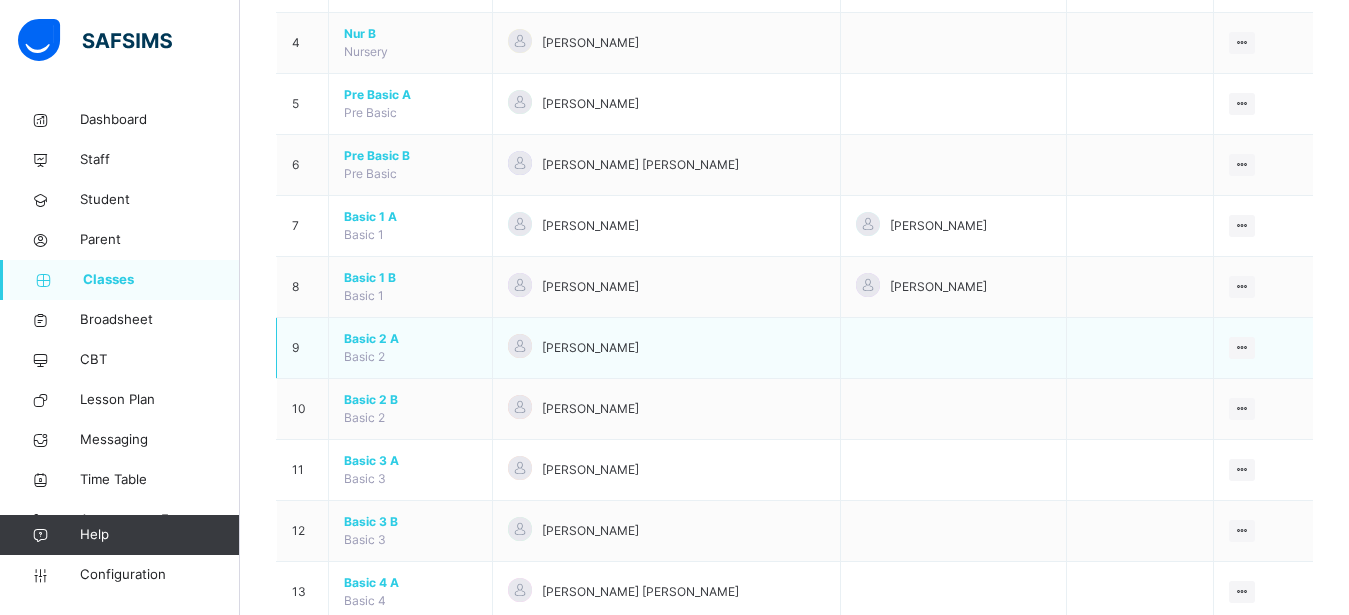 click on "Basic 2   A" at bounding box center [410, 339] 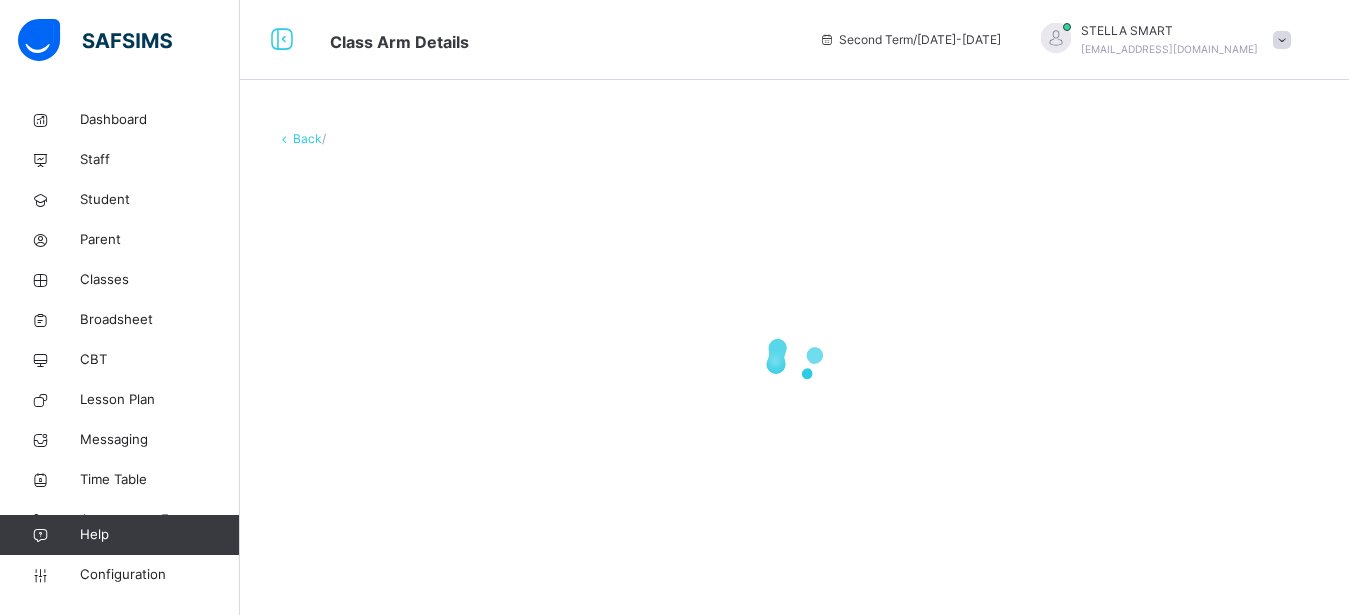 scroll, scrollTop: 0, scrollLeft: 0, axis: both 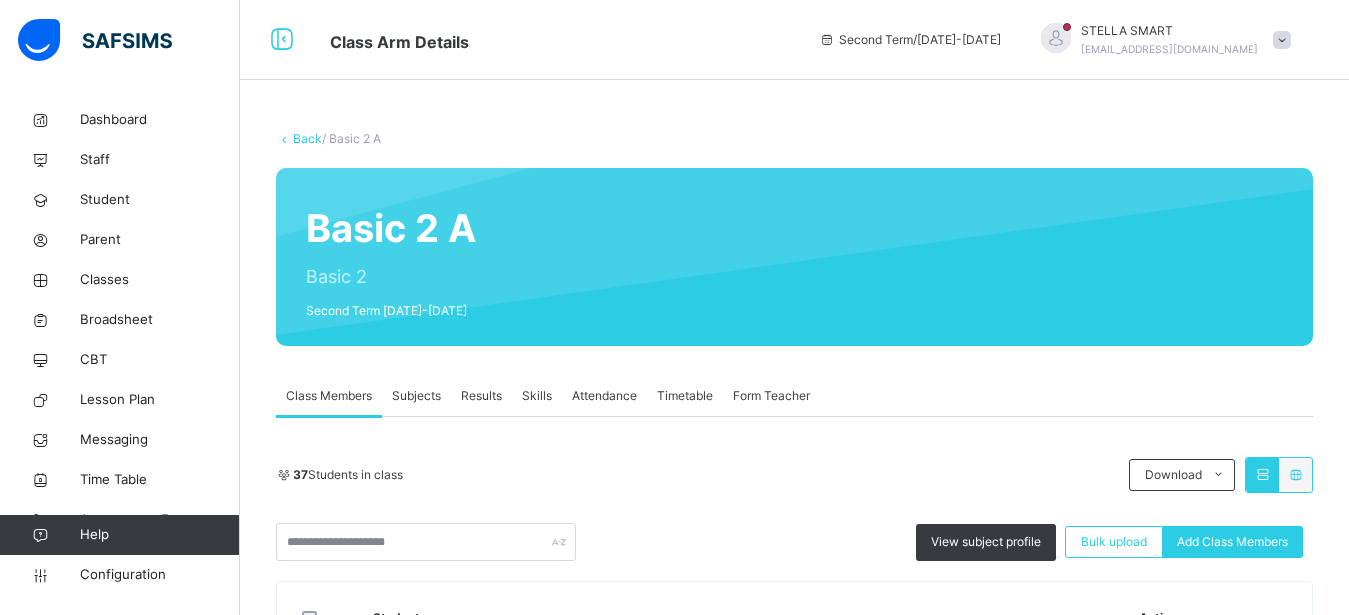 click on "Subjects" at bounding box center [416, 396] 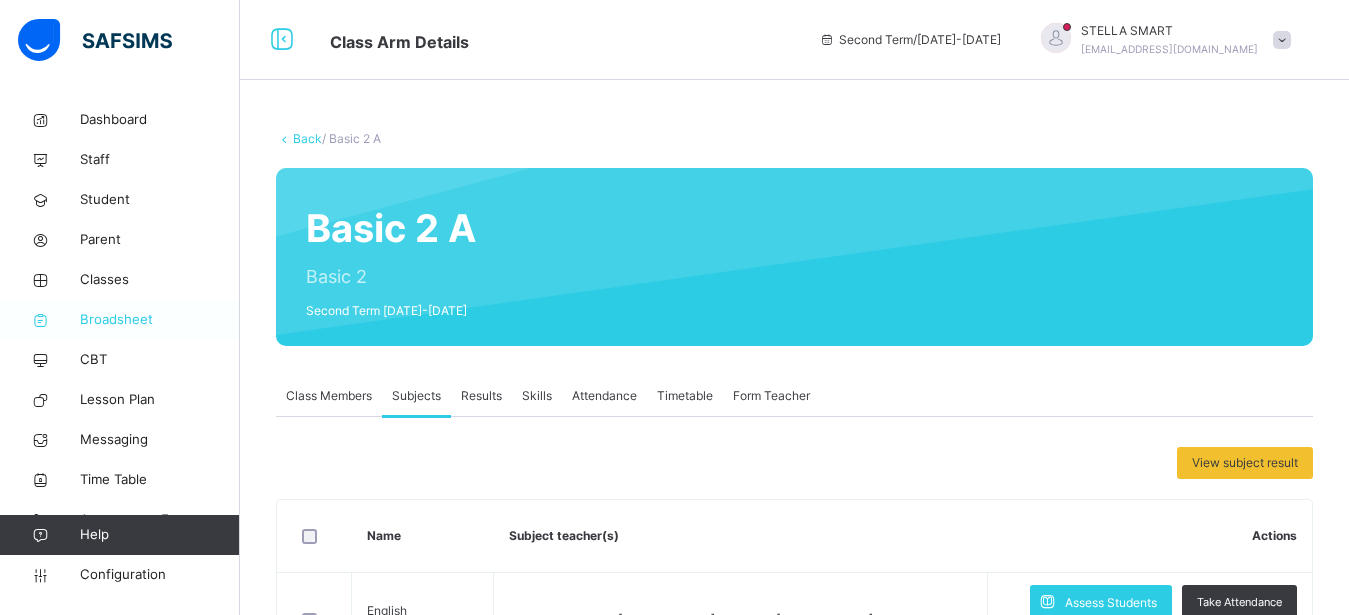 click on "Broadsheet" at bounding box center (160, 320) 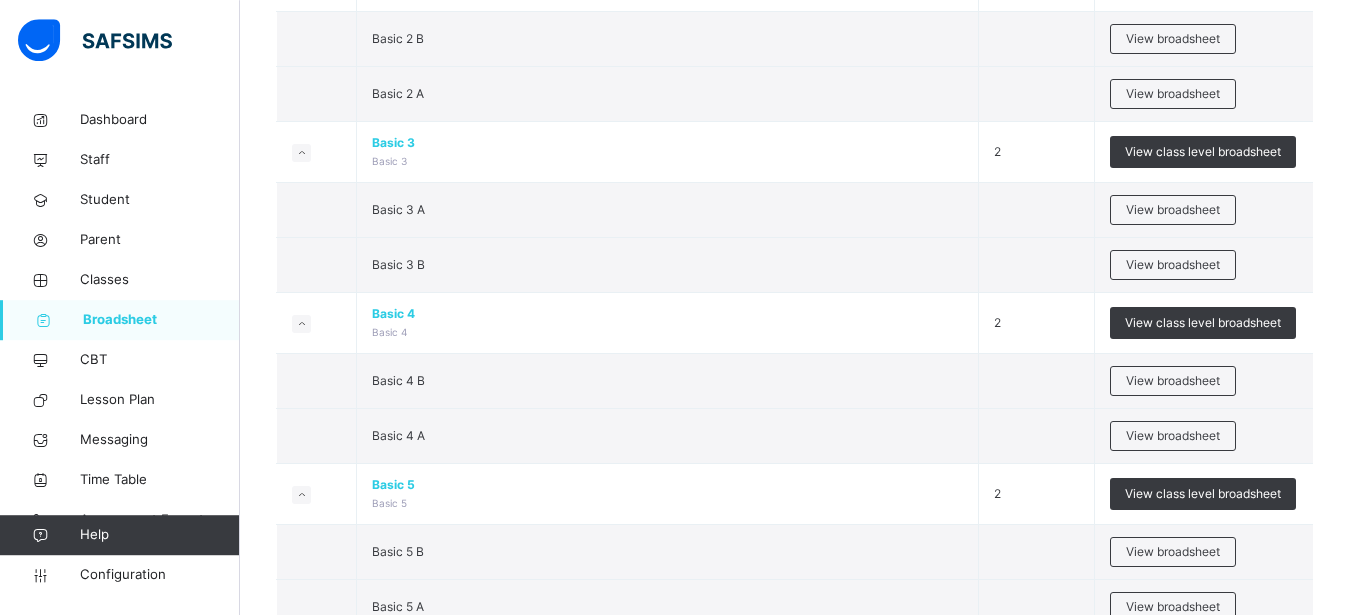 scroll, scrollTop: 986, scrollLeft: 0, axis: vertical 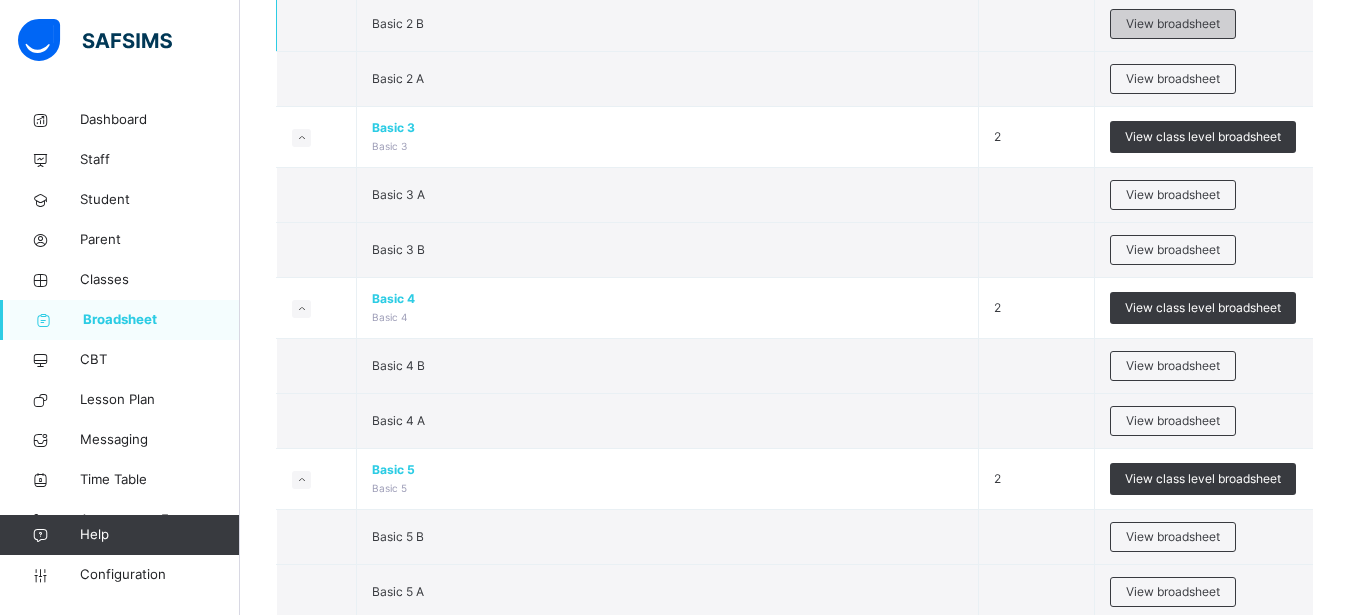 click on "View broadsheet" at bounding box center [1173, 24] 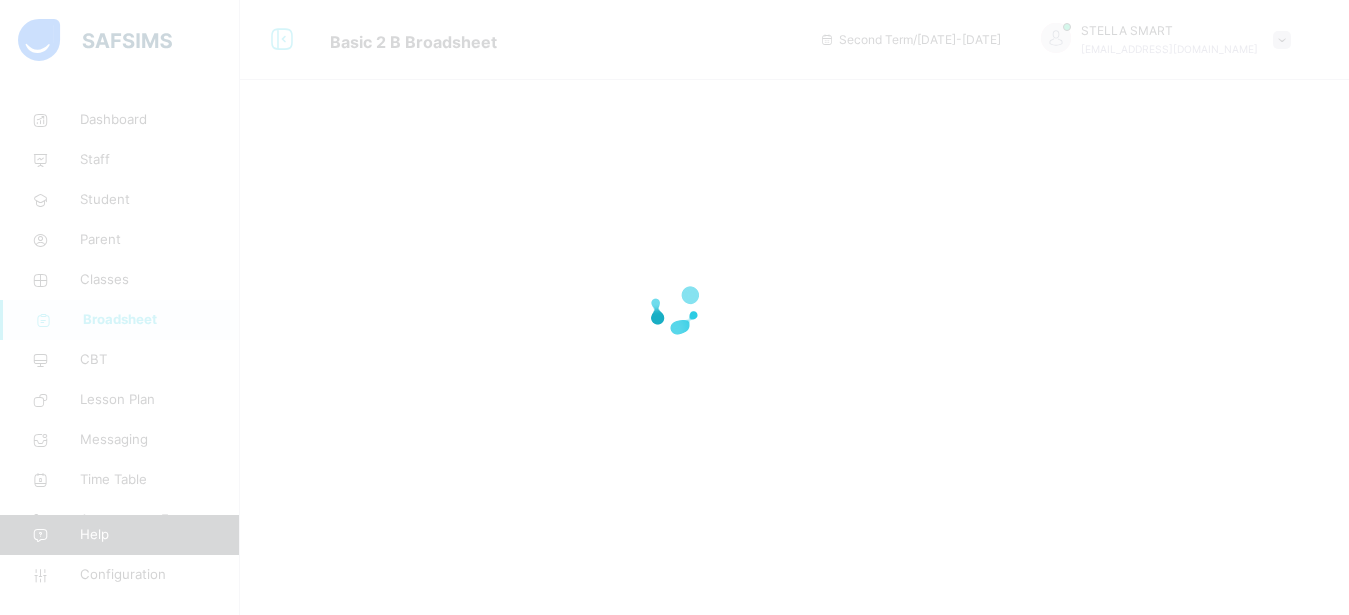scroll, scrollTop: 0, scrollLeft: 0, axis: both 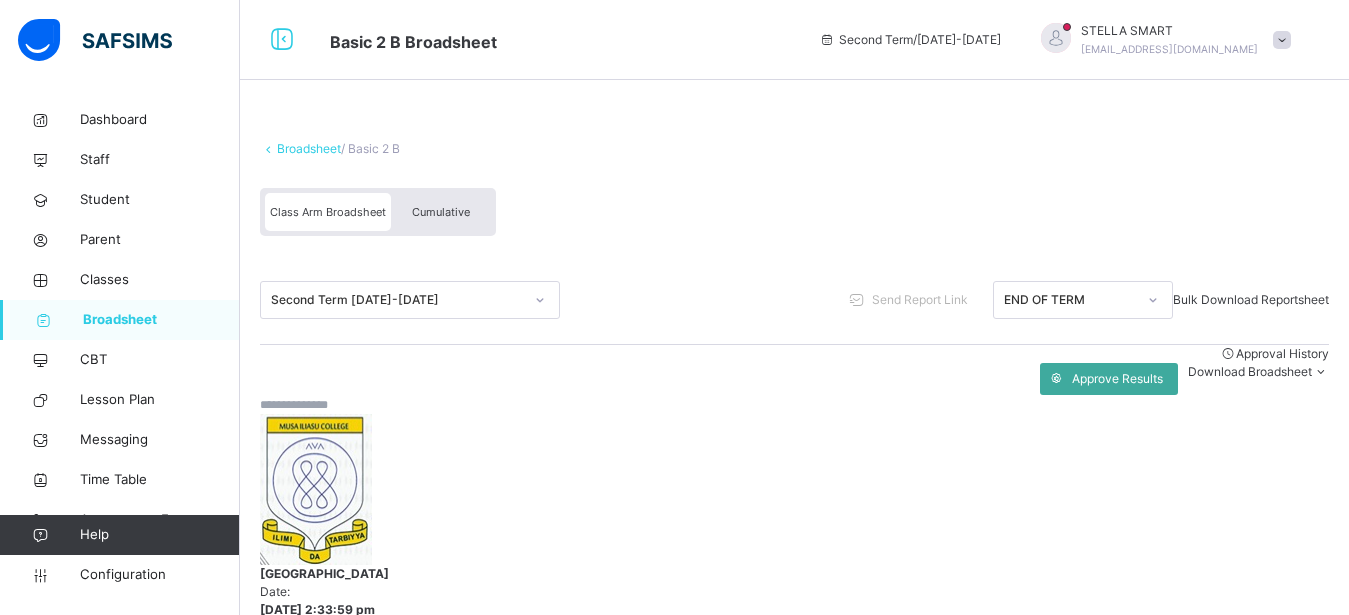 click at bounding box center (320, 405) 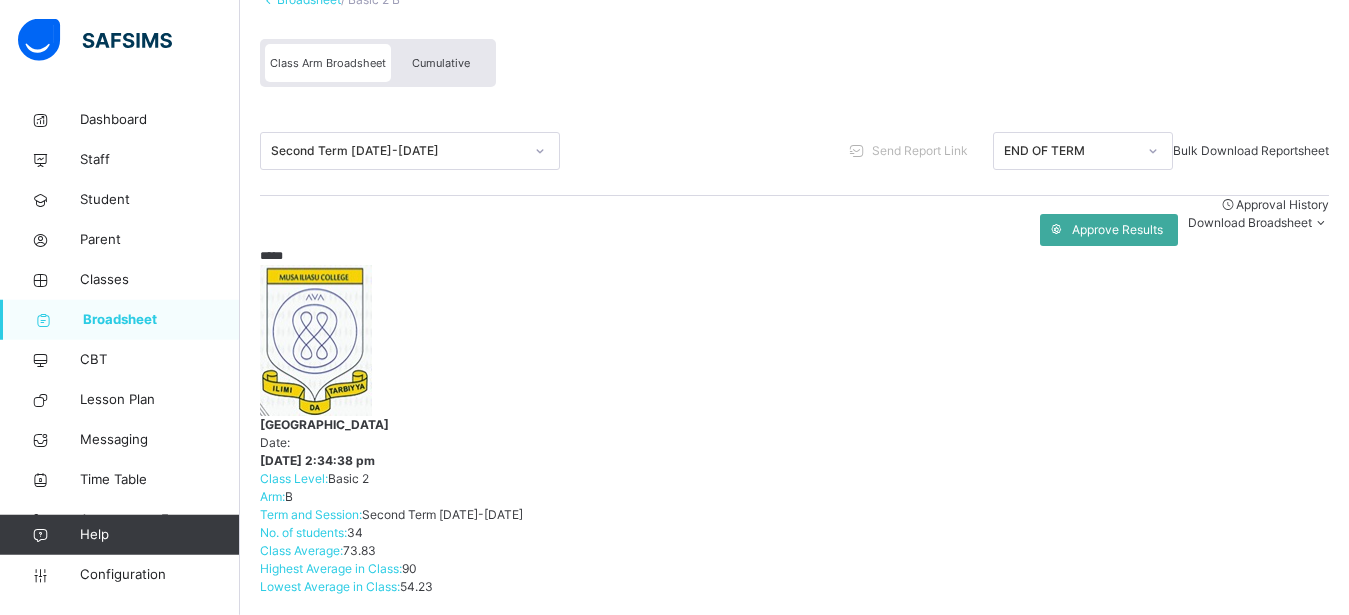 scroll, scrollTop: 152, scrollLeft: 0, axis: vertical 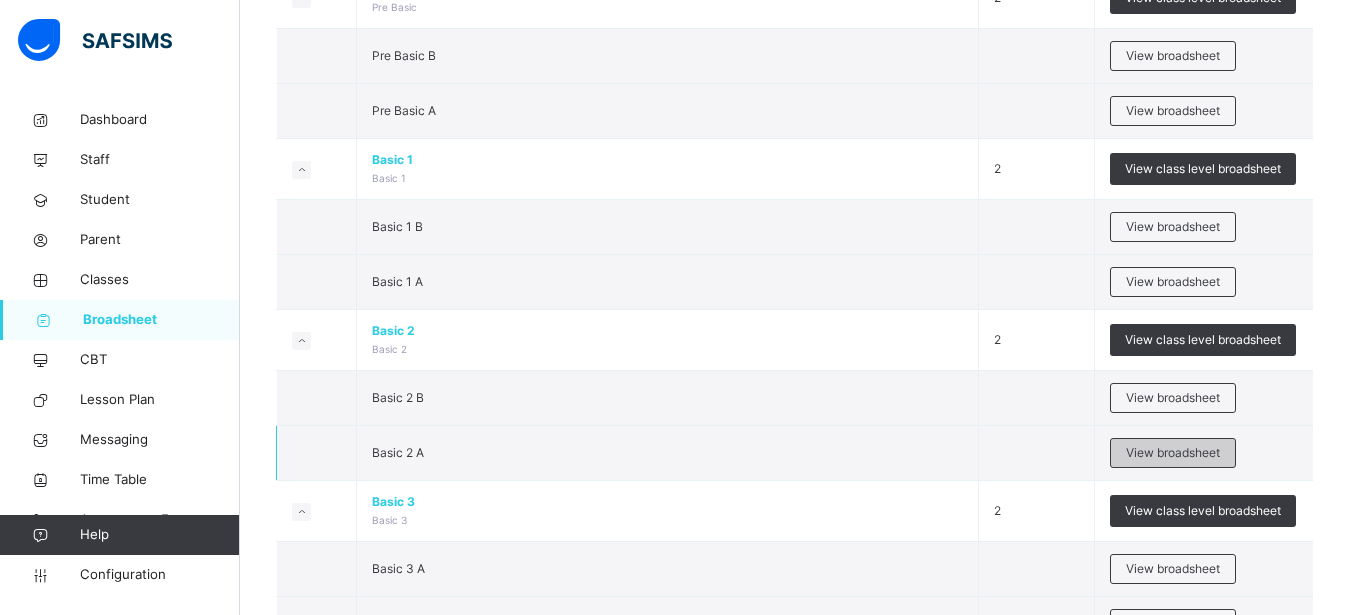 click on "View broadsheet" at bounding box center (1173, 453) 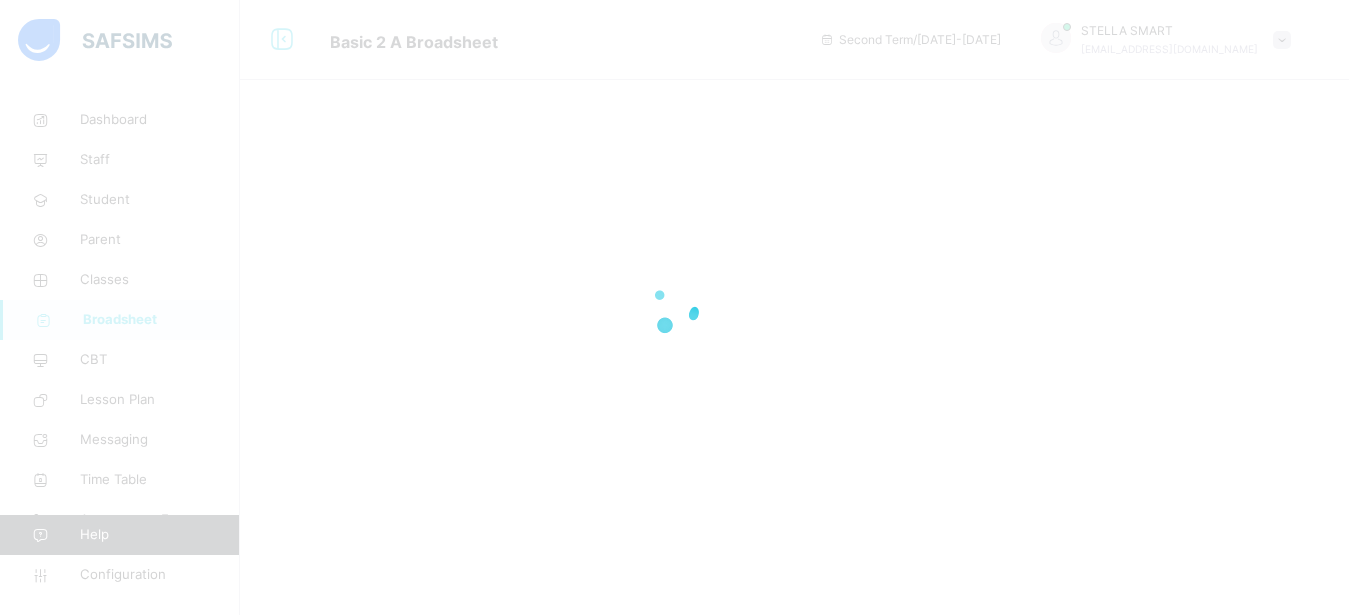 scroll, scrollTop: 0, scrollLeft: 0, axis: both 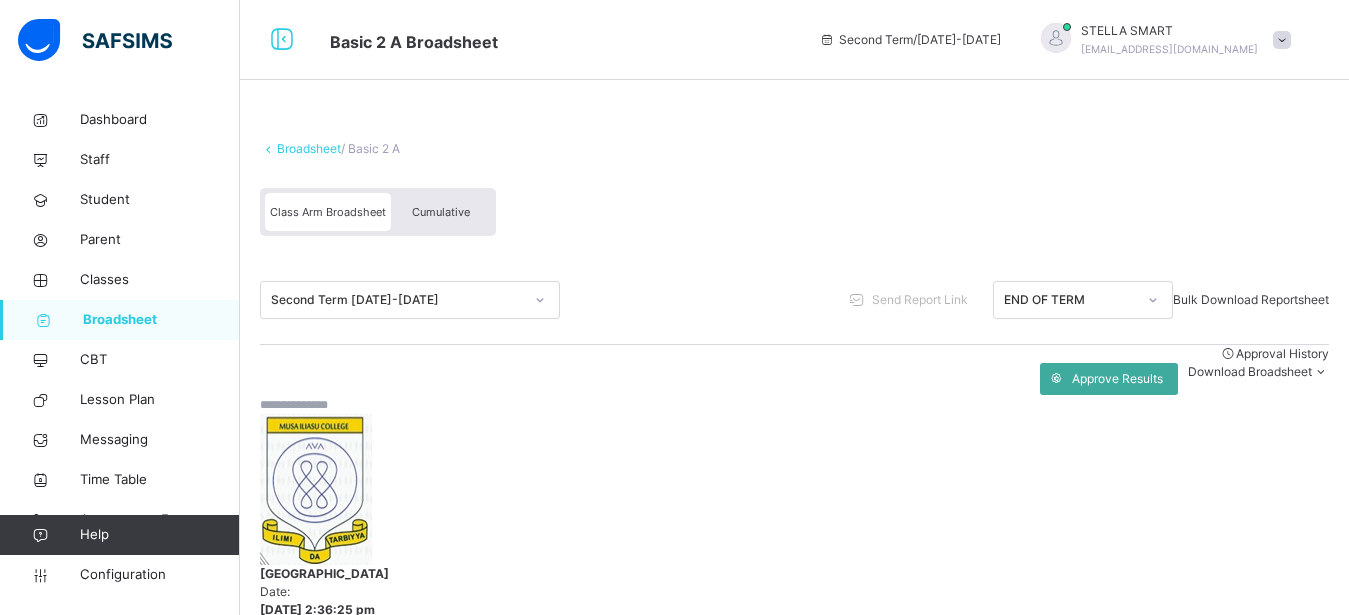 click at bounding box center [320, 405] 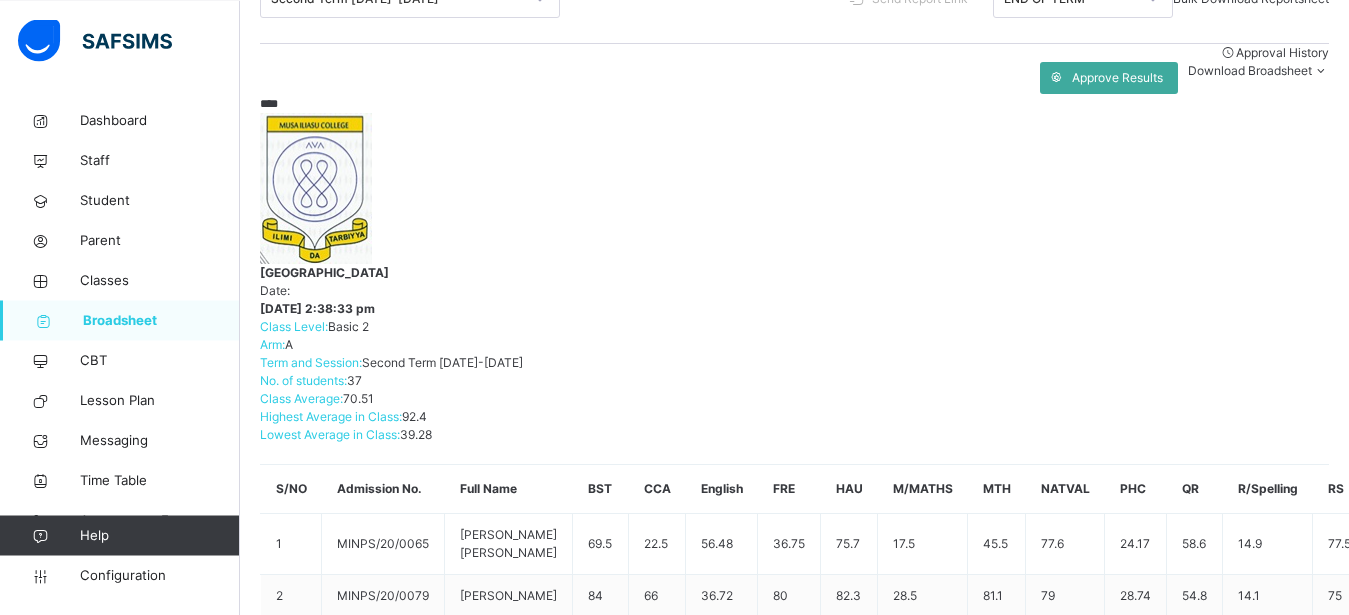 scroll, scrollTop: 334, scrollLeft: 0, axis: vertical 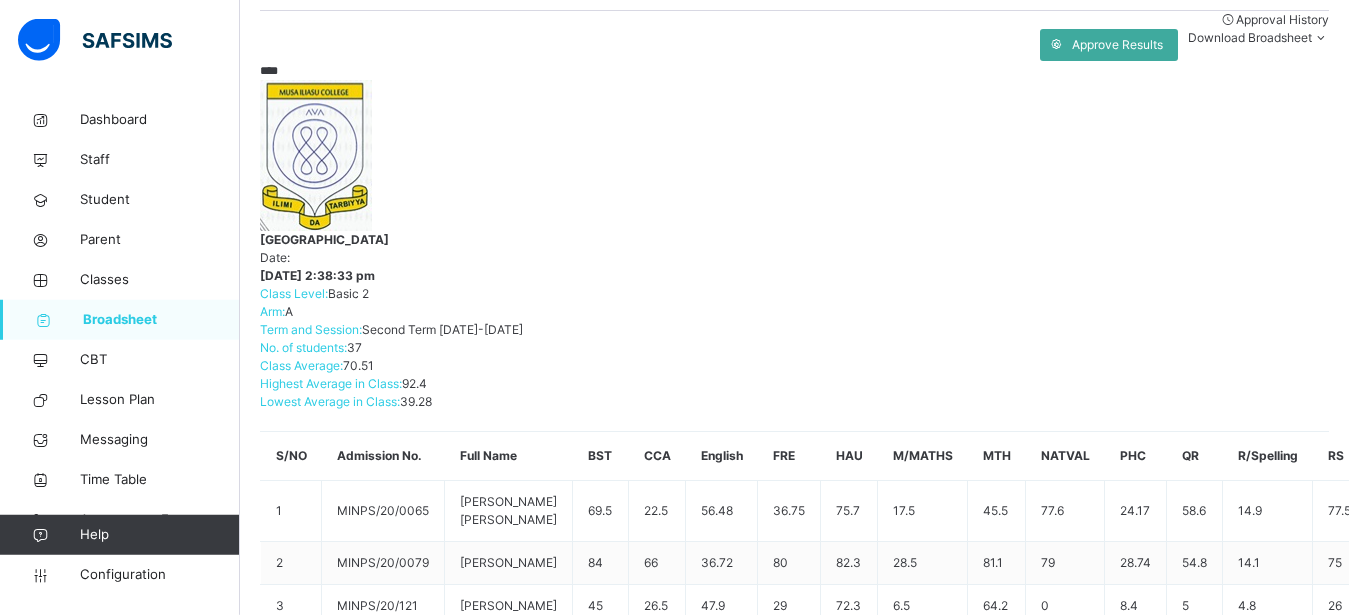 click on "FATIMA-ZAHRA ABDULRASHEED ABUBAKAR" at bounding box center [408, 1138] 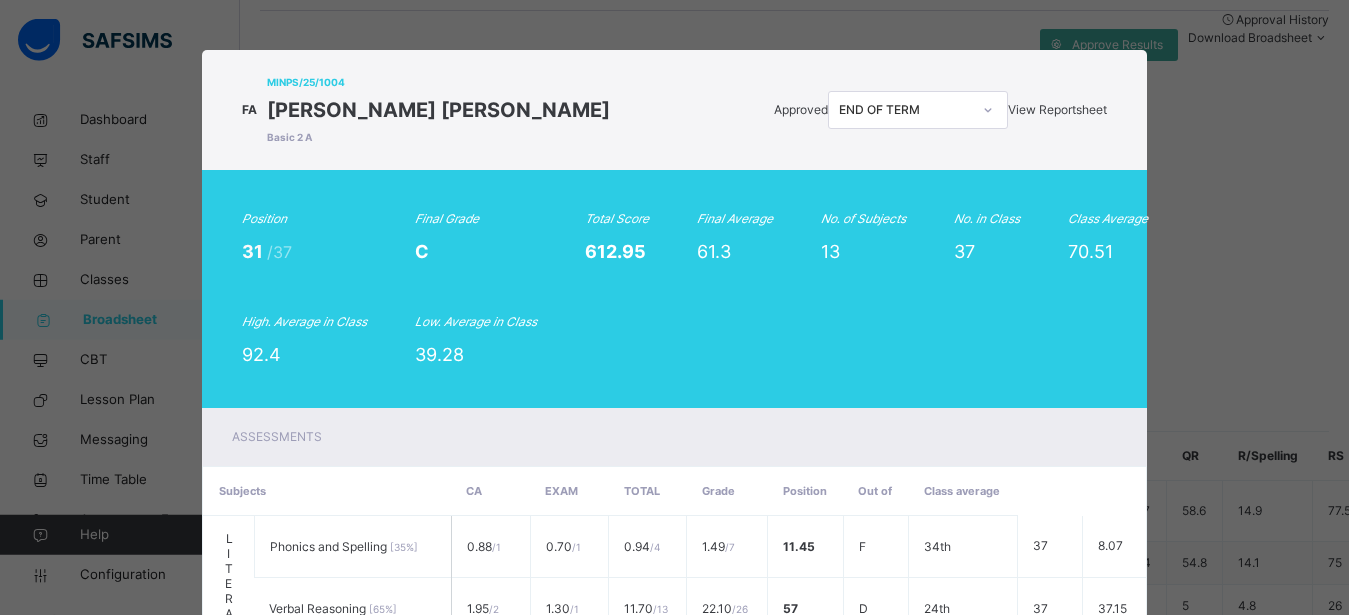 click on "View Reportsheet" at bounding box center [1057, 109] 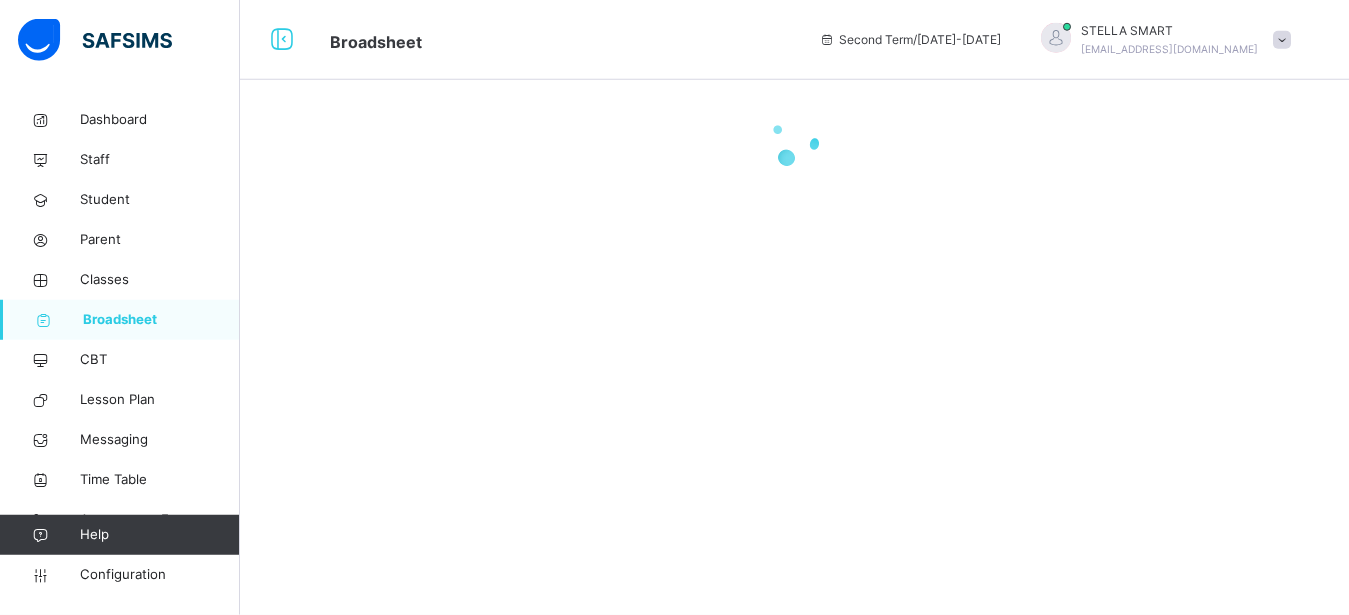 scroll, scrollTop: 0, scrollLeft: 0, axis: both 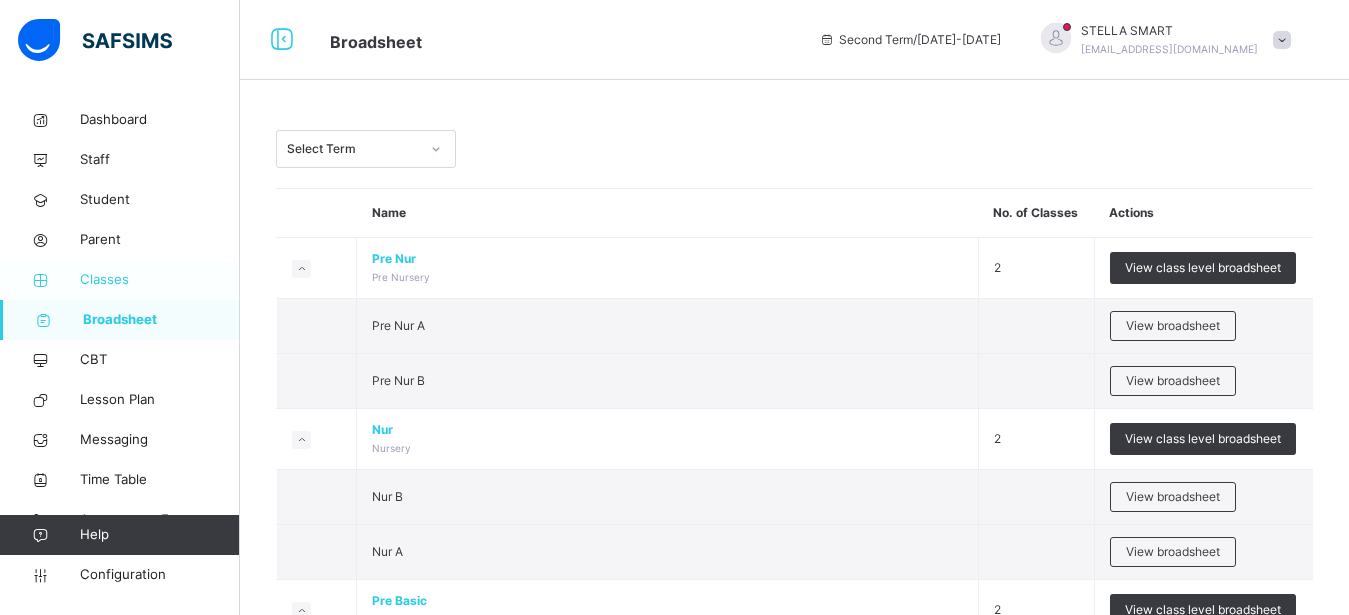 click on "Classes" at bounding box center [160, 280] 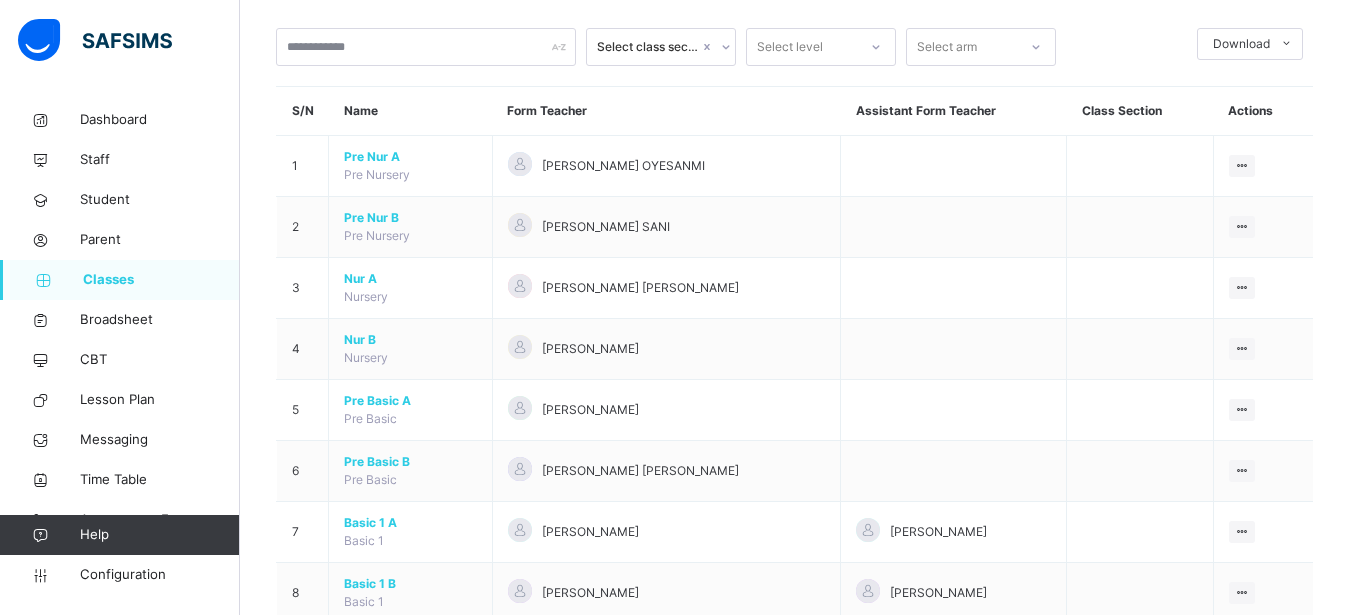 scroll, scrollTop: 153, scrollLeft: 0, axis: vertical 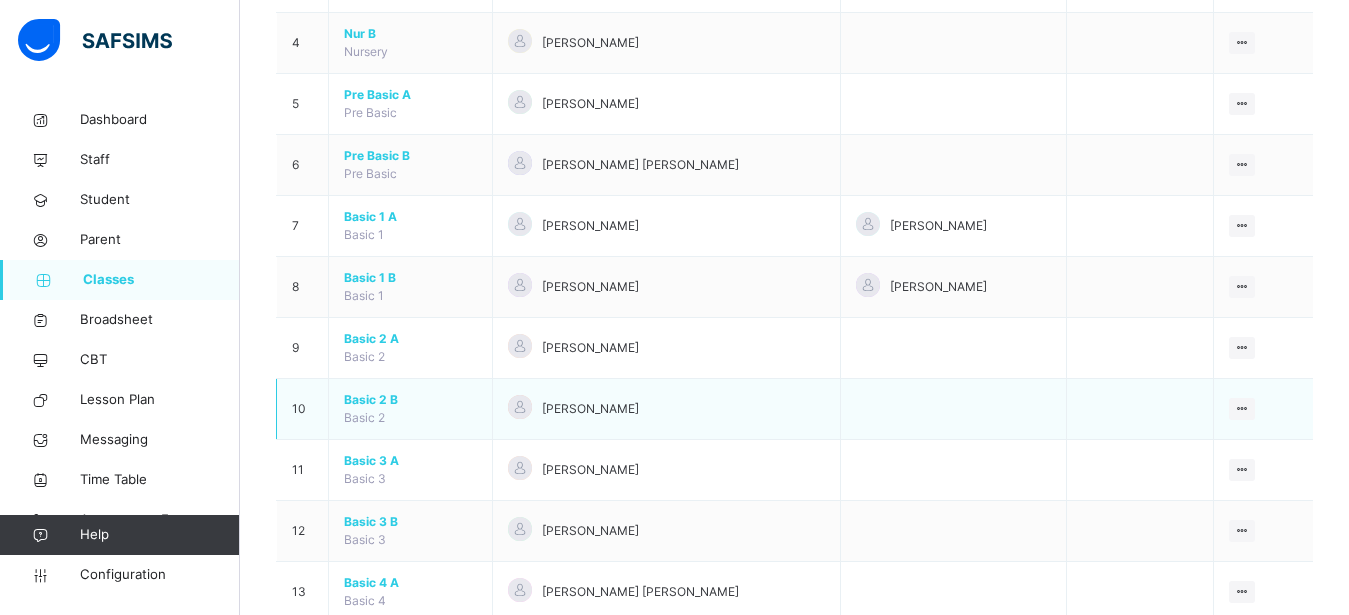 click on "Basic 2   B" at bounding box center [410, 400] 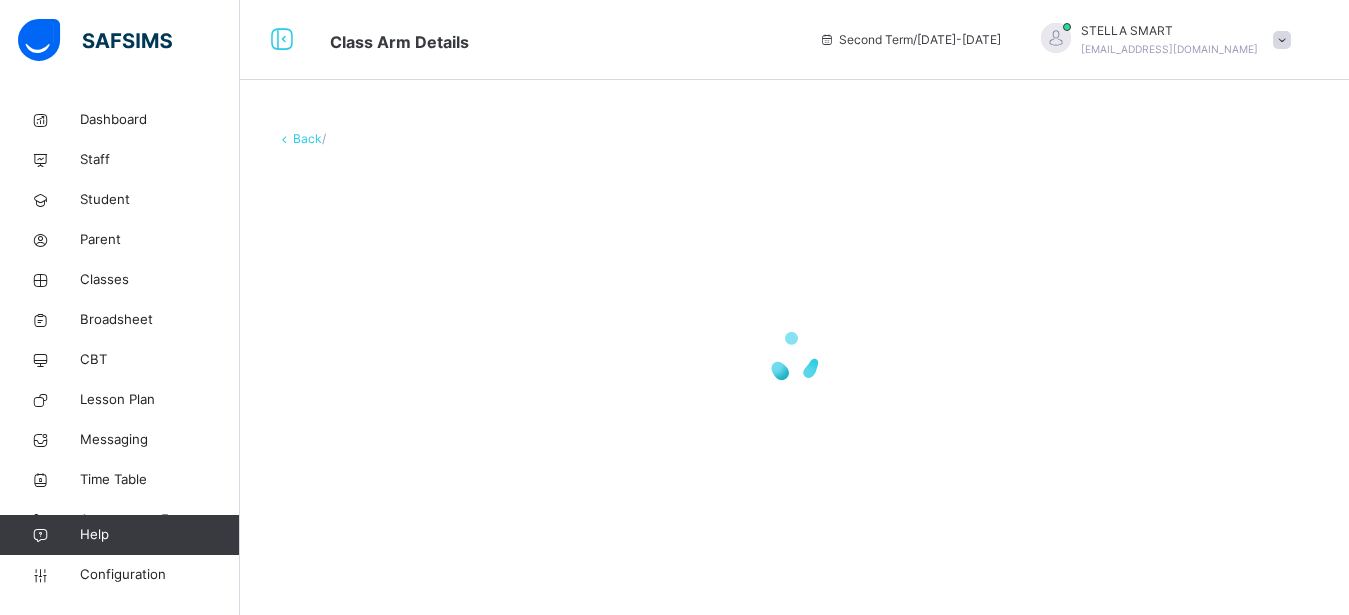 scroll, scrollTop: 0, scrollLeft: 0, axis: both 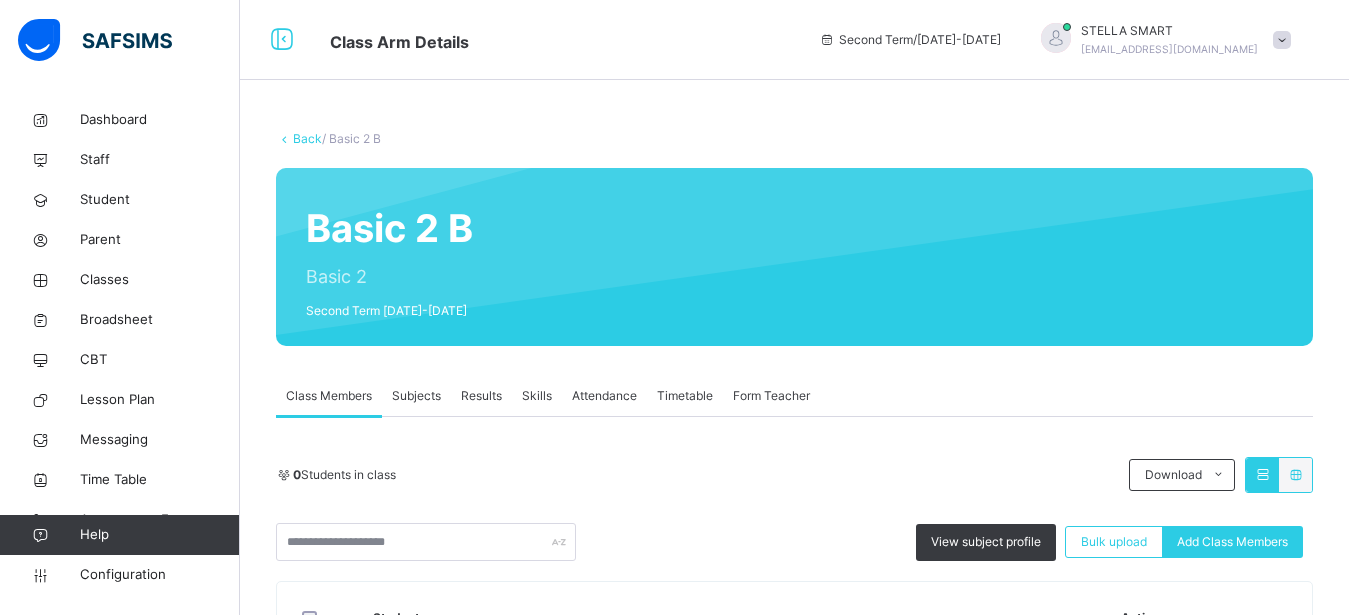 click on "Subjects" at bounding box center [416, 396] 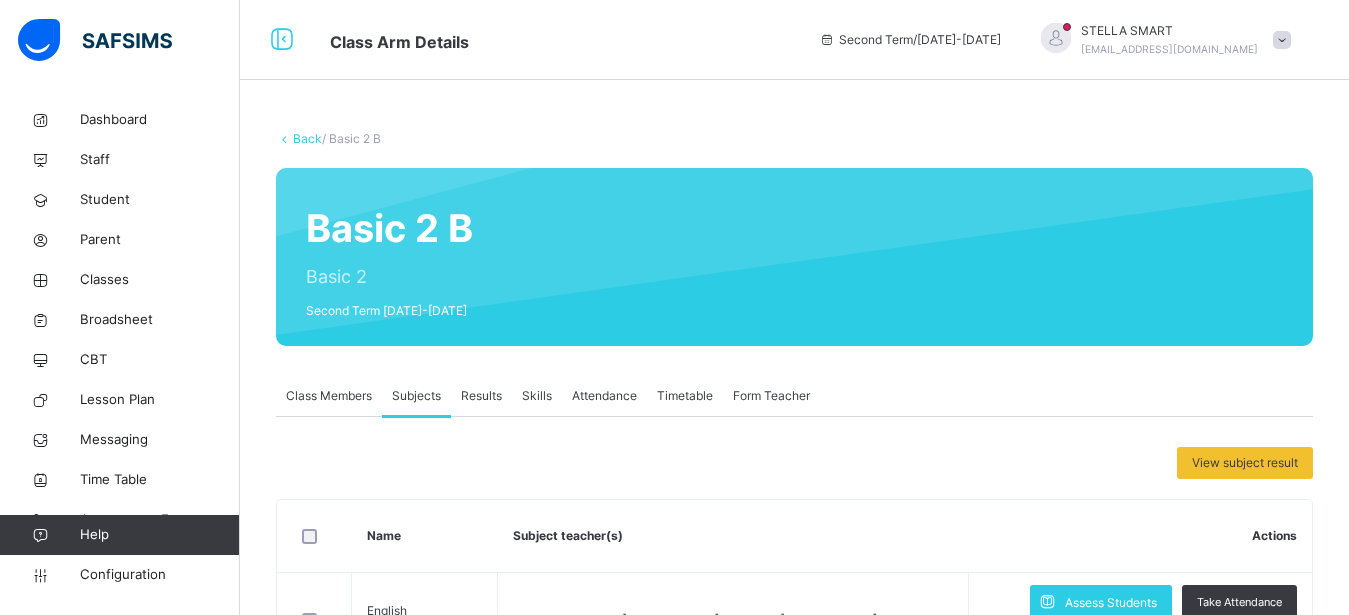 scroll, scrollTop: 357, scrollLeft: 0, axis: vertical 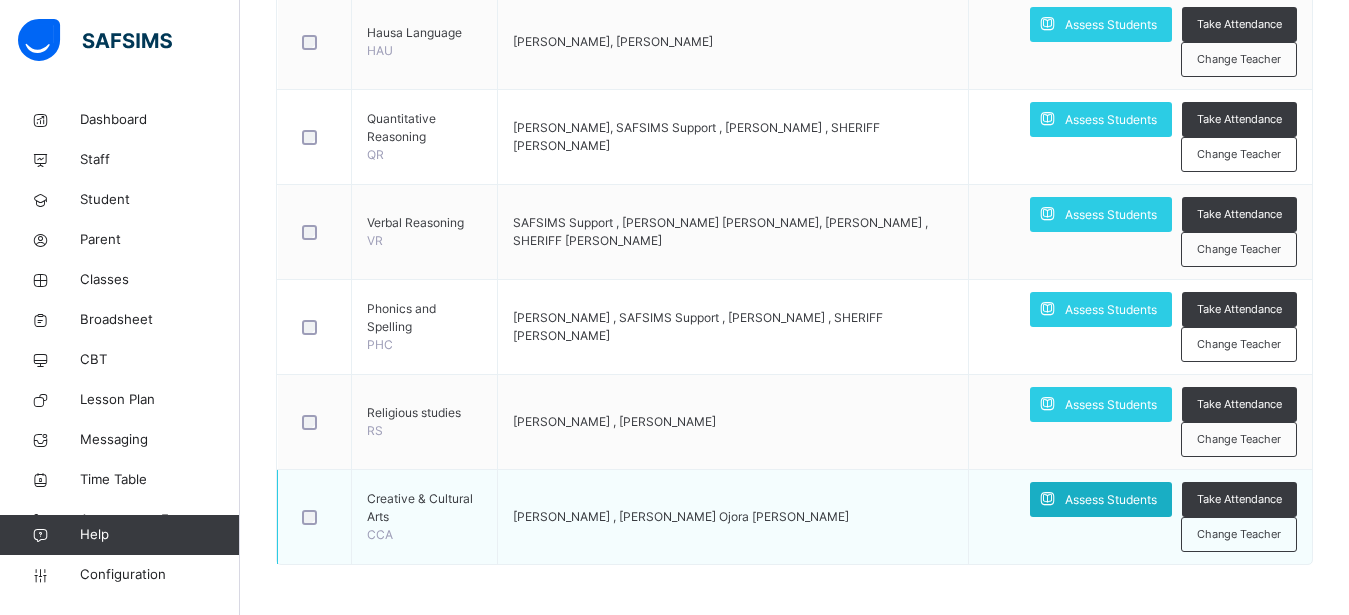 click on "Assess Students" at bounding box center [1111, 500] 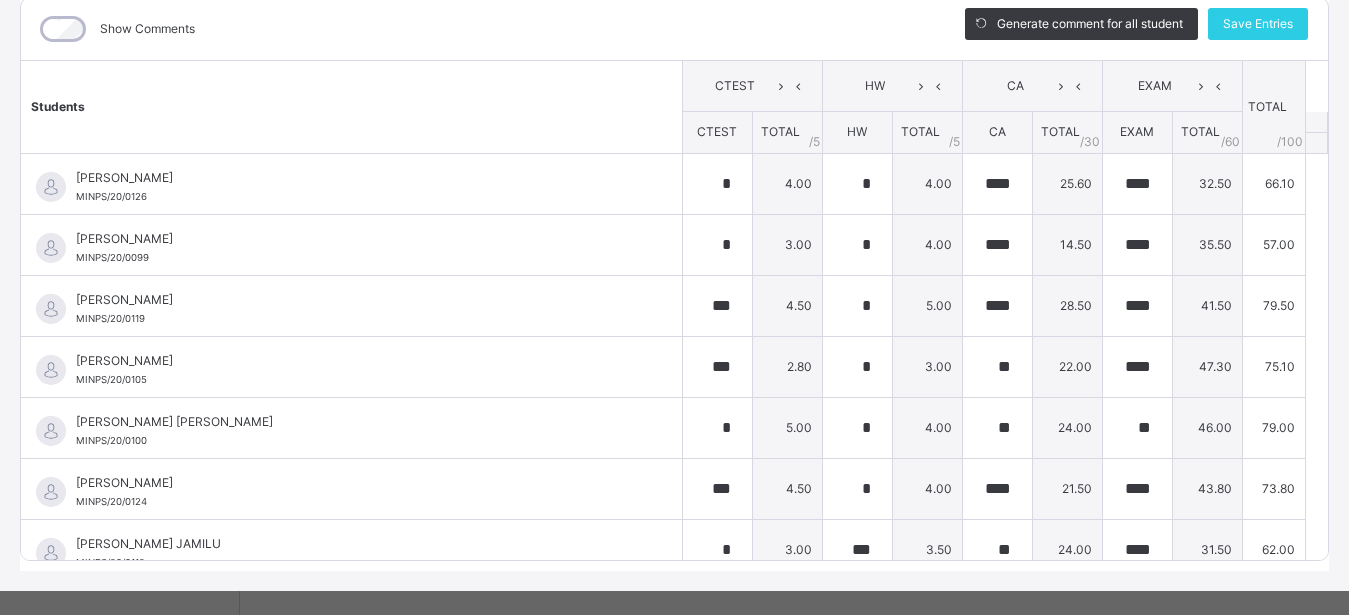 scroll, scrollTop: 296, scrollLeft: 0, axis: vertical 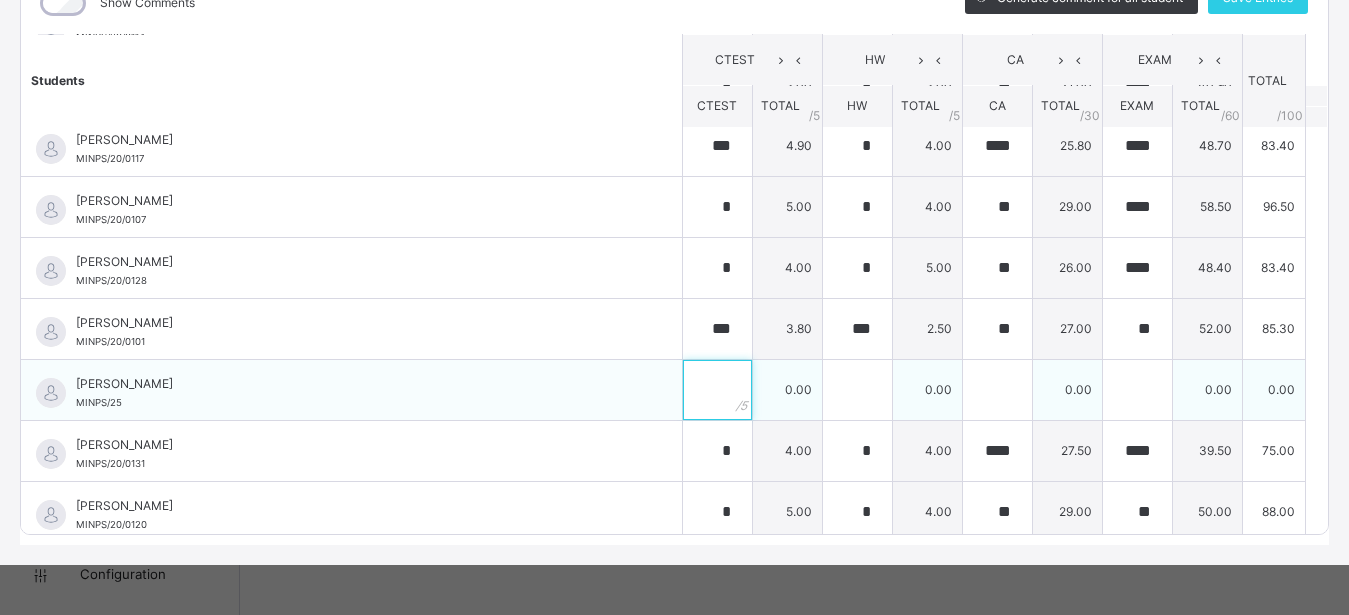click at bounding box center (717, 390) 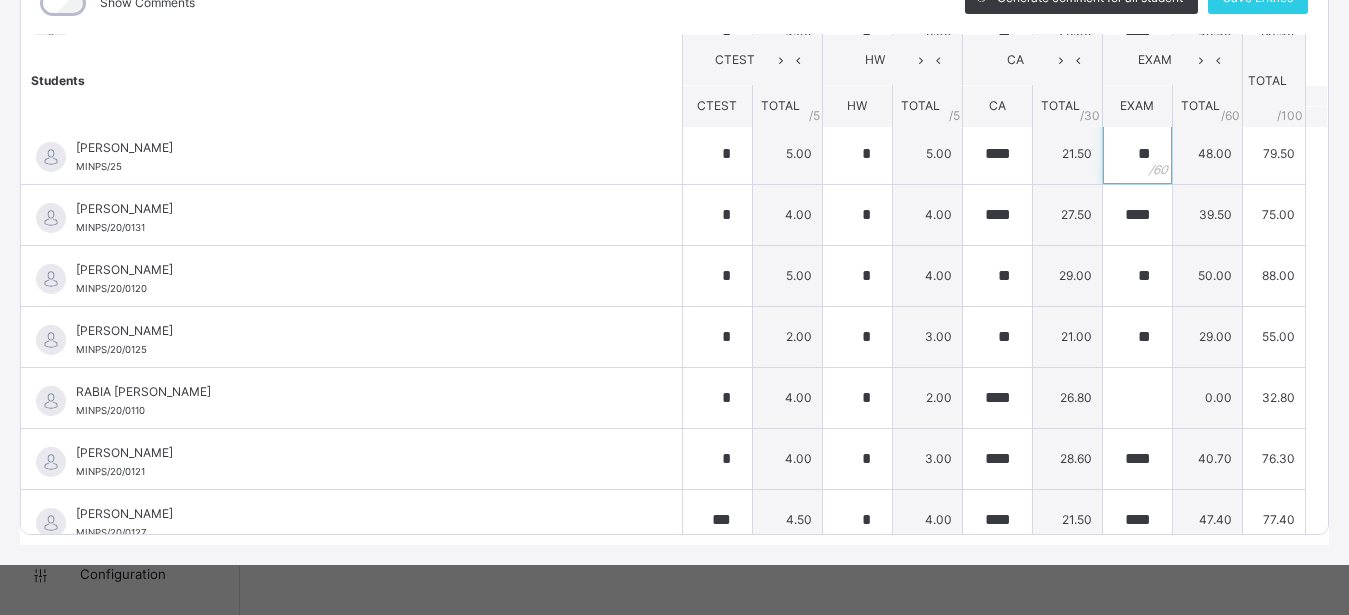 scroll, scrollTop: 1338, scrollLeft: 0, axis: vertical 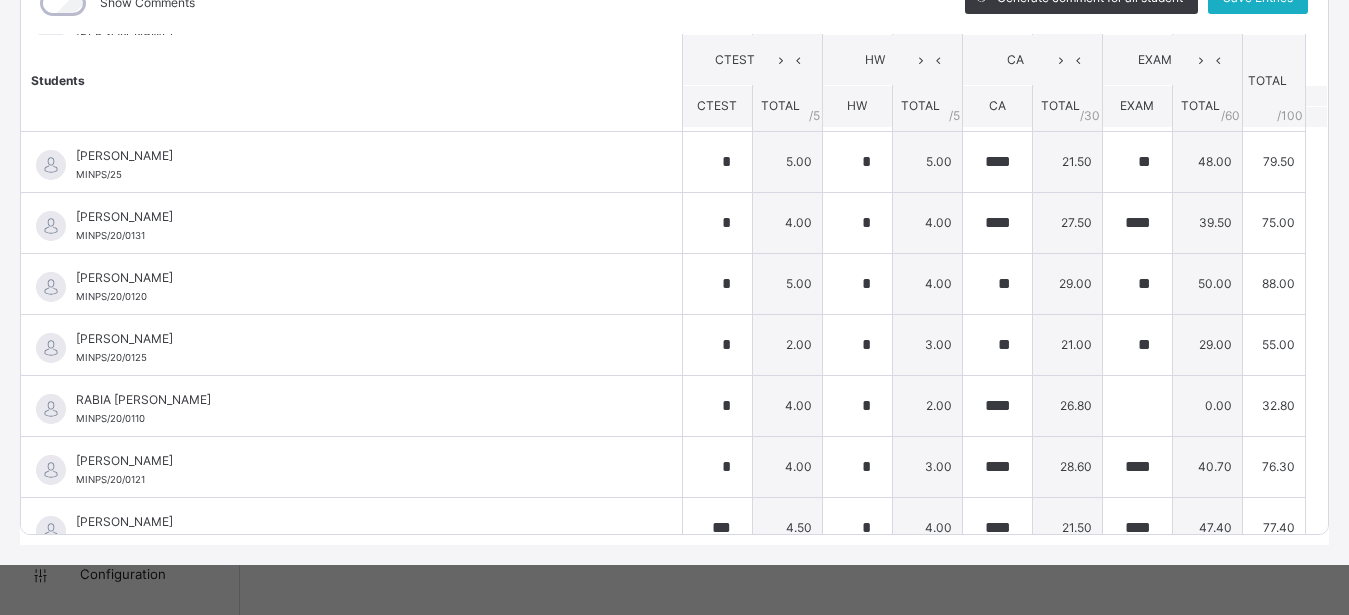 click on "Save Entries" at bounding box center [1258, -2] 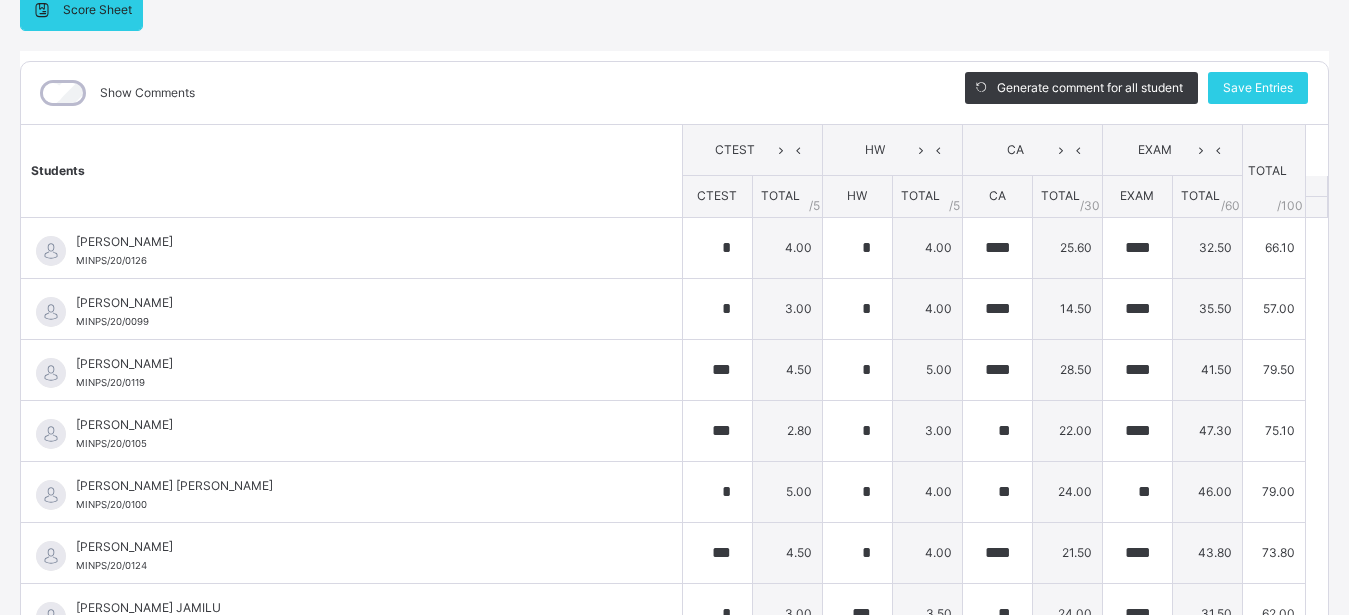 scroll, scrollTop: 116, scrollLeft: 0, axis: vertical 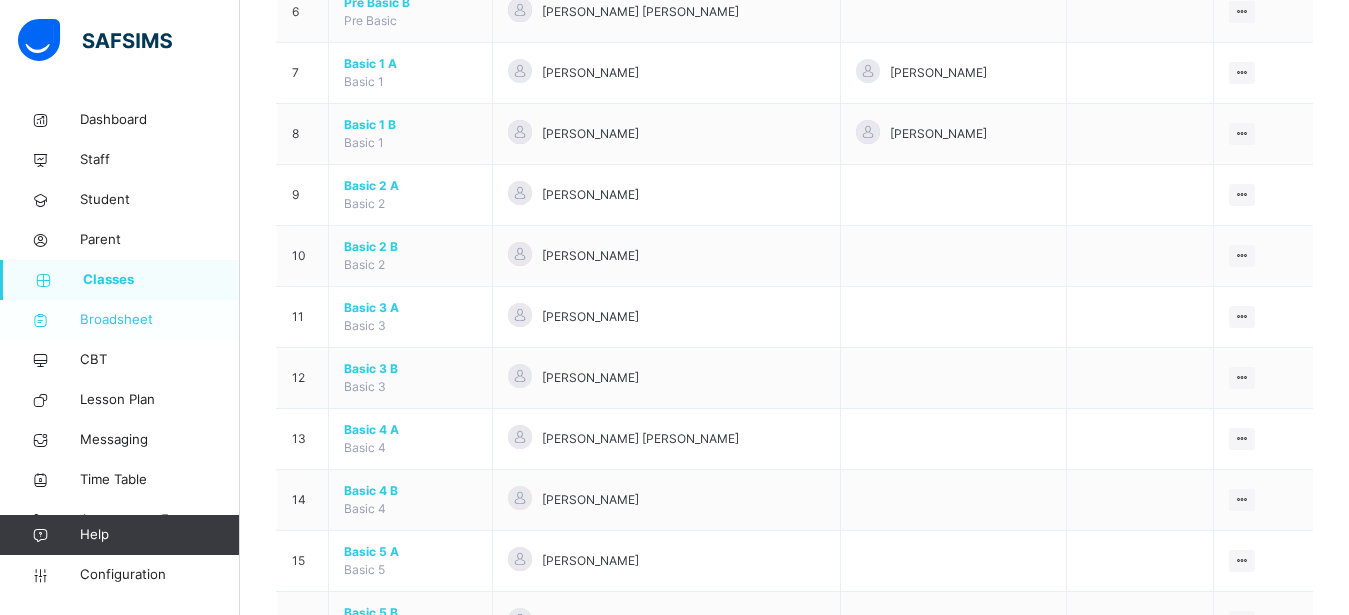click on "Broadsheet" at bounding box center [160, 320] 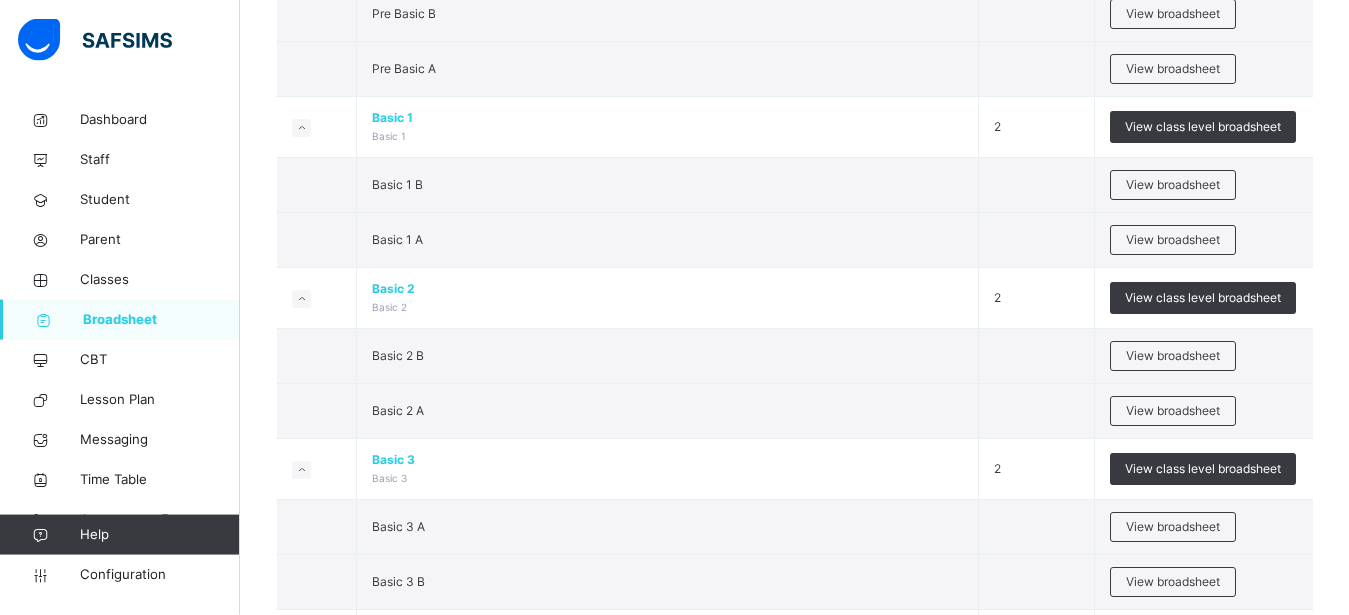 scroll, scrollTop: 663, scrollLeft: 0, axis: vertical 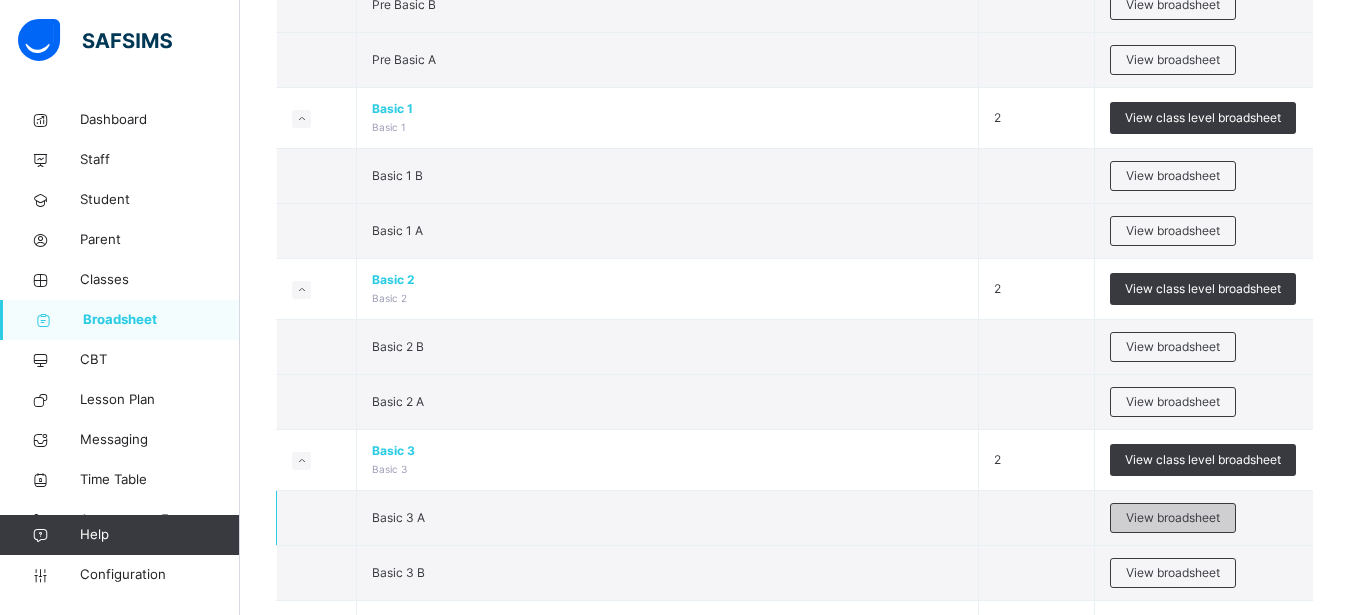 click on "View broadsheet" at bounding box center [1173, 518] 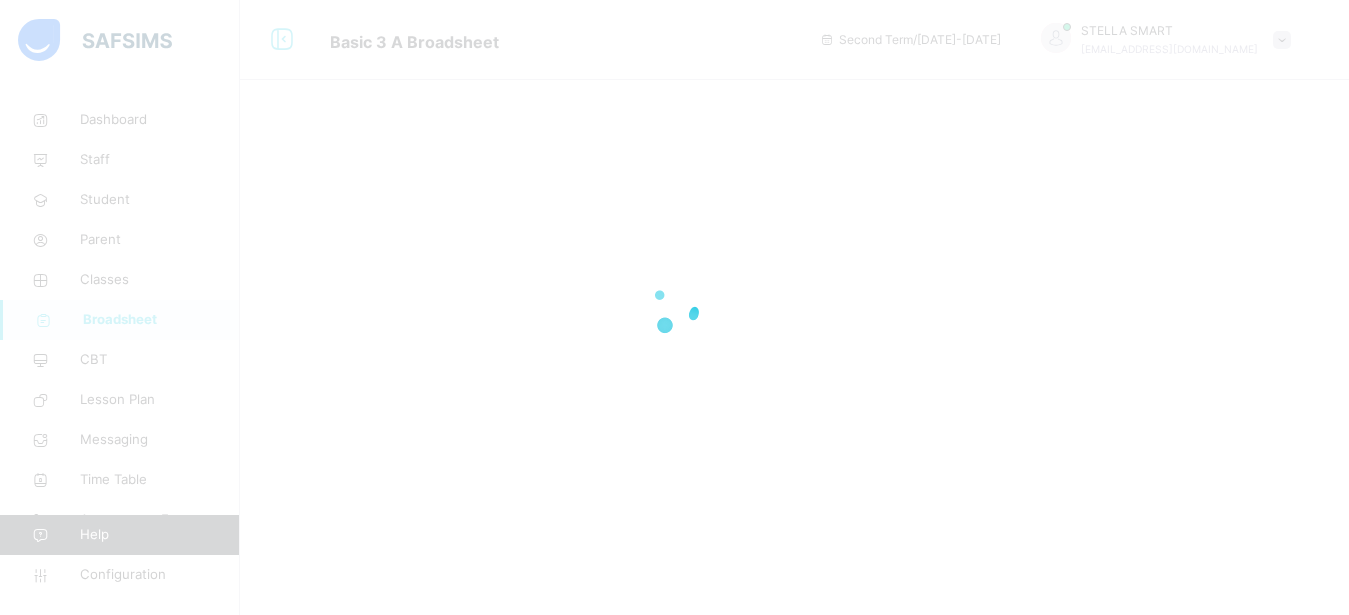 scroll, scrollTop: 0, scrollLeft: 0, axis: both 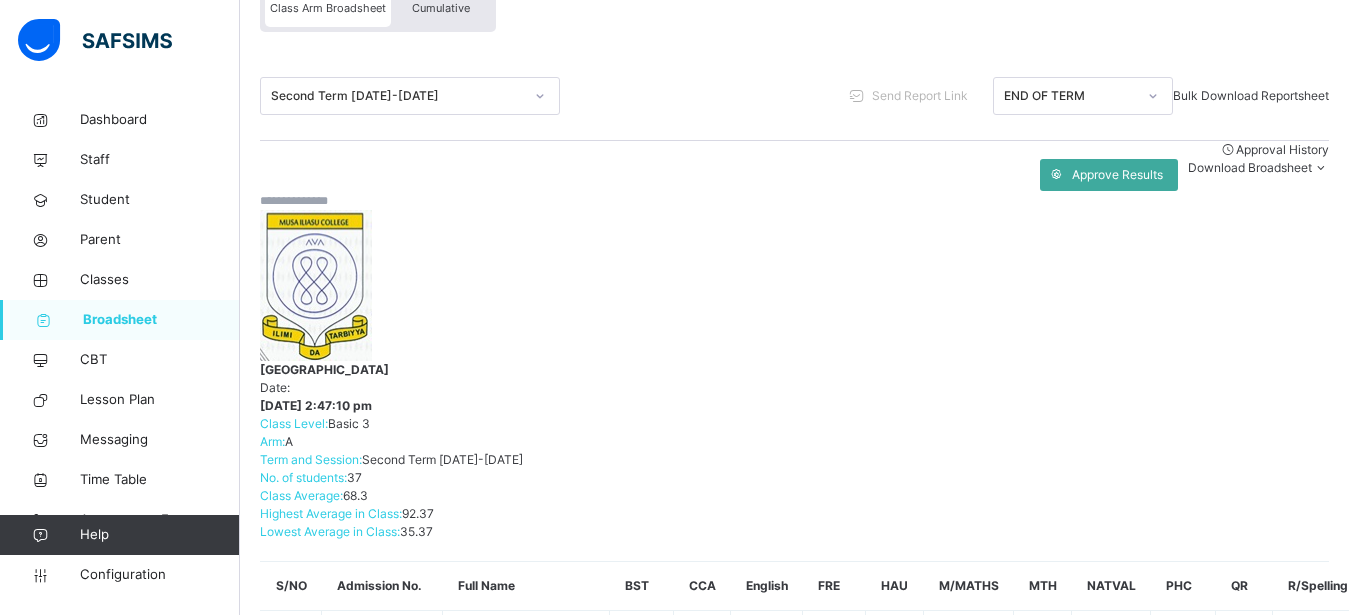 click at bounding box center [320, 201] 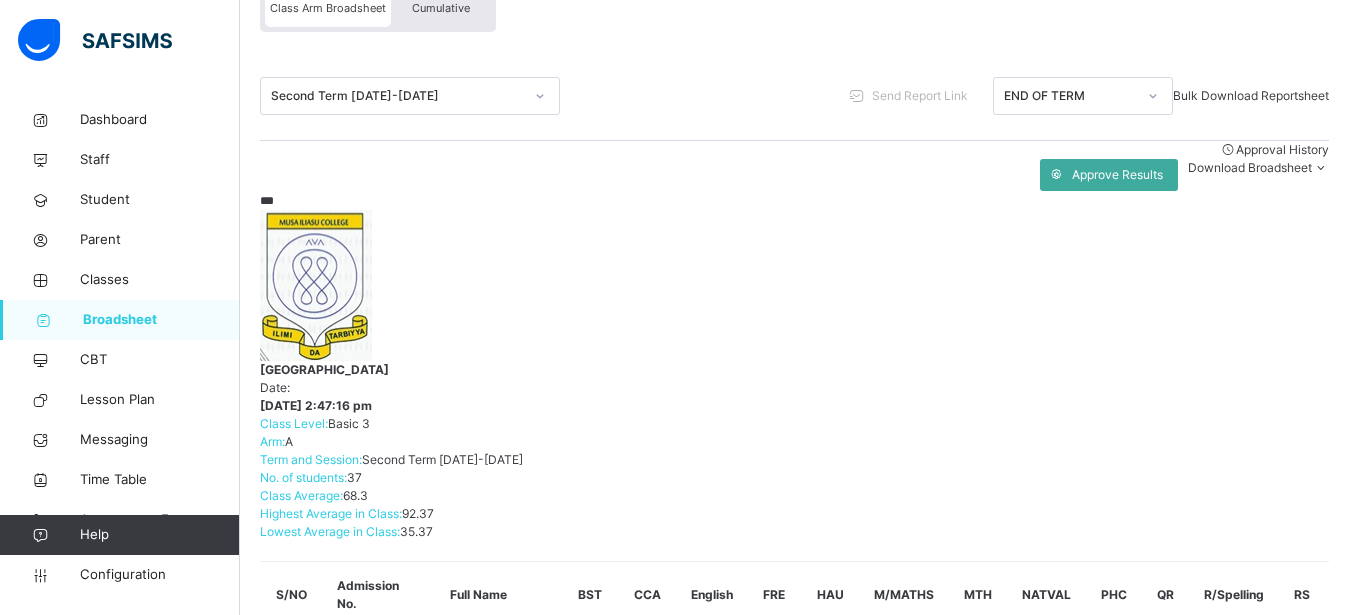 scroll, scrollTop: 152, scrollLeft: 0, axis: vertical 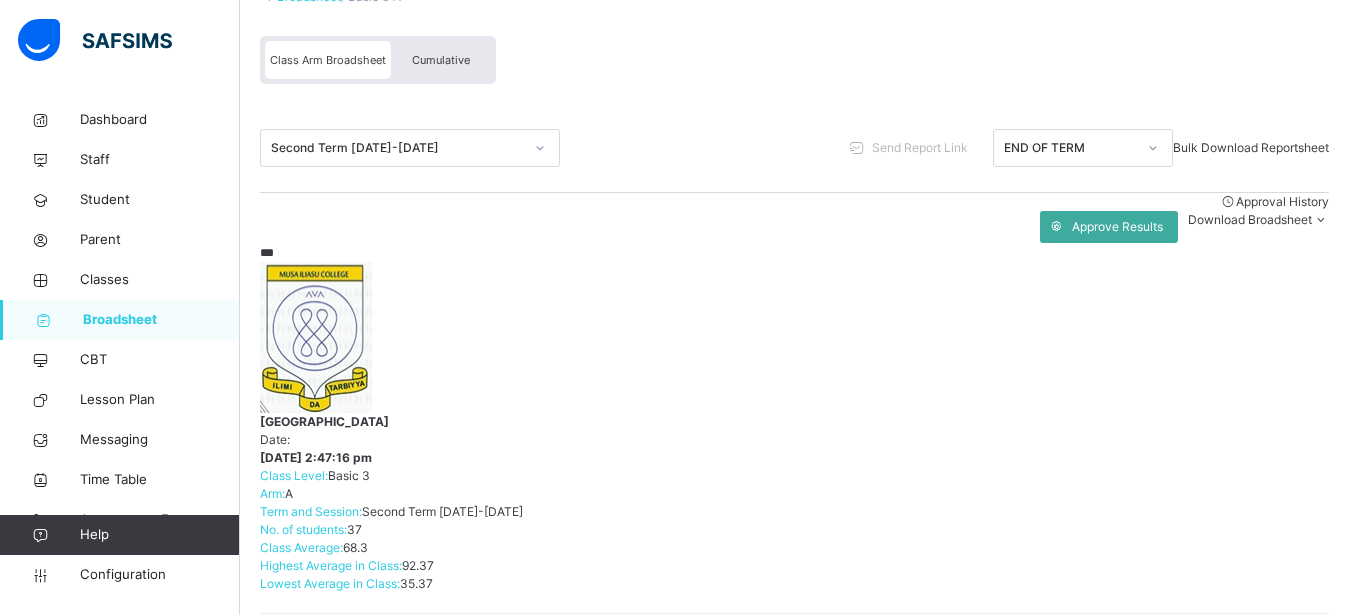 click on "THUWAIBA  ABDULLAHI   MINPS/19/232" at bounding box center (372, 1179) 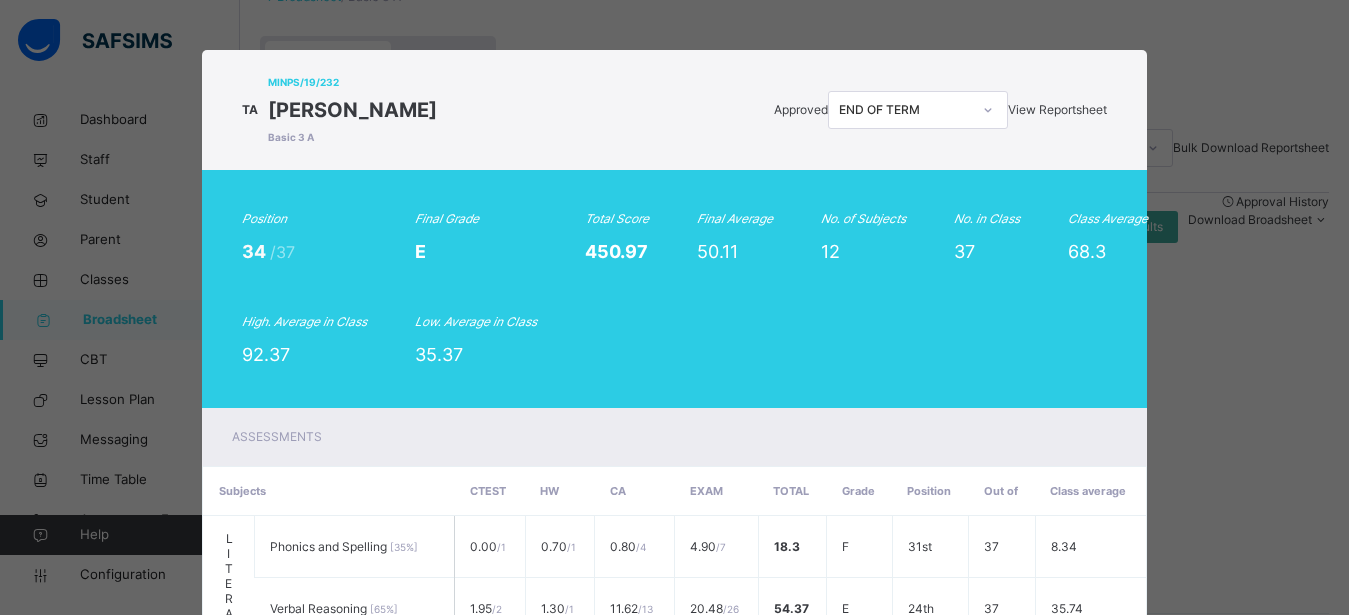 click on "View Reportsheet" at bounding box center (1057, 109) 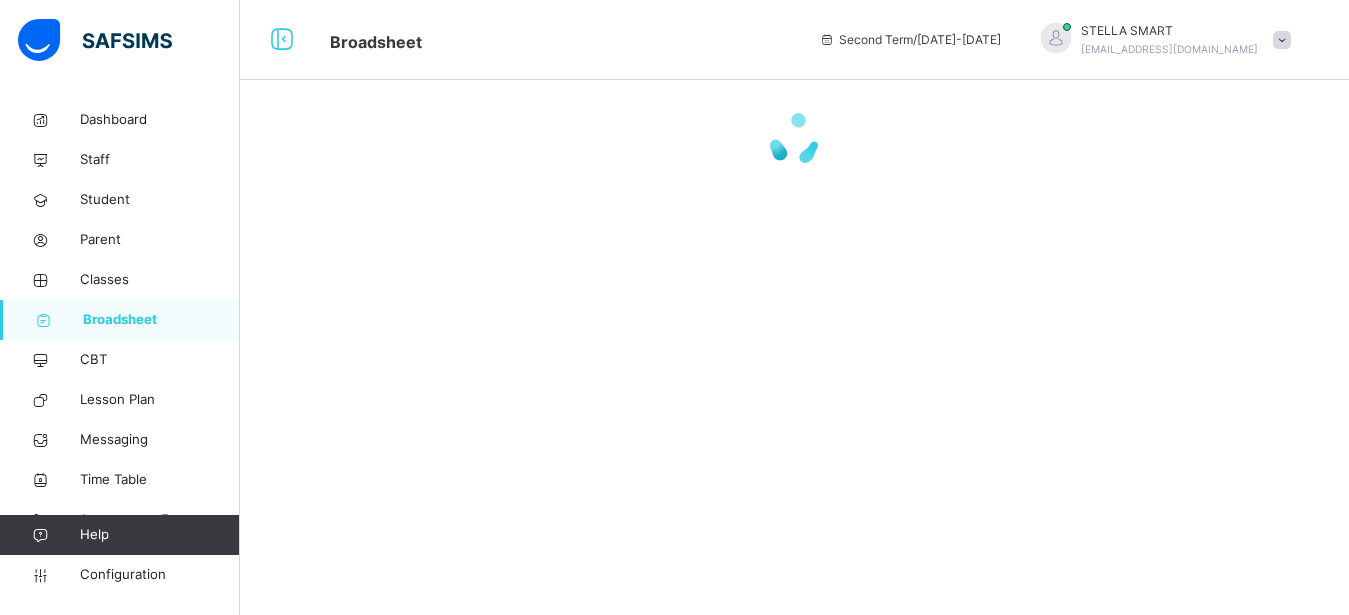scroll, scrollTop: 0, scrollLeft: 0, axis: both 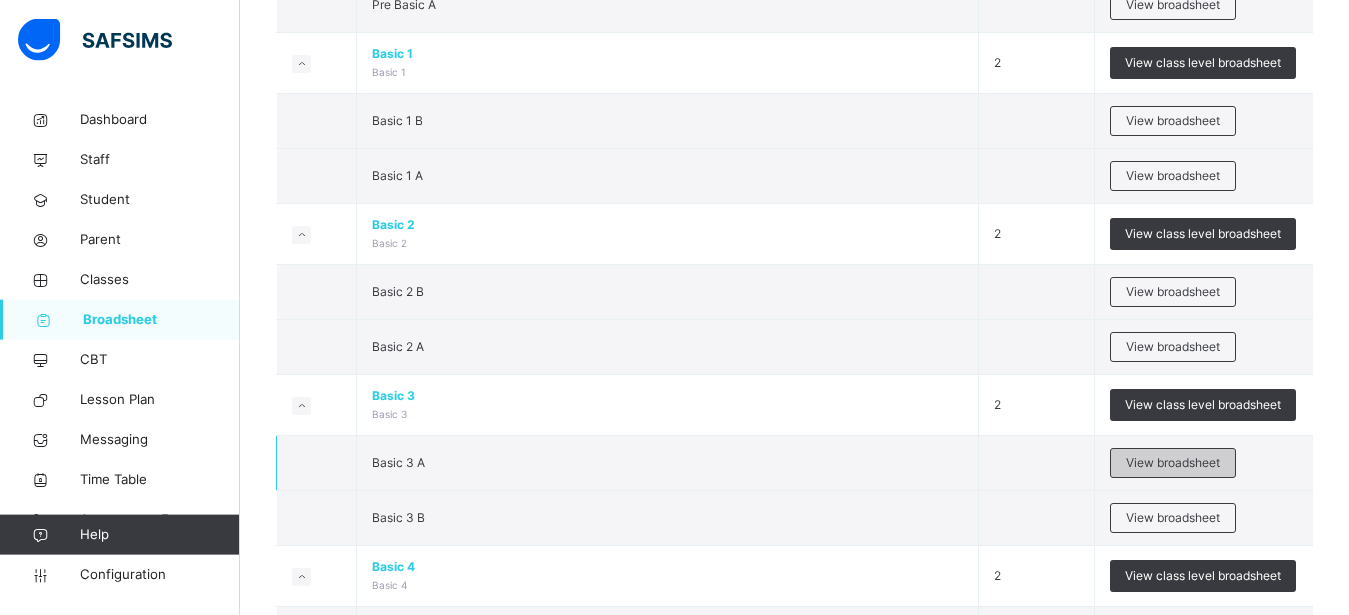 click on "View broadsheet" at bounding box center (1173, 463) 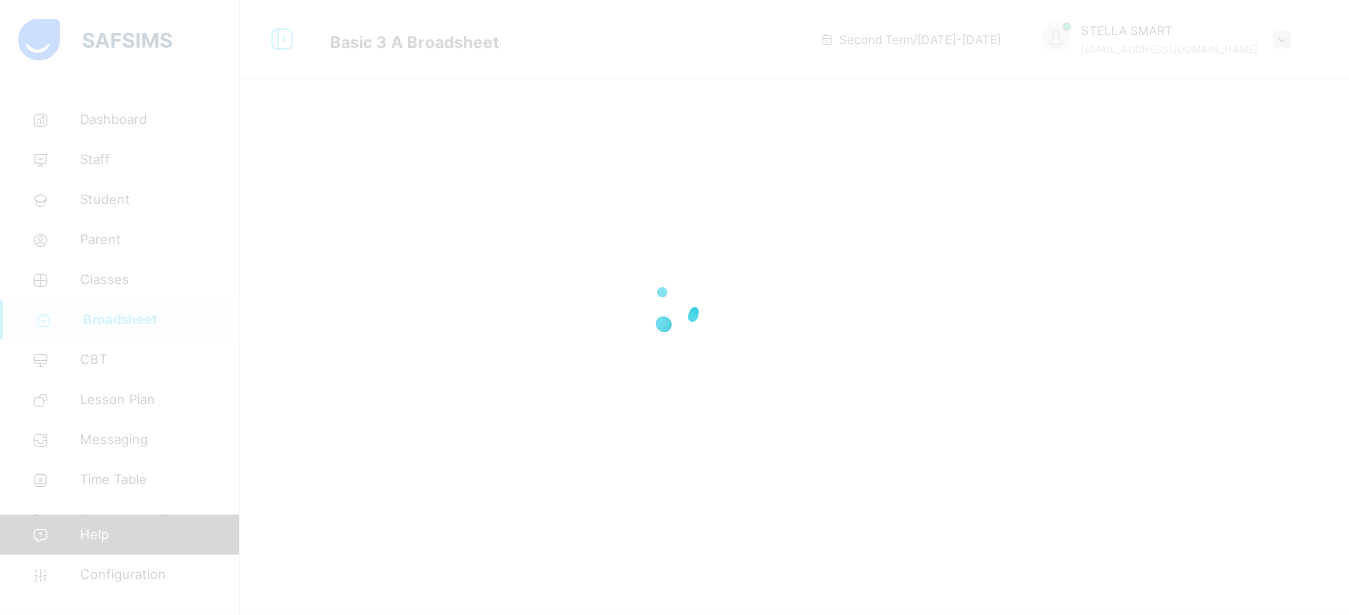 scroll, scrollTop: 0, scrollLeft: 0, axis: both 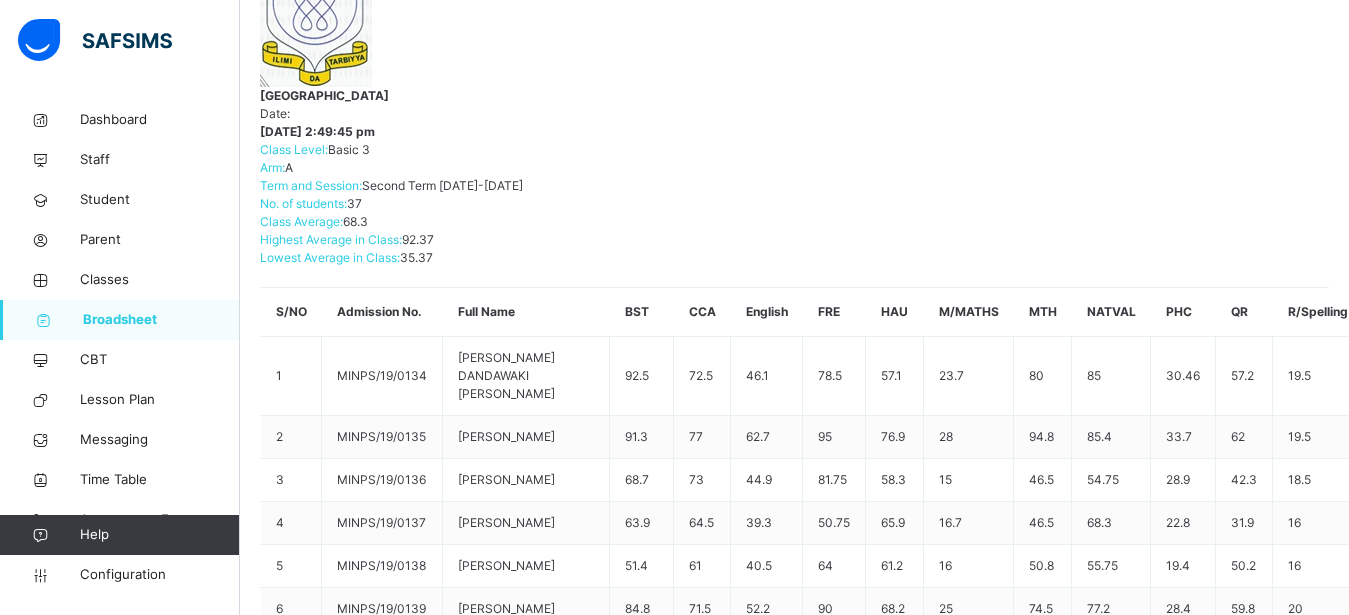 click on "92.5" at bounding box center (548, 859) 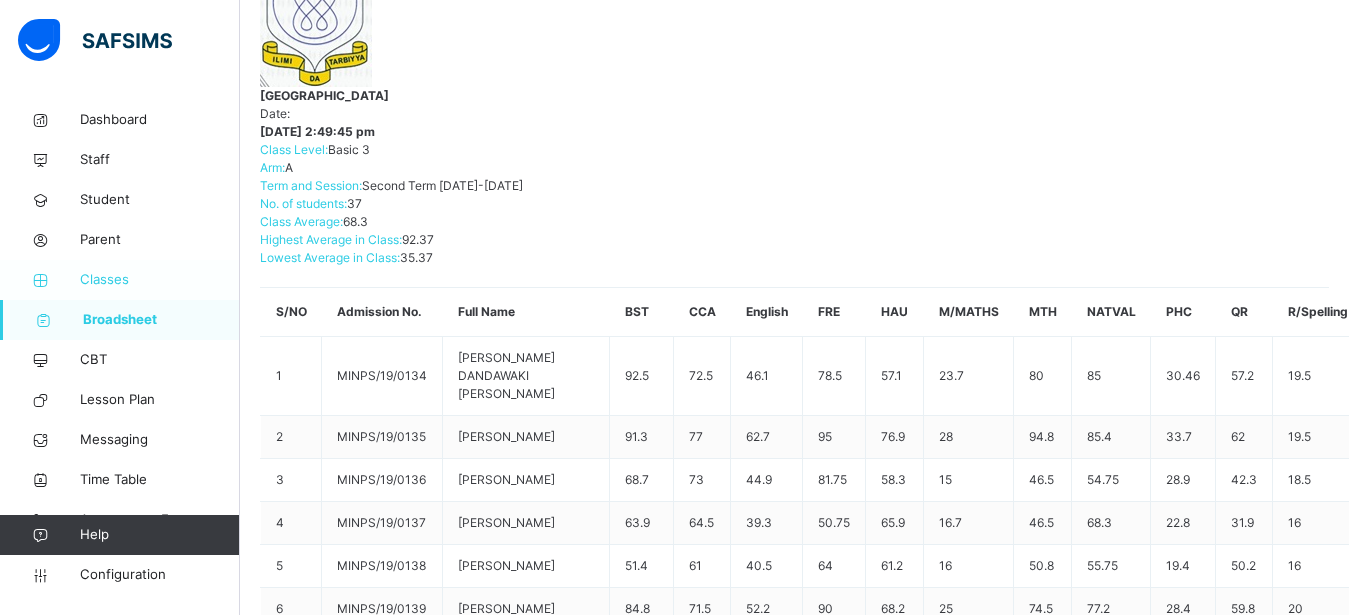 click on "Classes" at bounding box center (160, 280) 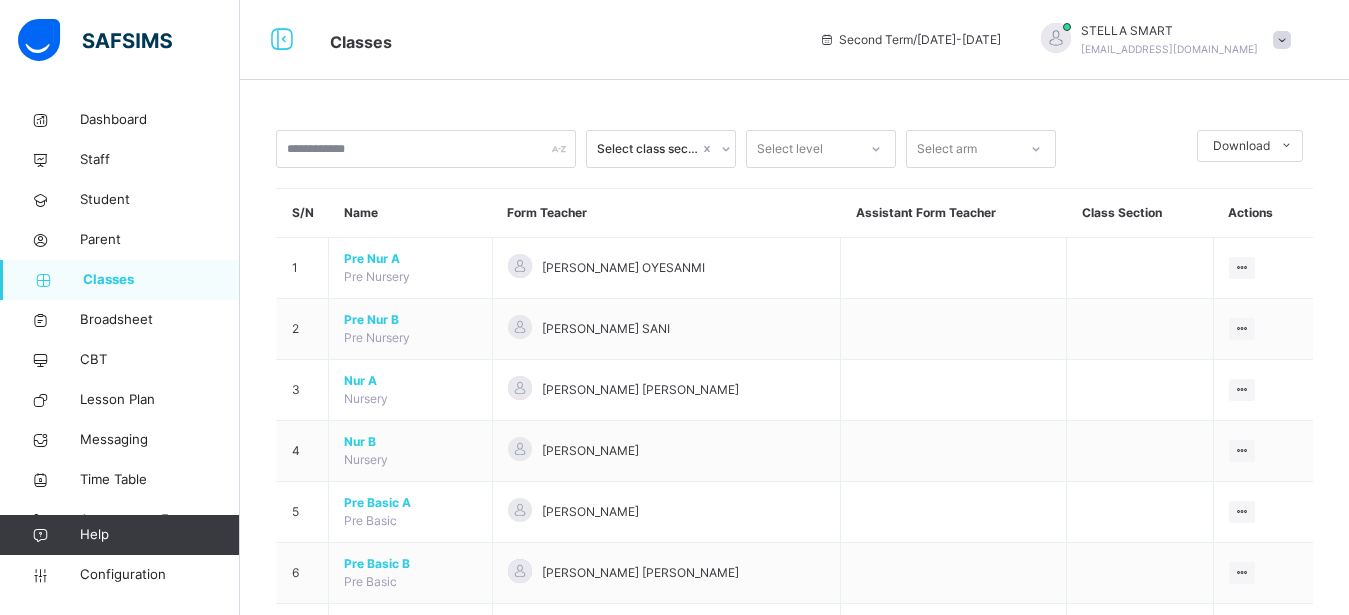 scroll, scrollTop: 327, scrollLeft: 0, axis: vertical 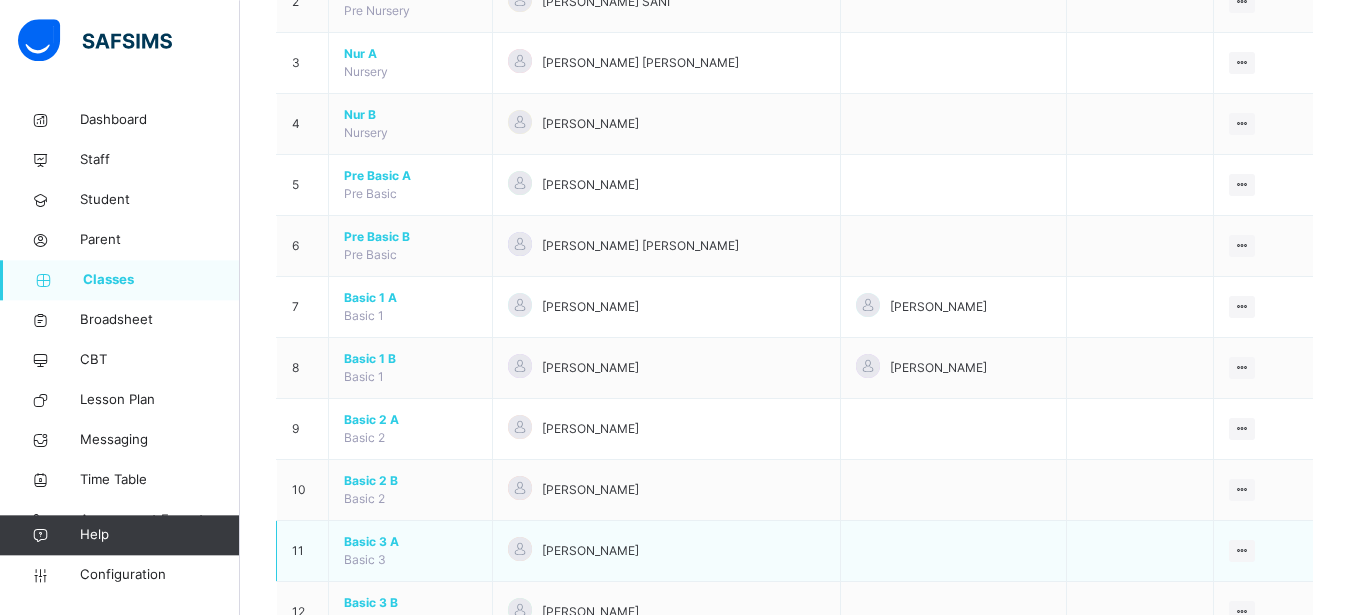 click on "Basic 3   A" at bounding box center [410, 542] 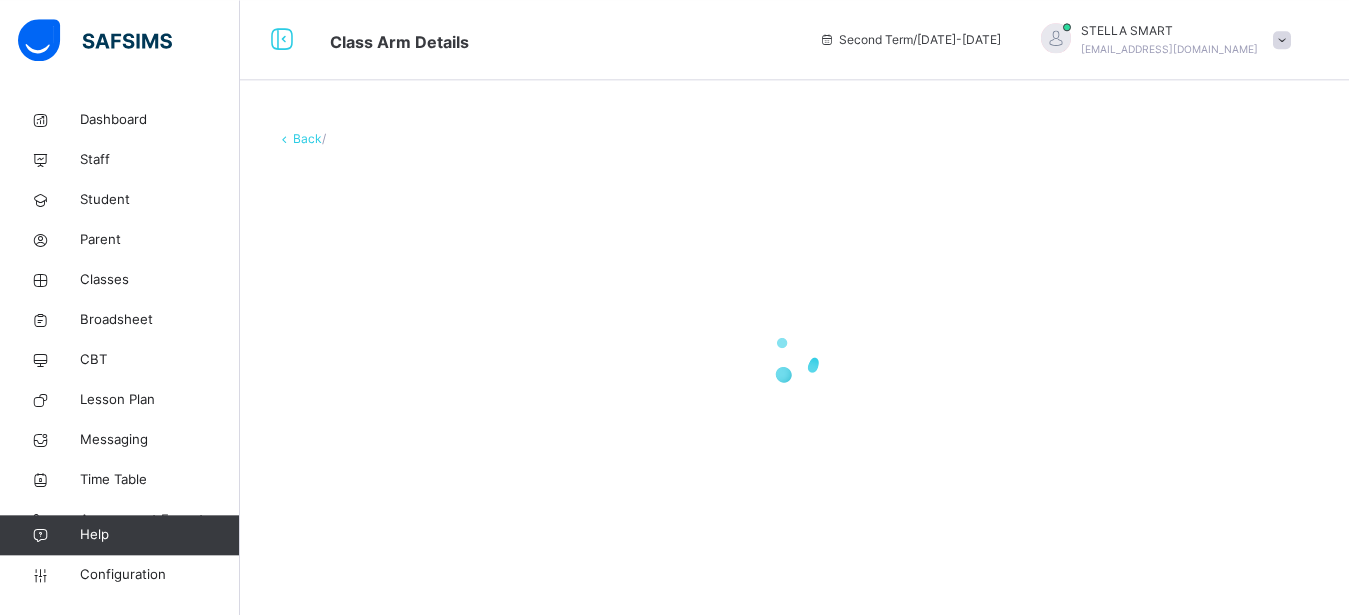 scroll, scrollTop: 0, scrollLeft: 0, axis: both 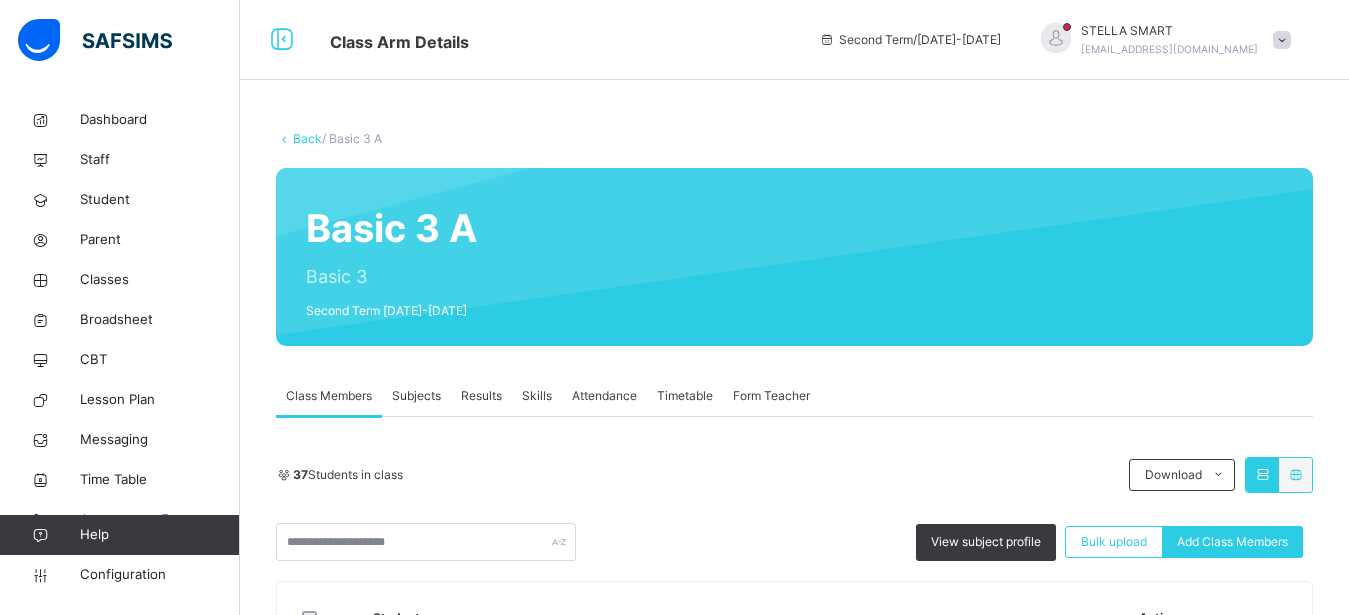 click on "37  Students in class Download Pdf Report Excel Report View subject profile Bulk upload Add Class Members MUSA ILIASU COLLEGE Date: 16th Jul 2025, 2:51:34 pm Class Members Class:  Basic 3 A Total no. of Students:  37 Term:  Second Term Session:  2024-2025 S/NO Admission No. Last Name First Name Other Name 1 MINPS/19/0141 BADAKAYA  A'ISHA ABBAS 2 MINPS/19/0161 USAMA  ABDULLAHI ABDULLAHI 3 MINPS/19/0137 AHMAD  ABDULLAHI ALI 4 MINPS/19/0159 UMAR  AISHA AMINU 5 MINPS/19/0139 ALIYU  AISHA SALEH 6 MINPS/19/0142 BALA  ALIYU ALIYU 7 MINPS/19/0140 RIDWAN AMATULLAH M 8 MINPS/19/0165 ABDALLAH AMINU DANDAWAKI 9 MINPS/19/0147 IBRAHIM  AMINU RUFAI 10 MINPS/19/0162 USMAN  AMIR USMAN 11 MINPS/19/0168 MUHSIN AUWAL IBRAHIM 12 MINPS/19/0145 DAN’AZUMI  FATIMA ISHAQ  13 MINPS/19/0135 ABUBAKAR  FATIMA MUFEEDA 14 MINPS/19/0150 KALIEL  FATIMA UMAR 15 MINPS/19/0138 AHMAD  HAFSAT MAHMUD 16 MINPS/19/0148 IBRAHIM  HALIMA MAHMOUD 17 MINPS/19/0136 ADO  HAUWA IBRAHIM 18 MINPS/19/0157 SHANONO  HAUWA MUHAMMAD 19 MINPS/19/0151 MARAFA  USMAN" at bounding box center [794, 1805] 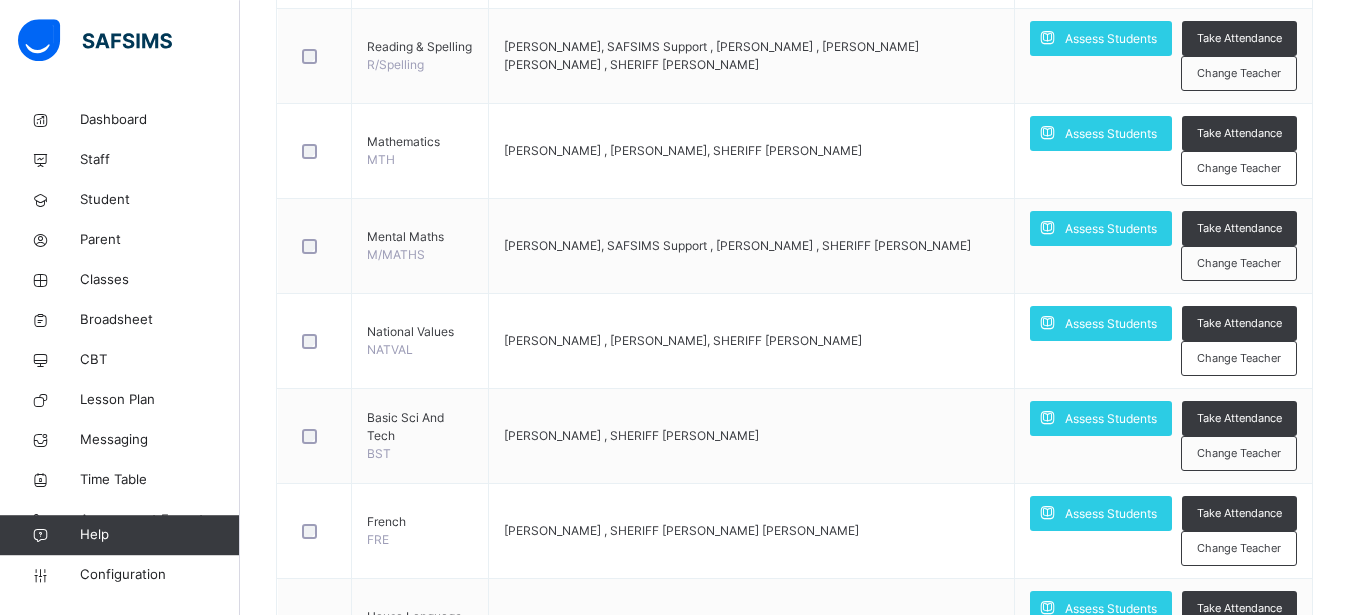 scroll, scrollTop: 976, scrollLeft: 0, axis: vertical 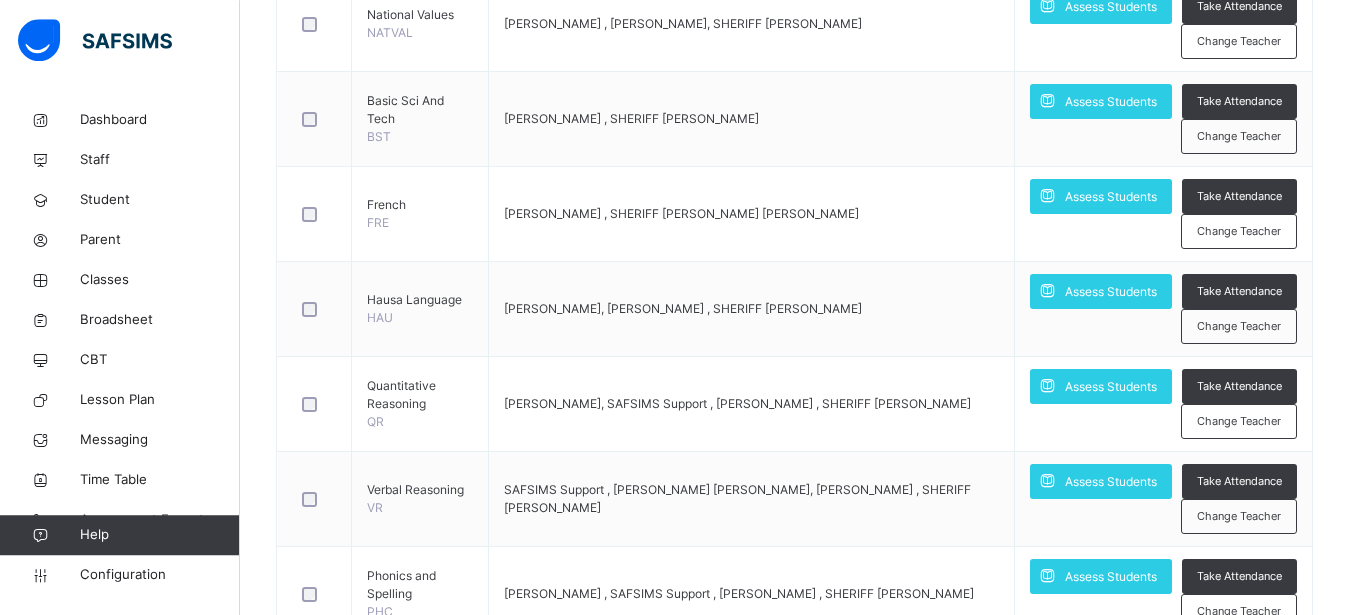 click on "Assess Students" at bounding box center (1111, 767) 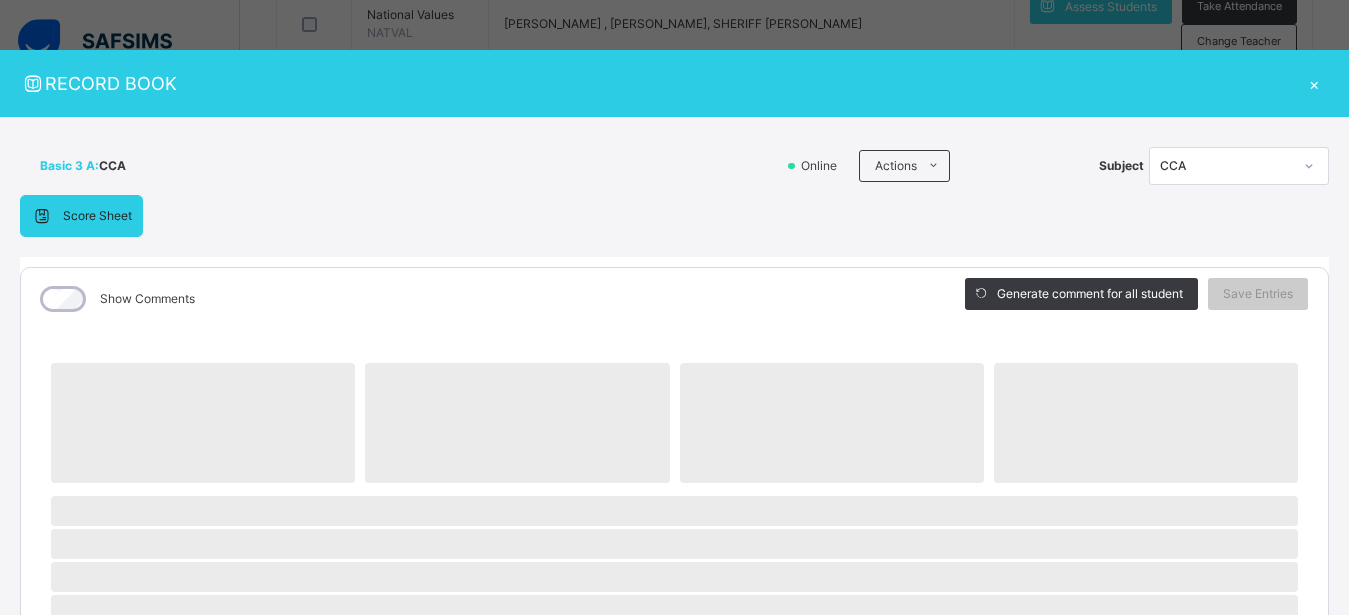 scroll, scrollTop: 1240, scrollLeft: 0, axis: vertical 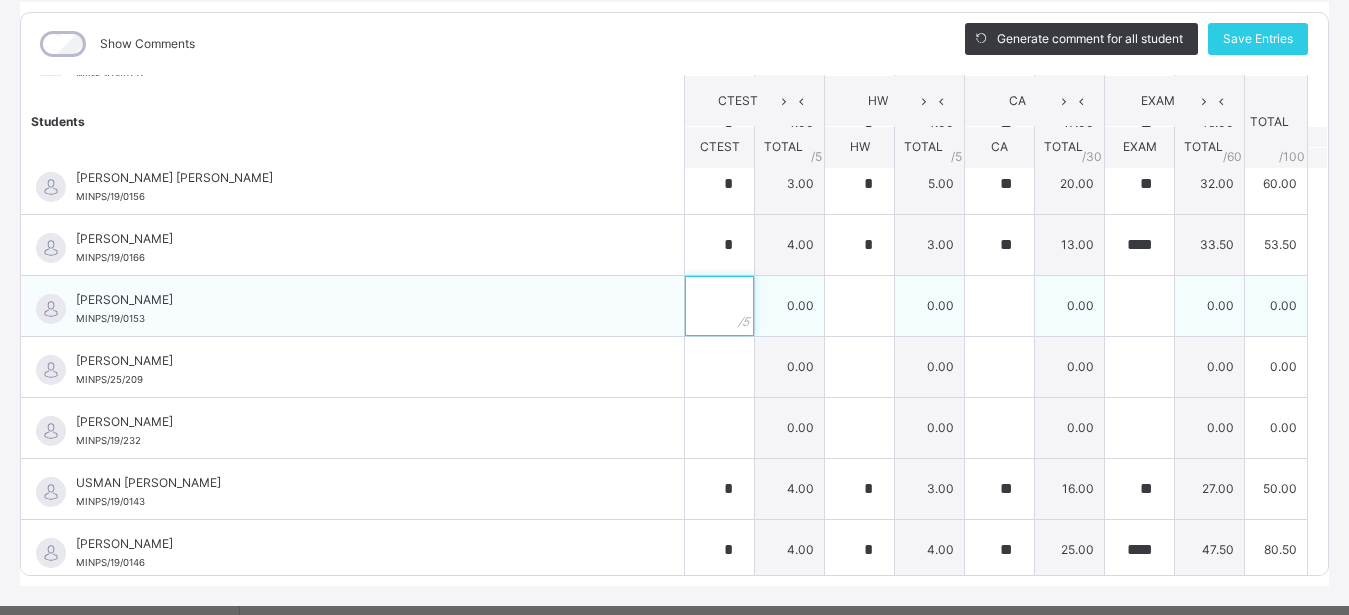 click at bounding box center (719, 306) 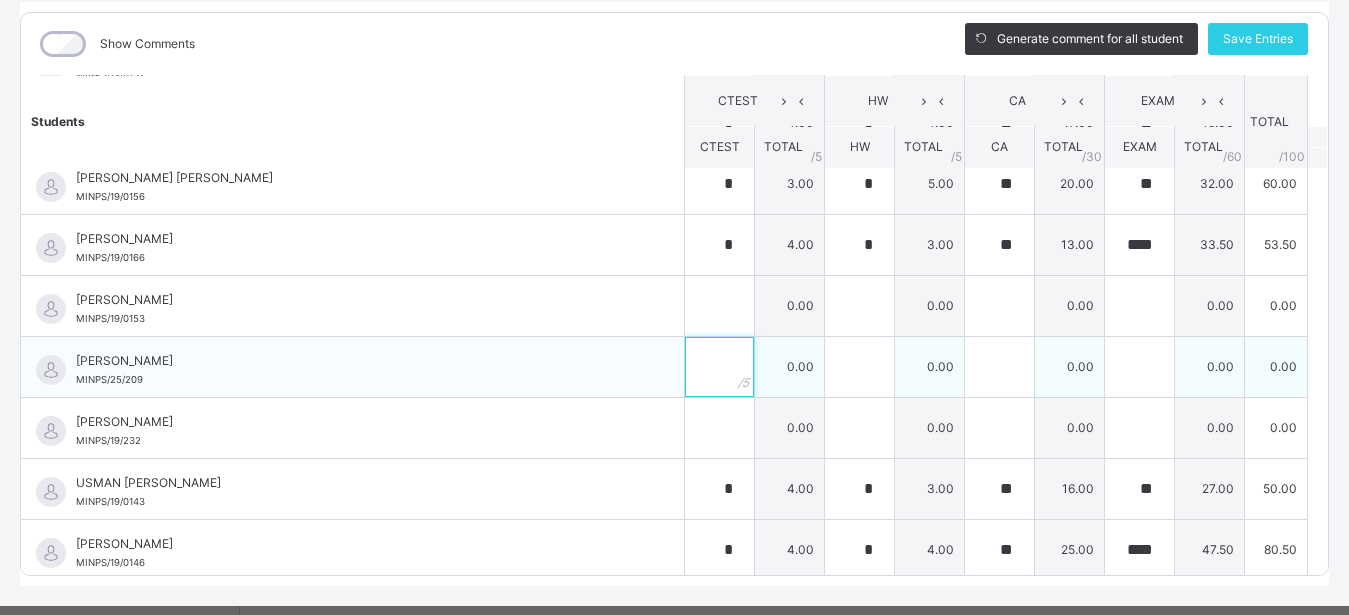 click at bounding box center [719, 367] 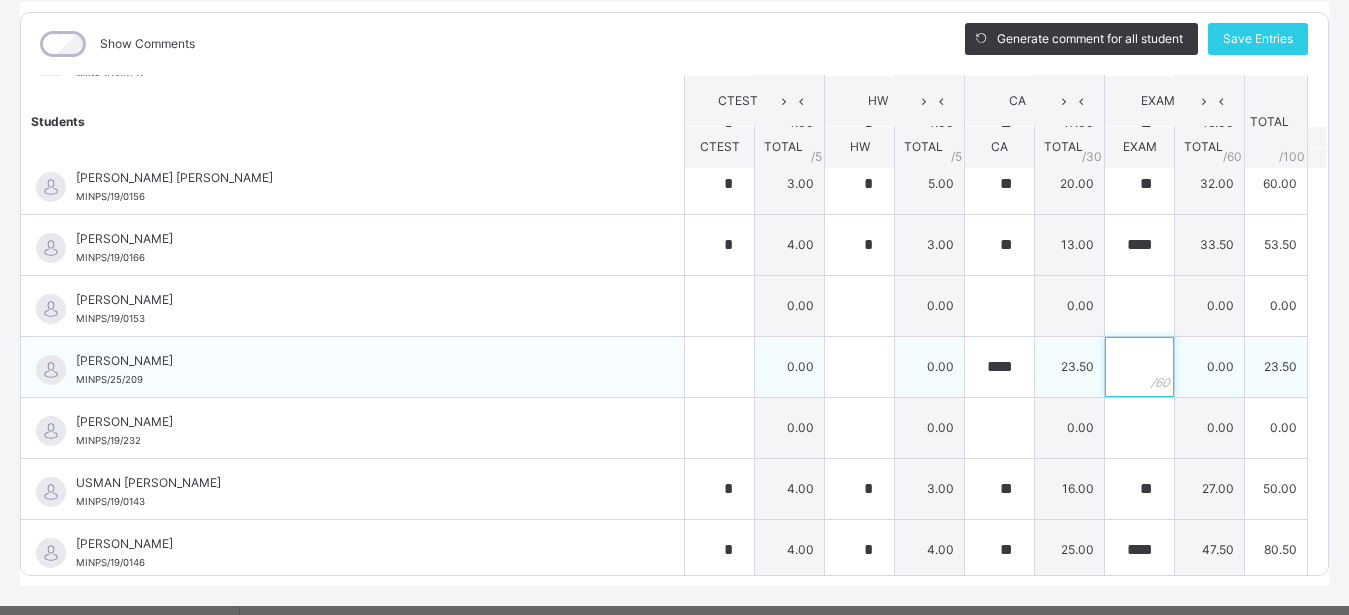 click at bounding box center (1139, 367) 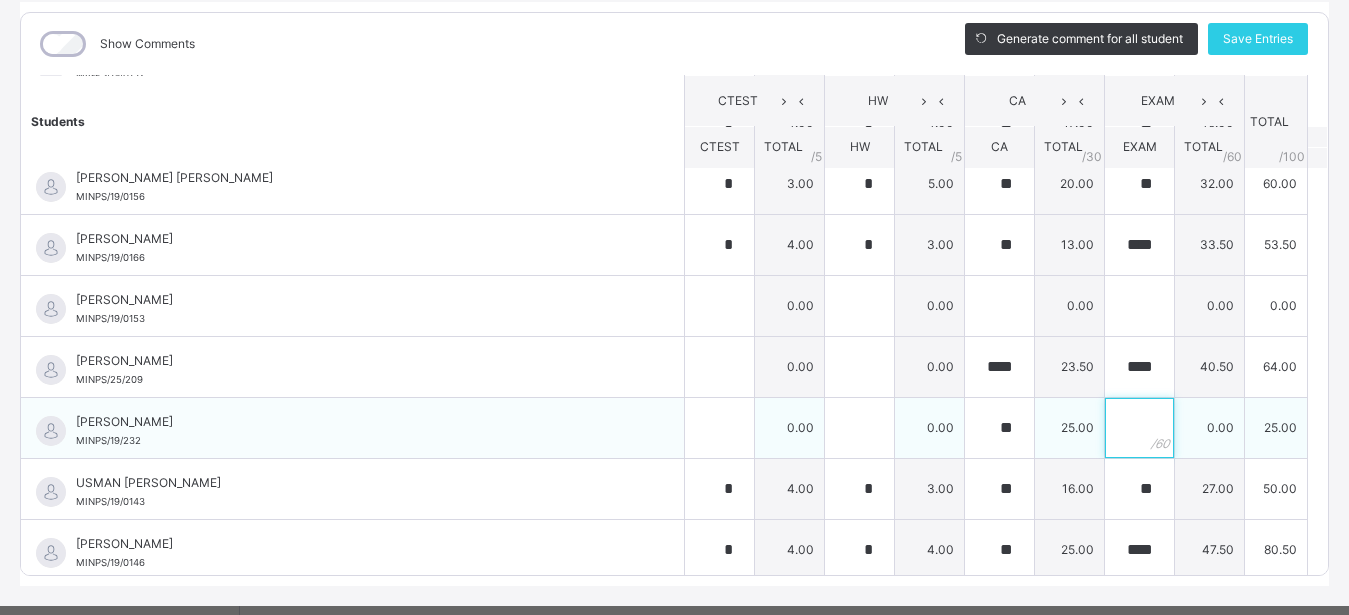 click at bounding box center [1139, 428] 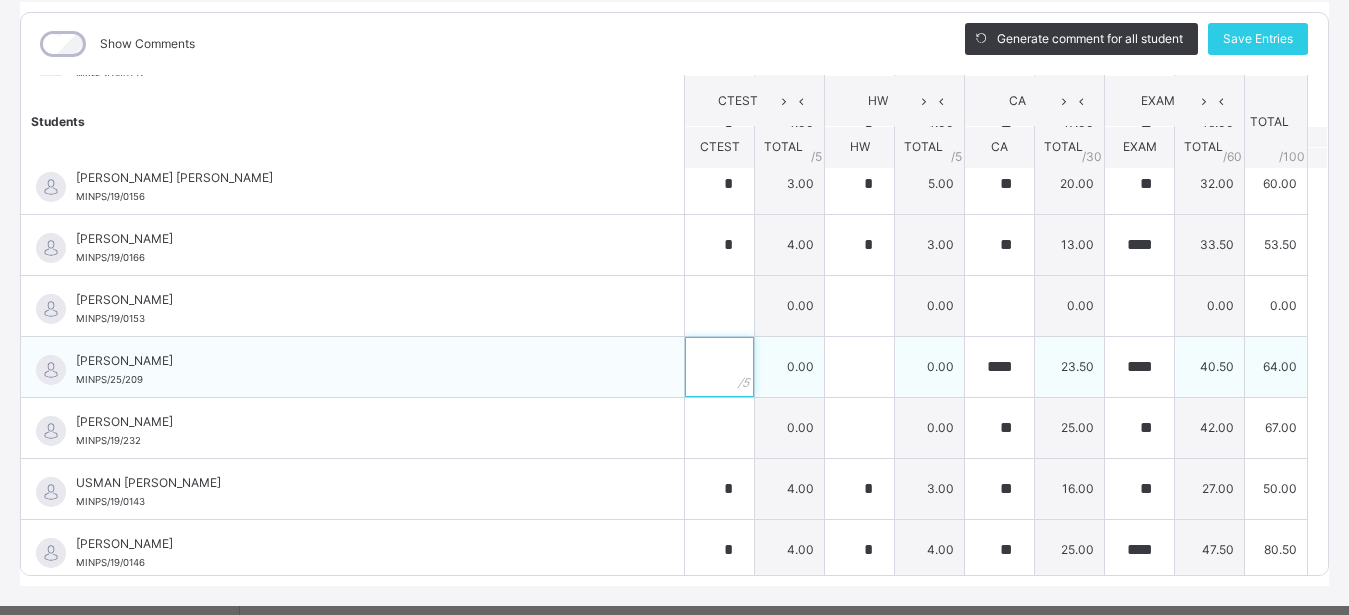 click at bounding box center (719, 367) 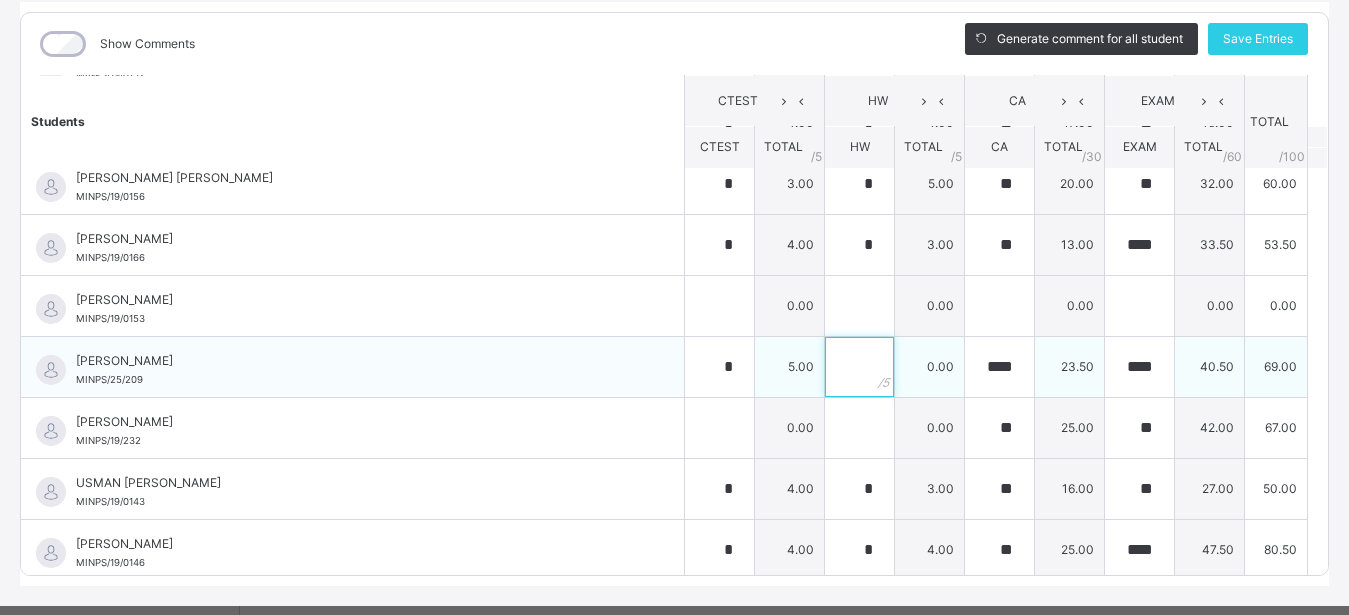 click at bounding box center (859, 367) 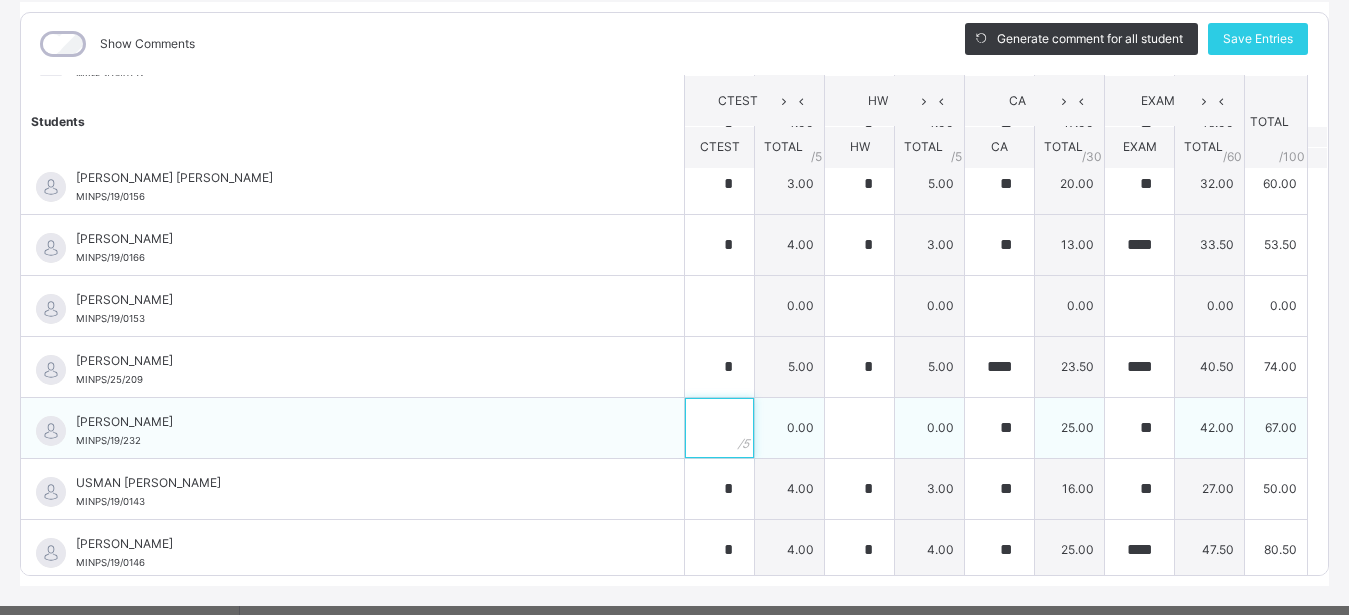 click at bounding box center (719, 428) 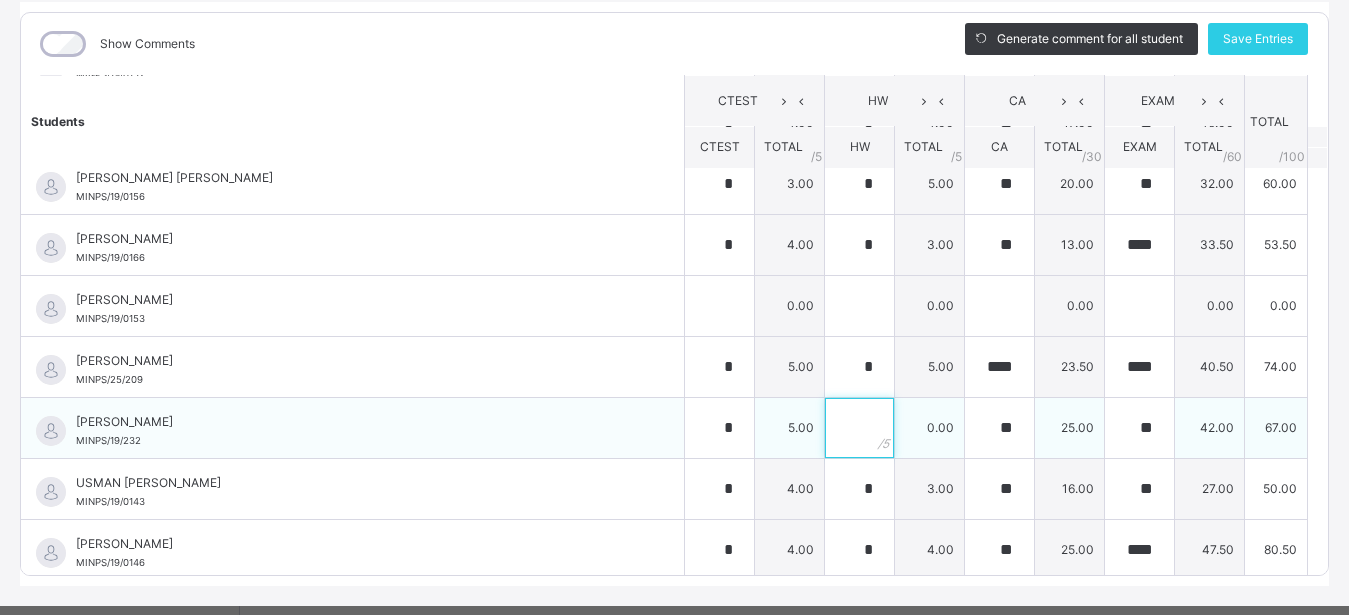 click at bounding box center (859, 428) 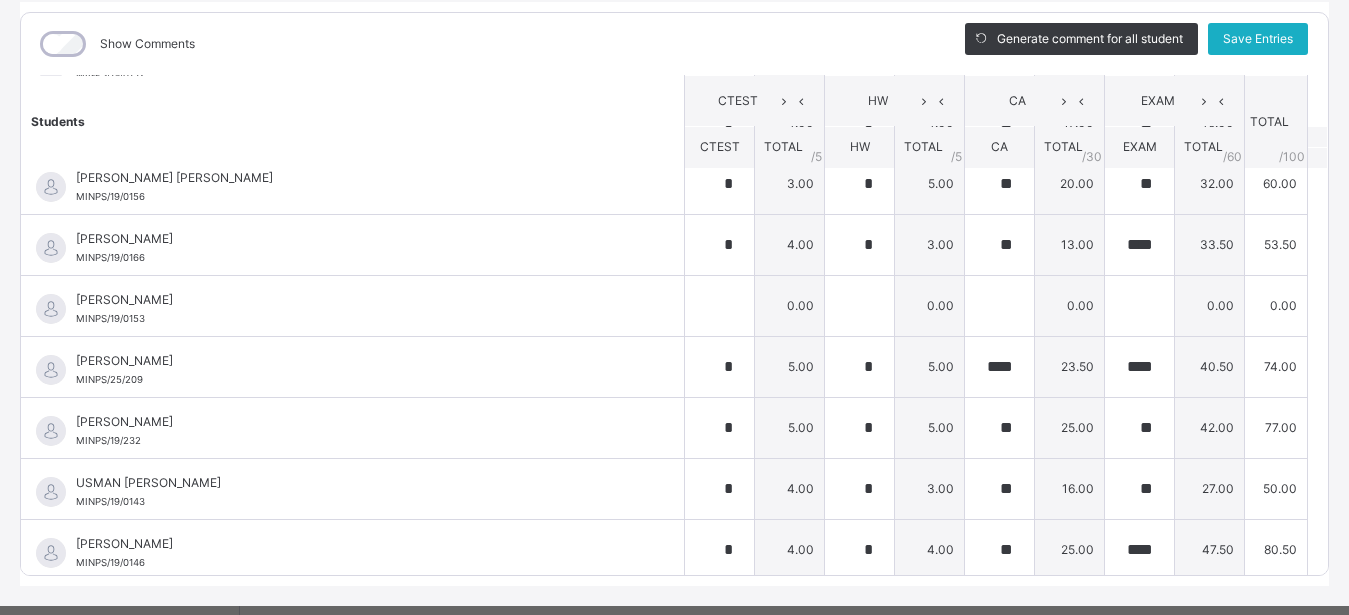 click on "Save Entries" at bounding box center [1258, 39] 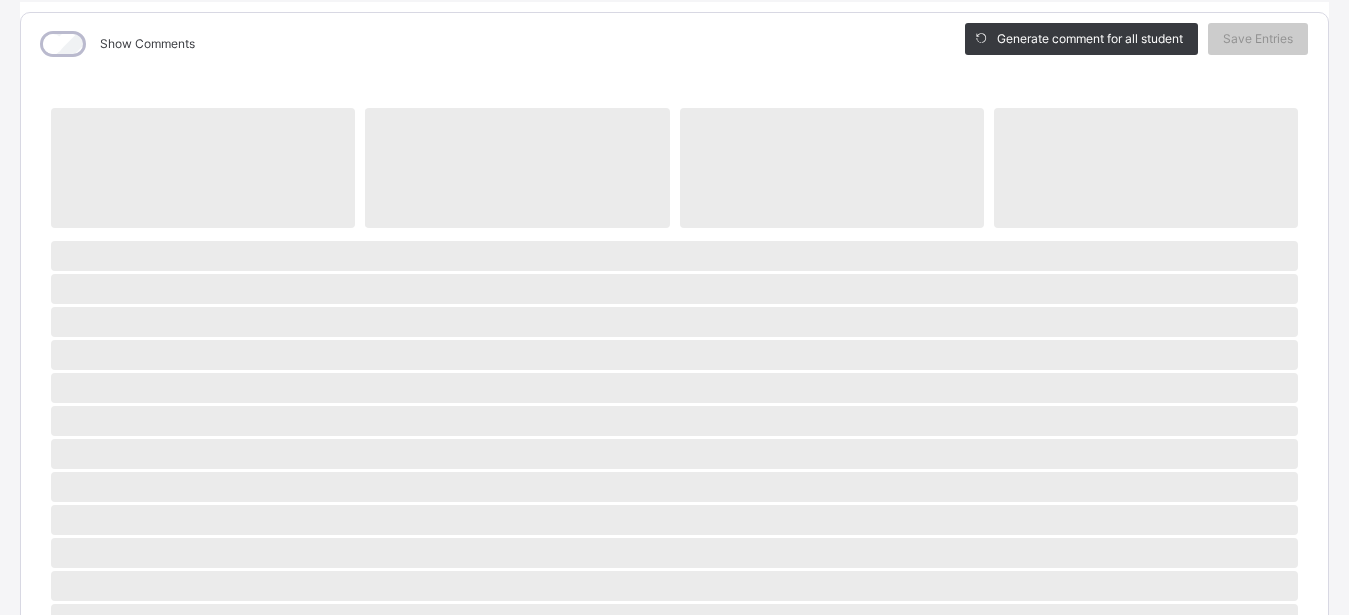 click on "Show Comments" at bounding box center [478, 44] 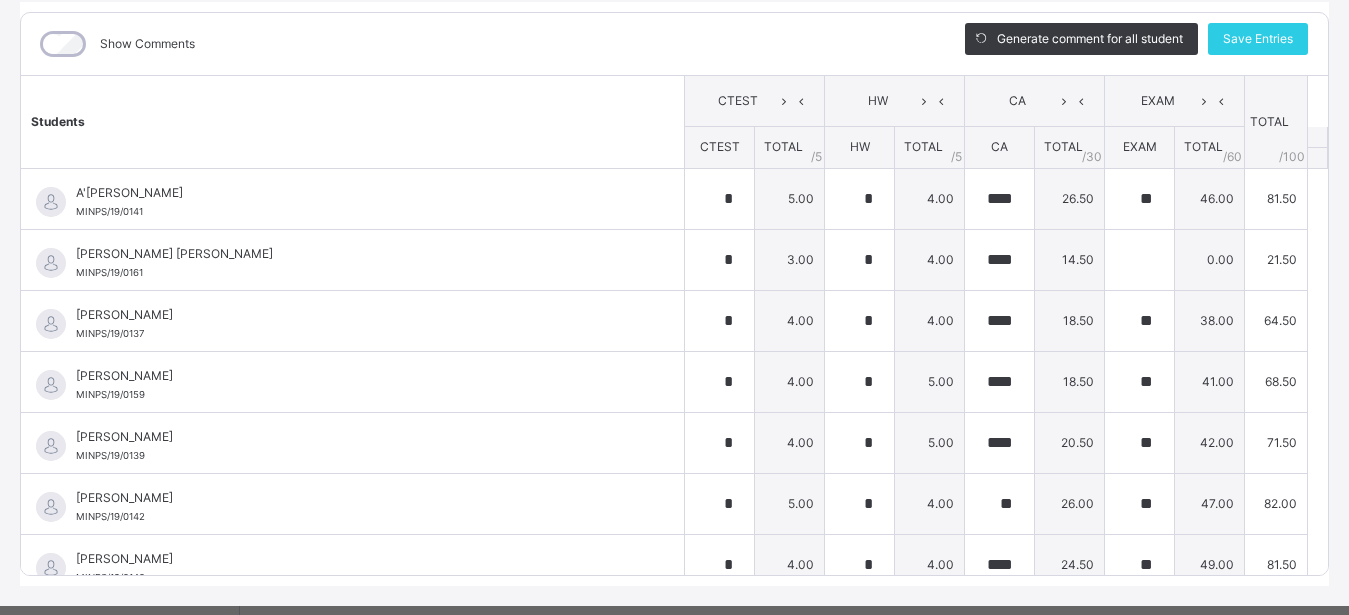scroll, scrollTop: 342, scrollLeft: 0, axis: vertical 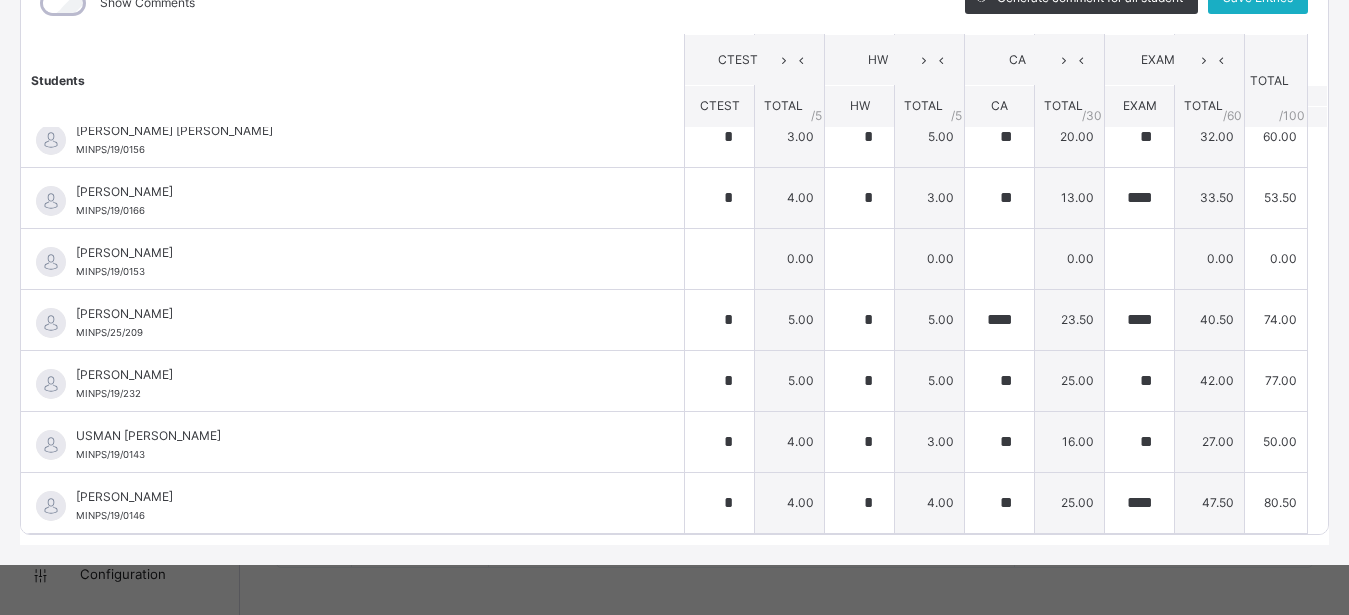 click on "Save Entries" at bounding box center [1258, -2] 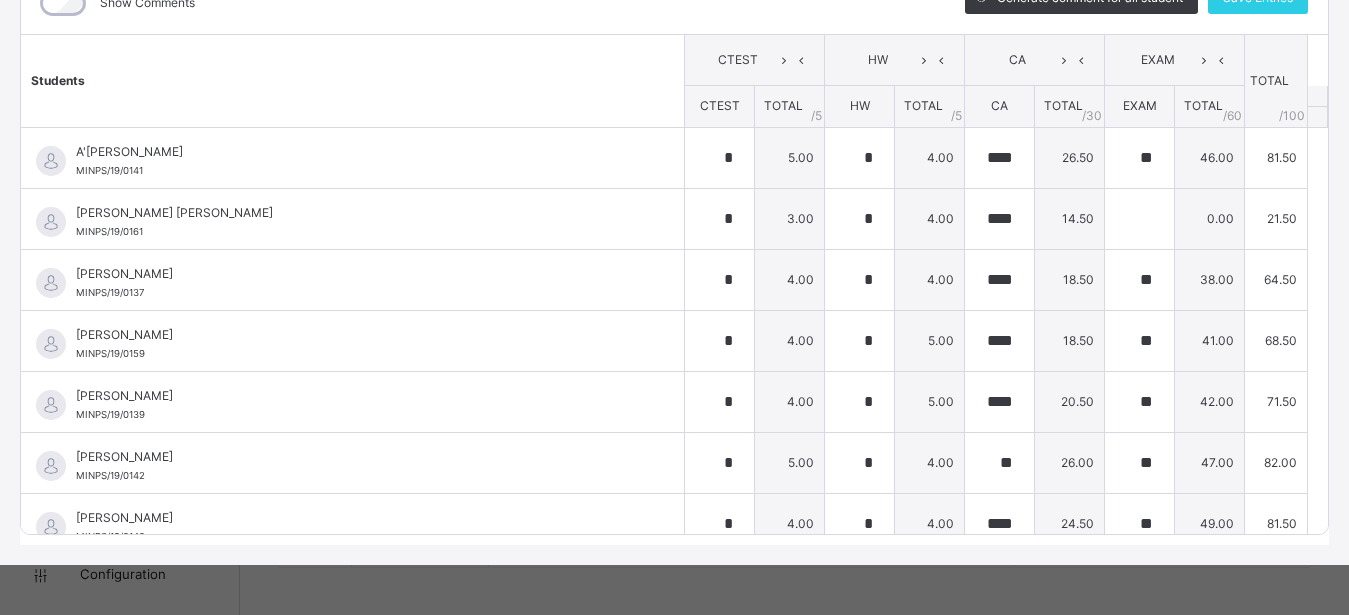 scroll, scrollTop: 0, scrollLeft: 0, axis: both 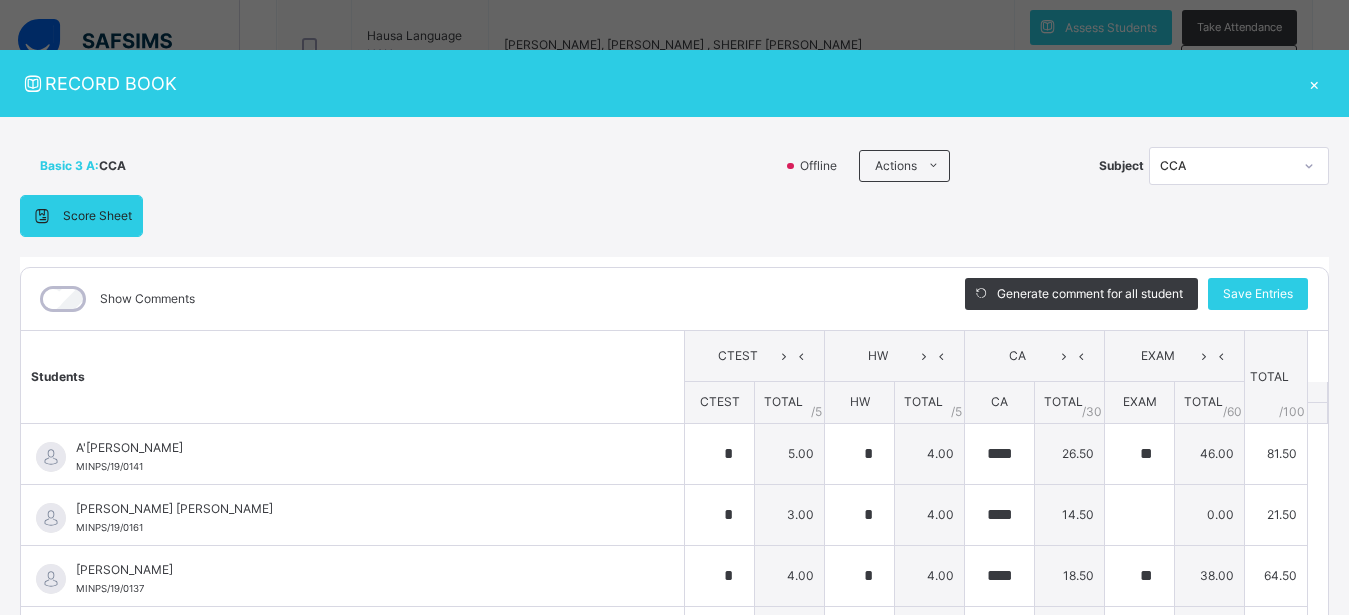 click on "×" at bounding box center (1314, 83) 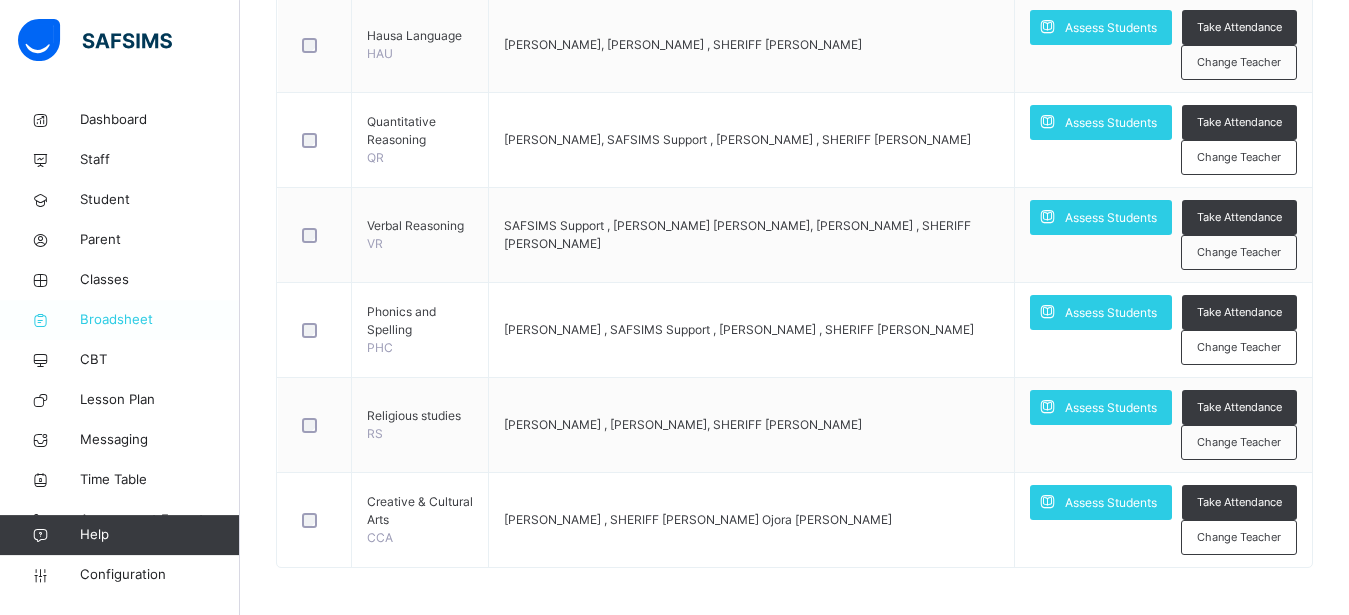 click on "Broadsheet" at bounding box center [160, 320] 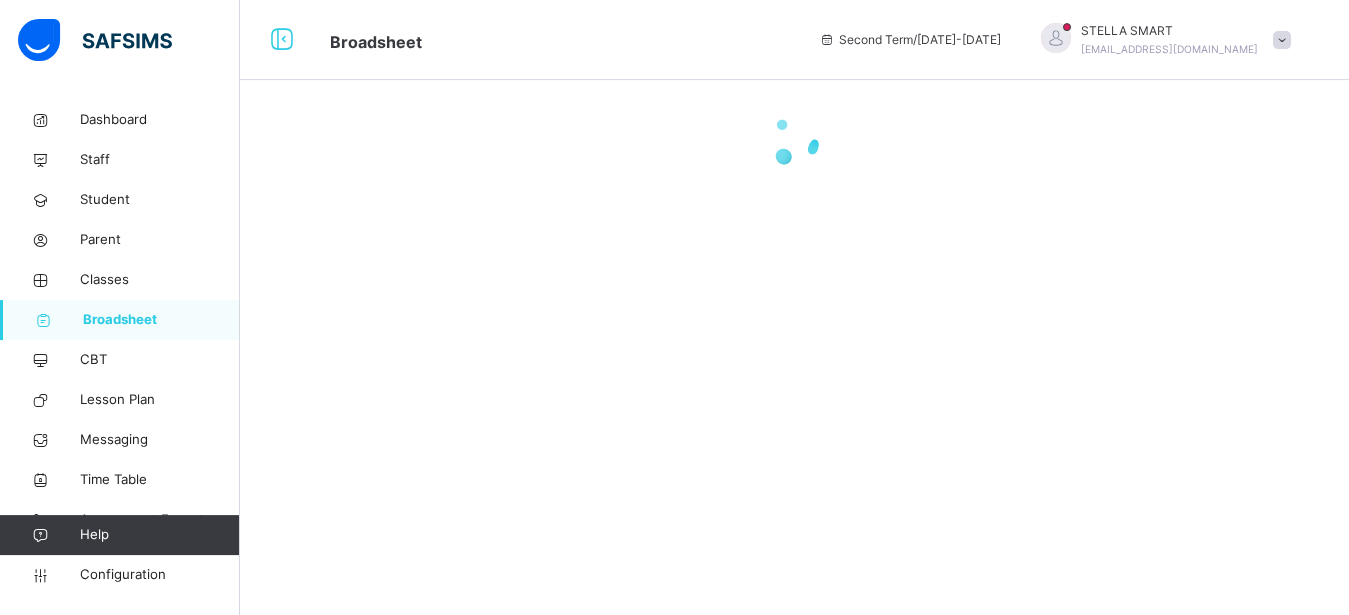 scroll, scrollTop: 0, scrollLeft: 0, axis: both 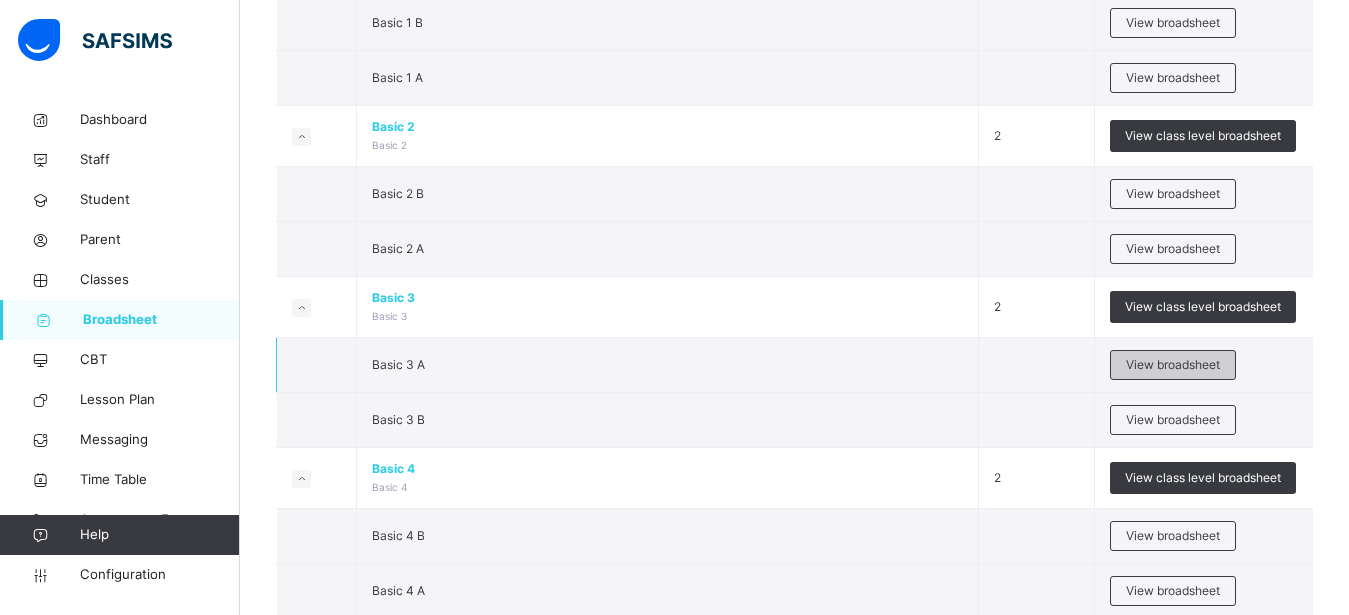 click on "View broadsheet" at bounding box center (1173, 365) 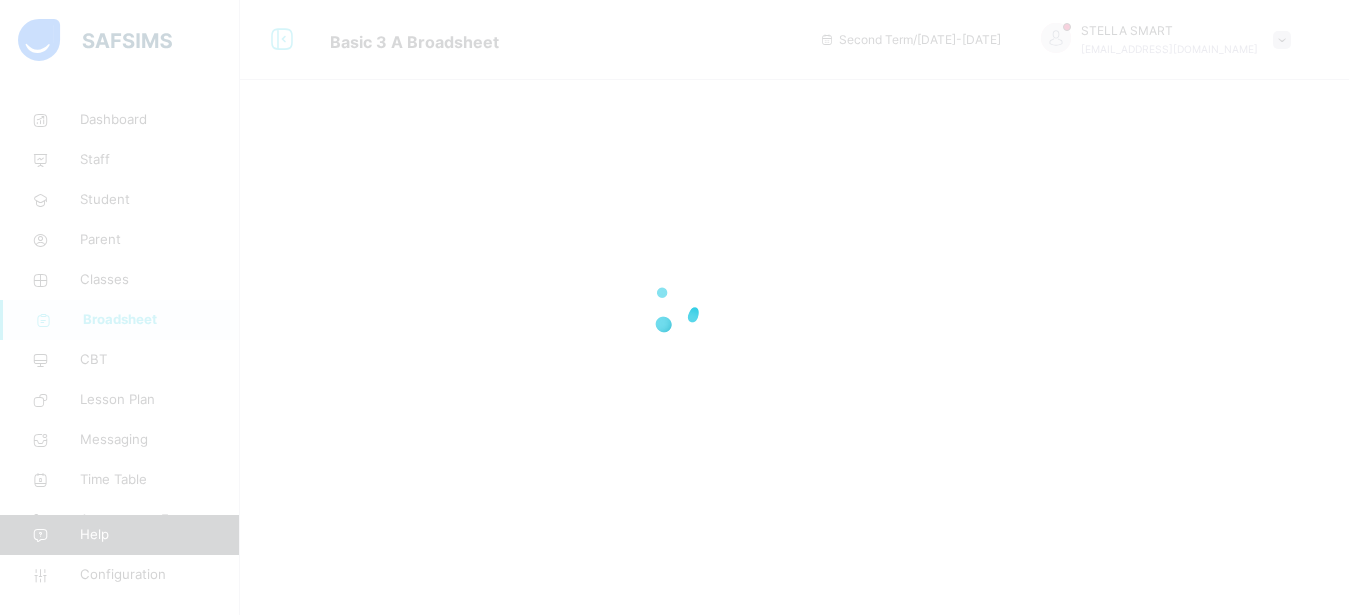 scroll, scrollTop: 0, scrollLeft: 0, axis: both 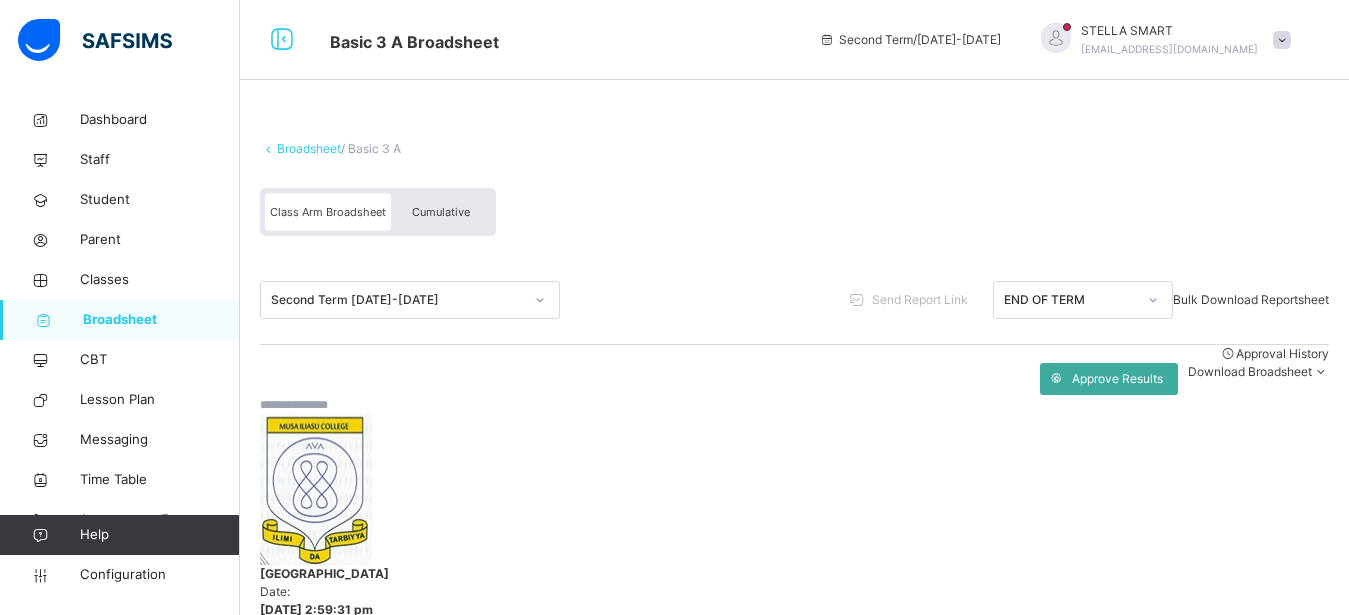 click at bounding box center (320, 405) 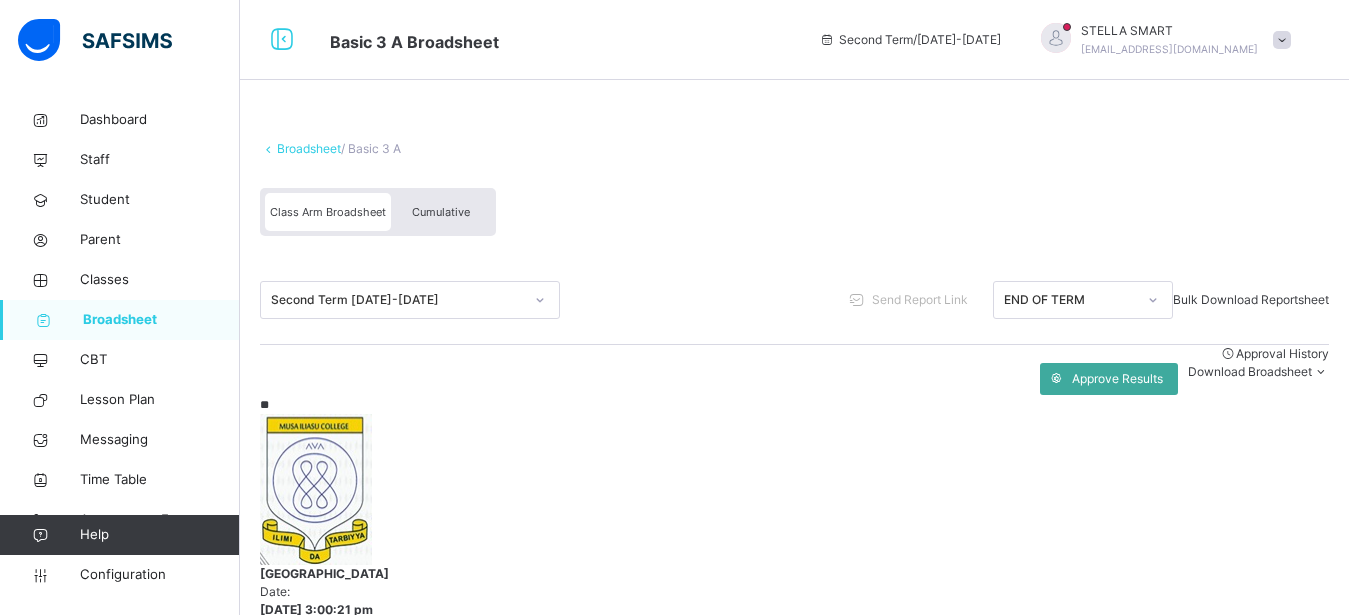 scroll, scrollTop: 51, scrollLeft: 0, axis: vertical 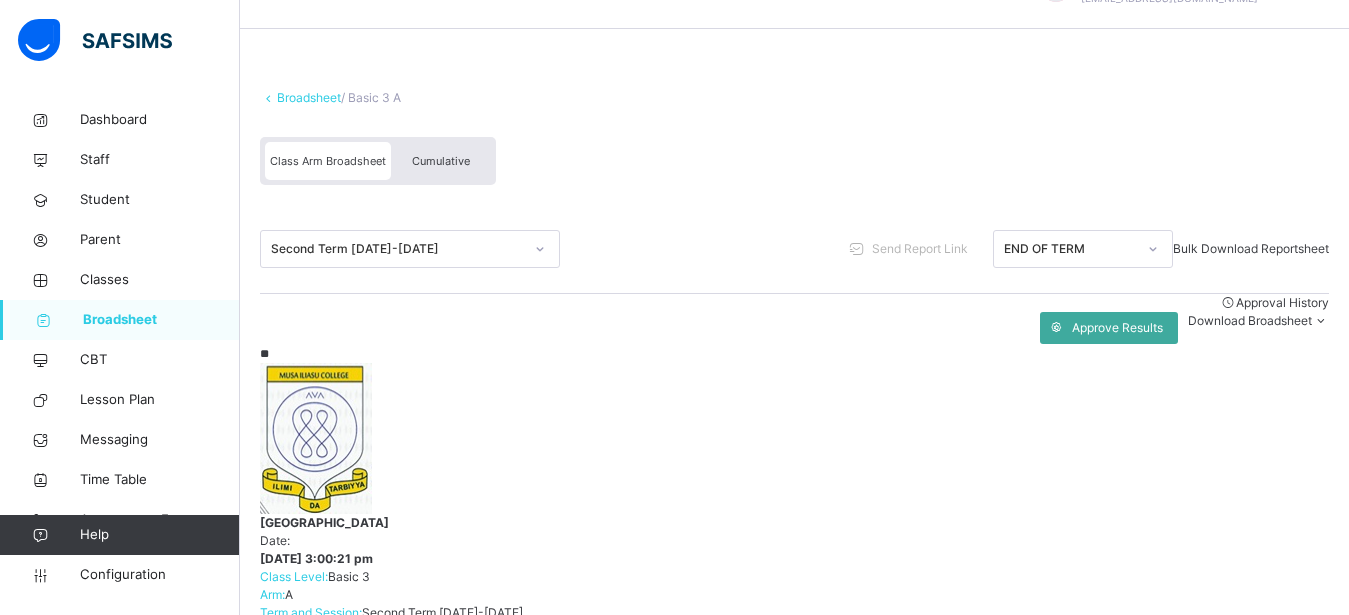 click on "MINPS/25/209" at bounding box center (359, 1289) 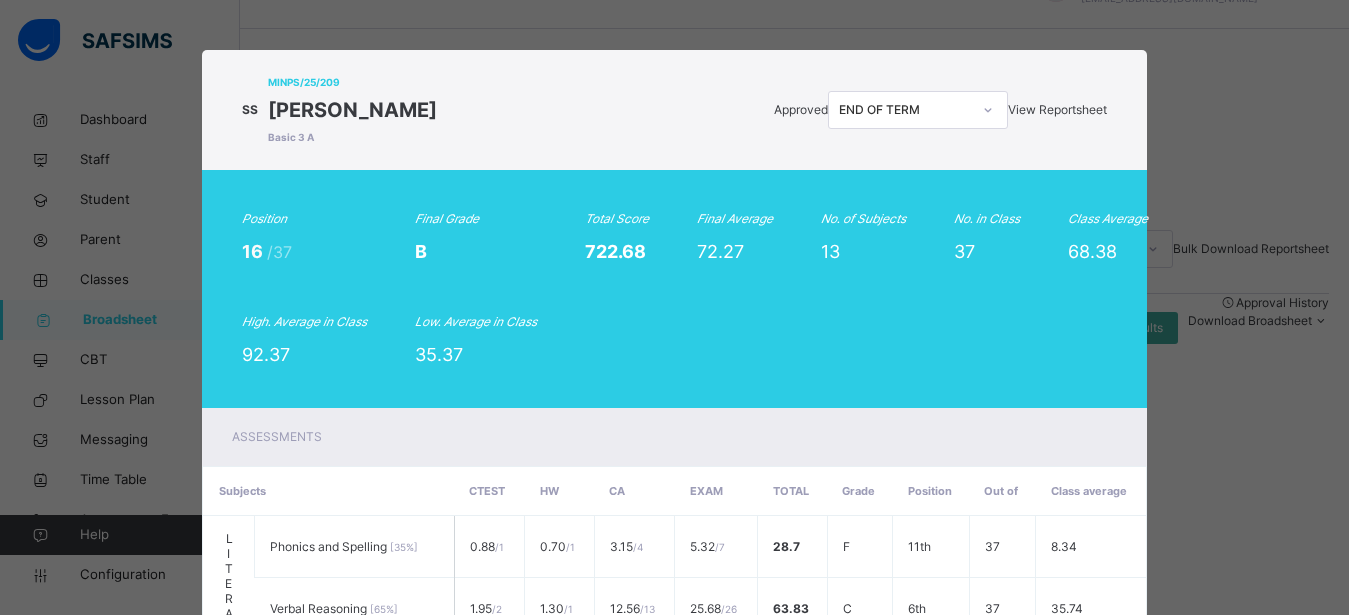 scroll, scrollTop: 152, scrollLeft: 0, axis: vertical 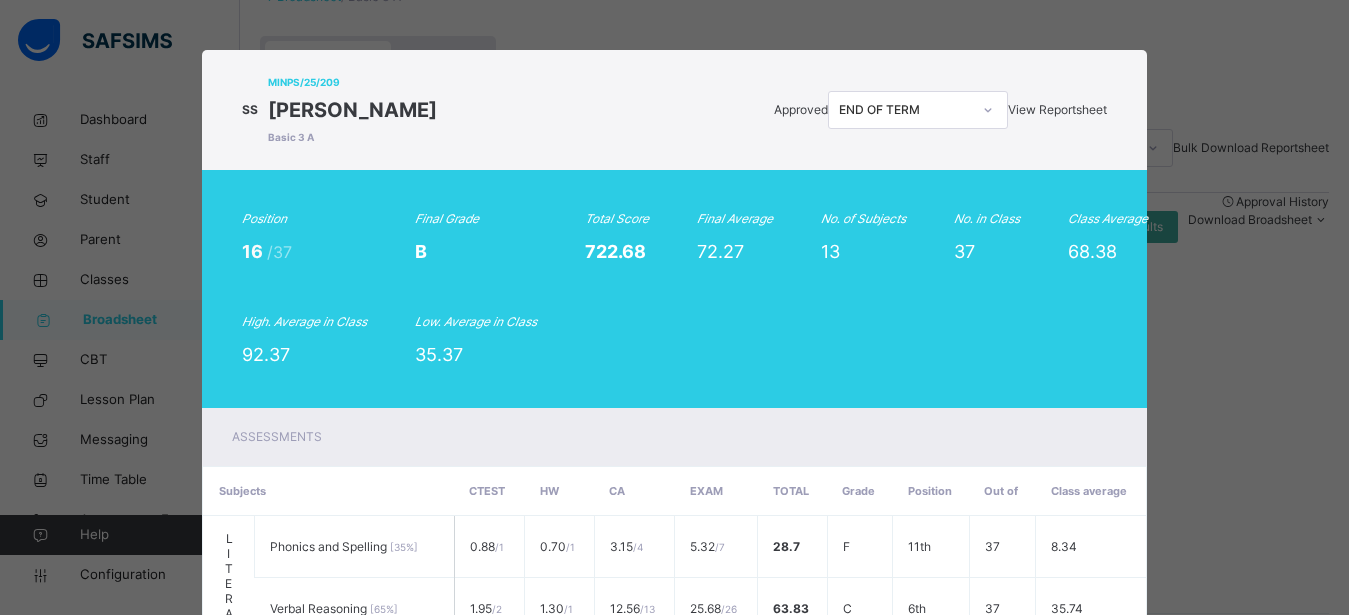 click on "View Reportsheet" at bounding box center [1057, 109] 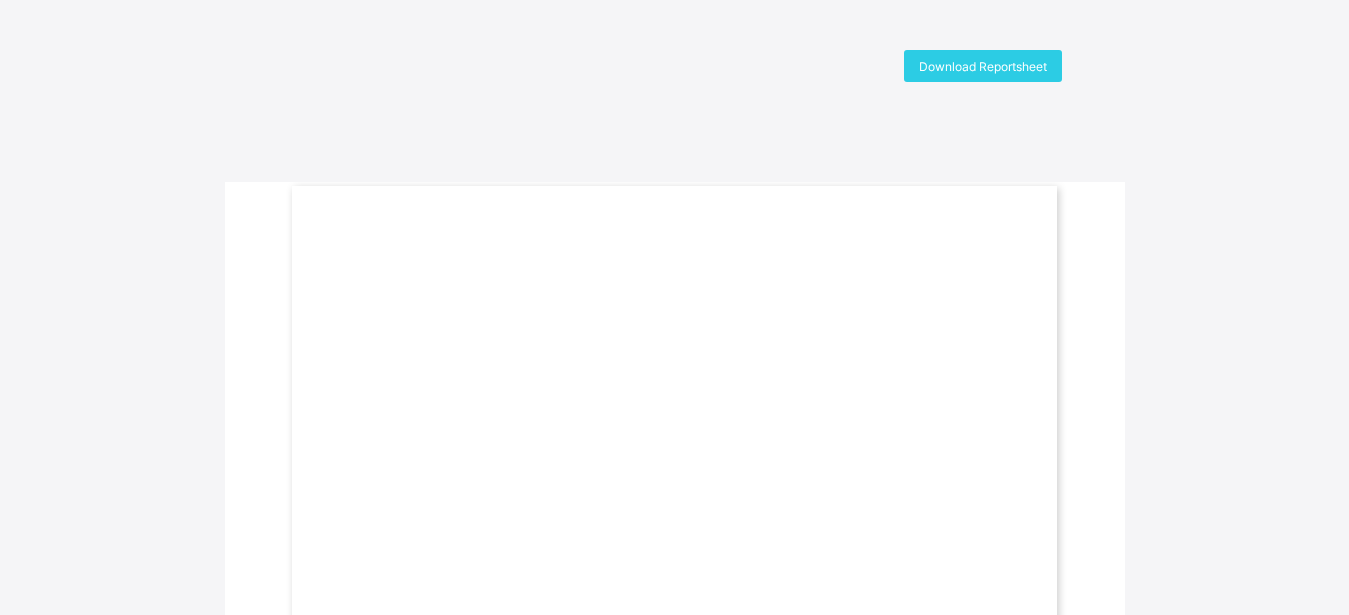 scroll, scrollTop: 0, scrollLeft: 0, axis: both 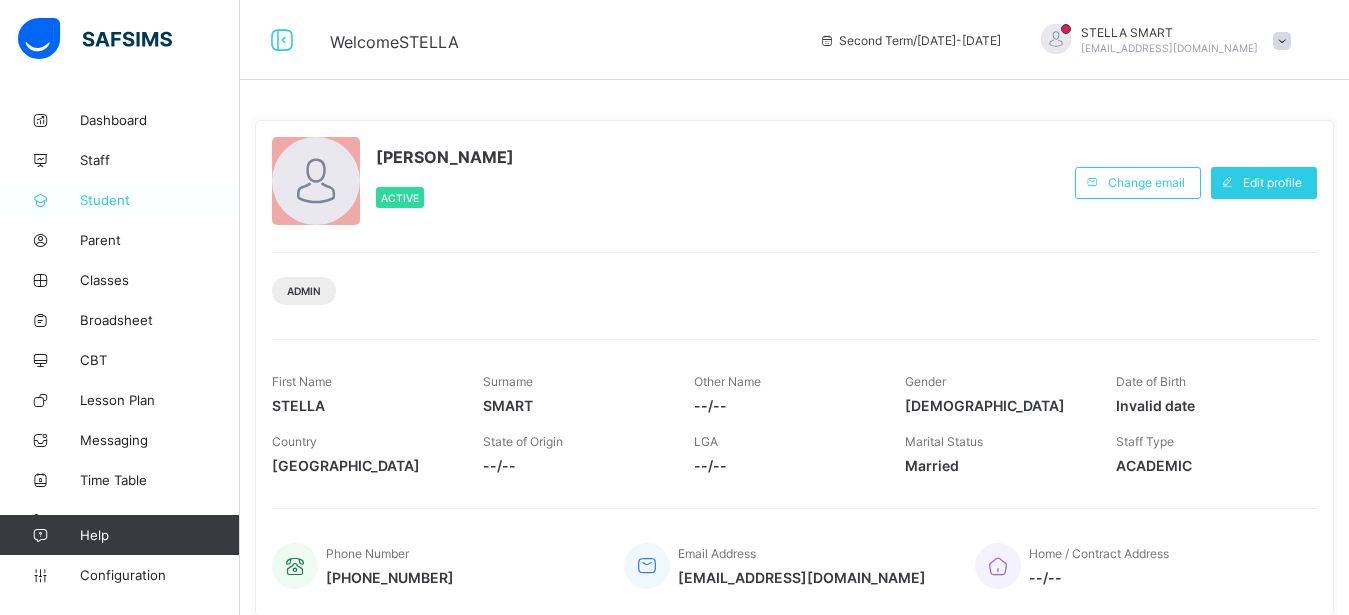 click on "Student" at bounding box center (160, 200) 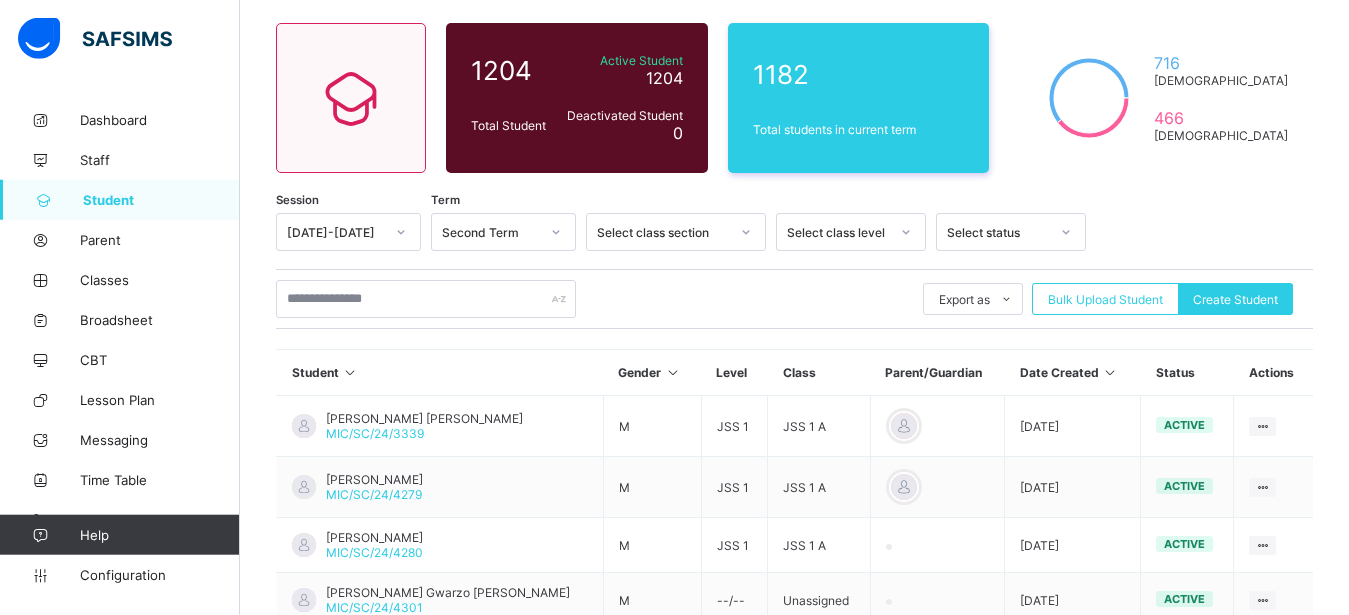 scroll, scrollTop: 153, scrollLeft: 0, axis: vertical 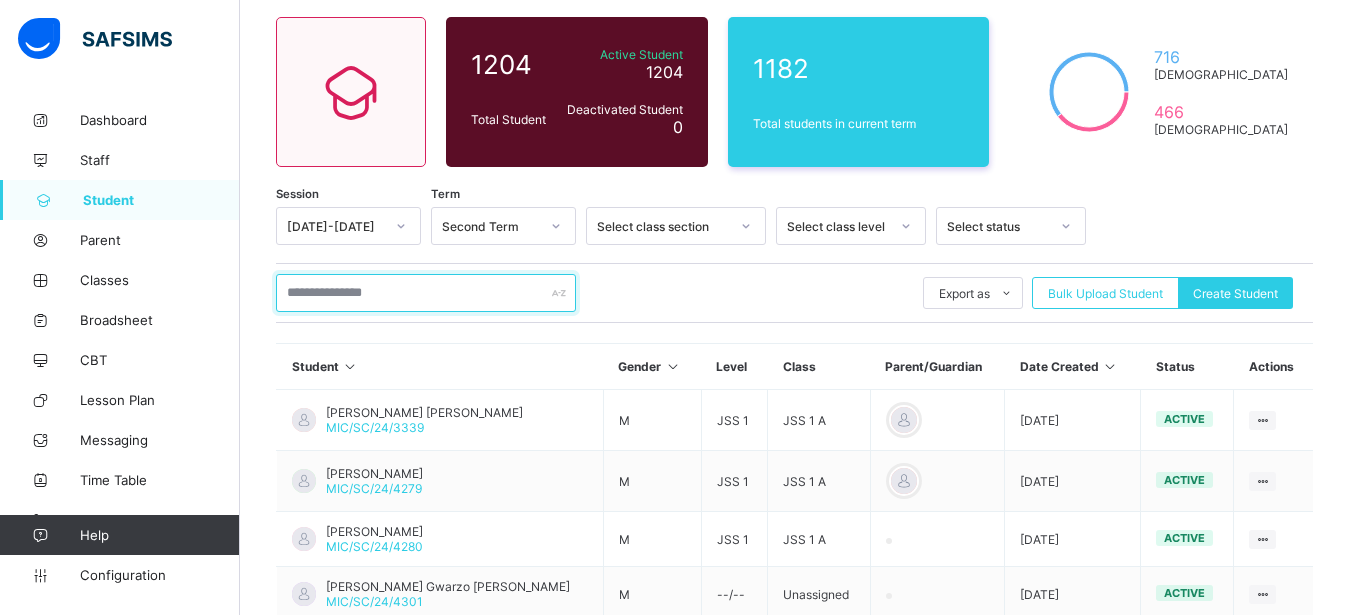 click at bounding box center [426, 293] 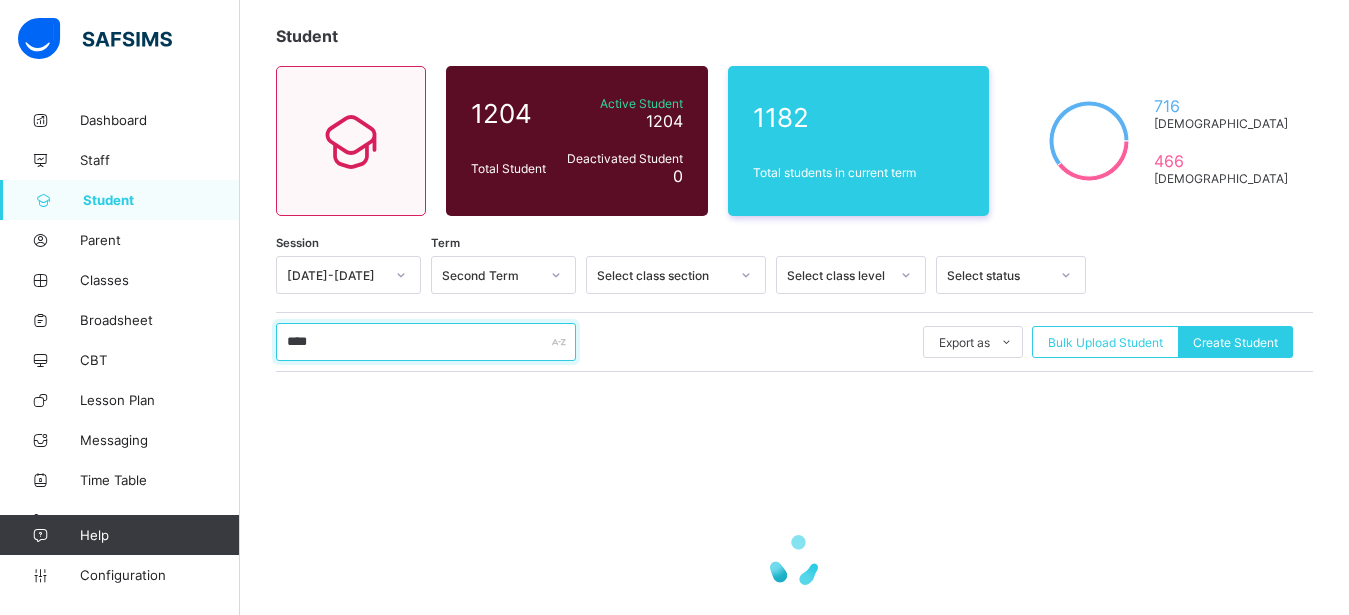 scroll, scrollTop: 103, scrollLeft: 0, axis: vertical 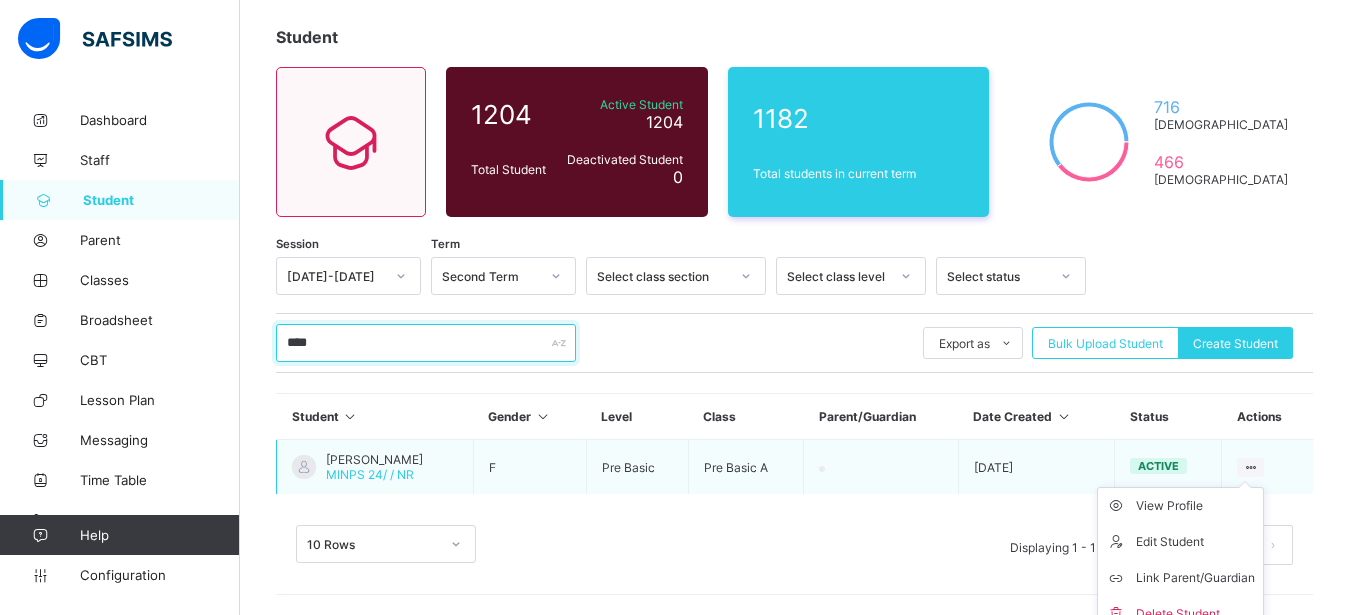 type on "****" 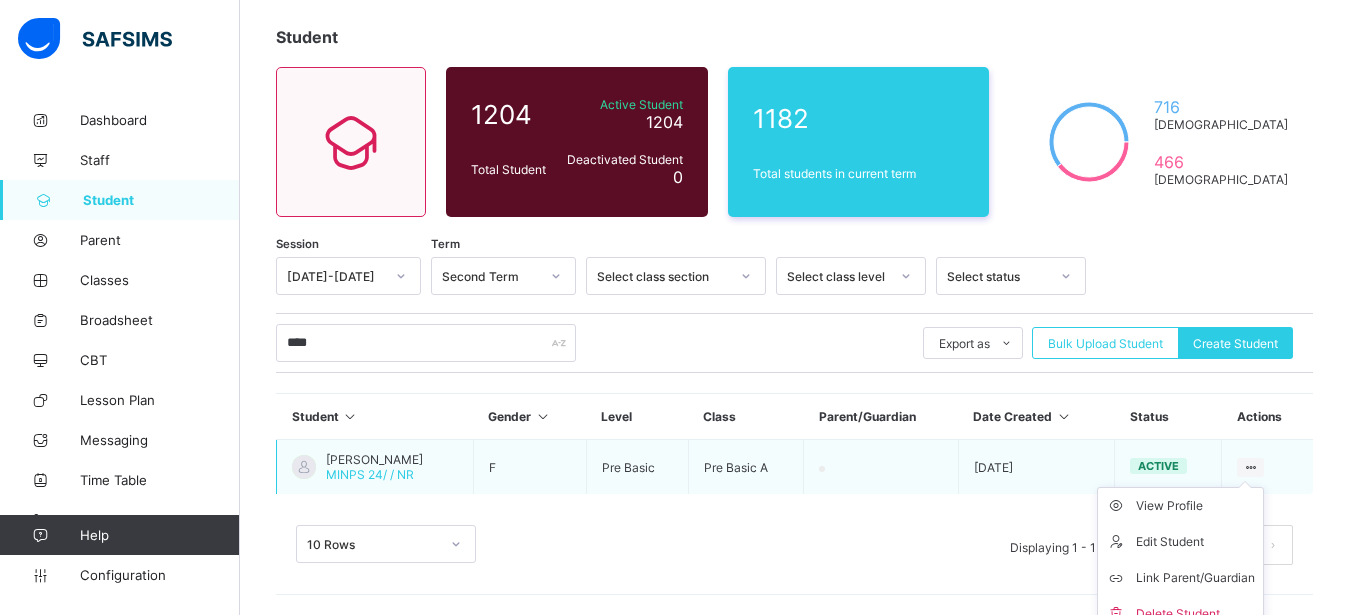 click at bounding box center (1250, 467) 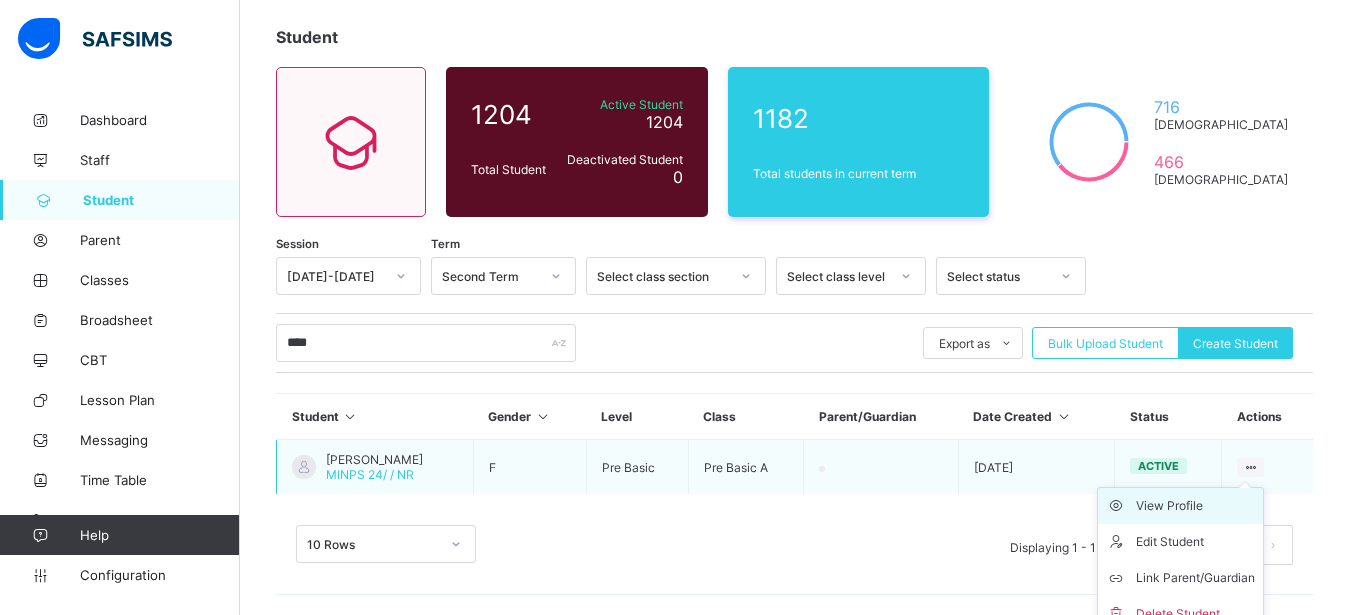drag, startPoint x: 1272, startPoint y: 468, endPoint x: 1224, endPoint y: 508, distance: 62.482 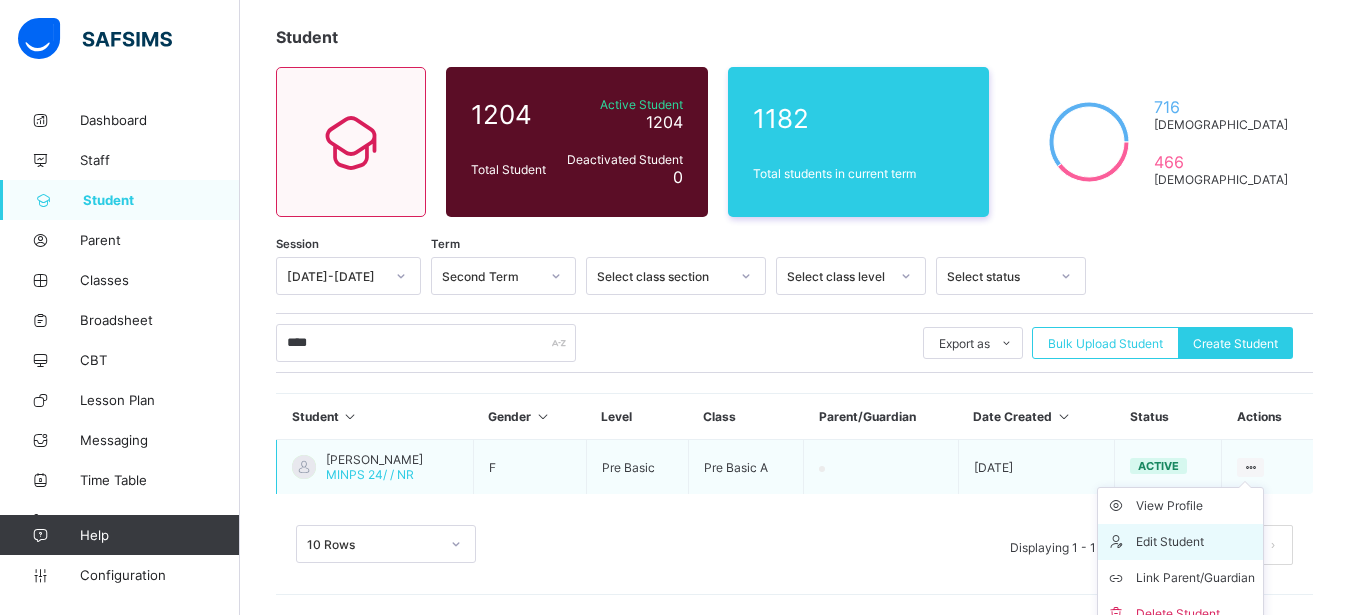 click on "Edit Student" at bounding box center (1195, 542) 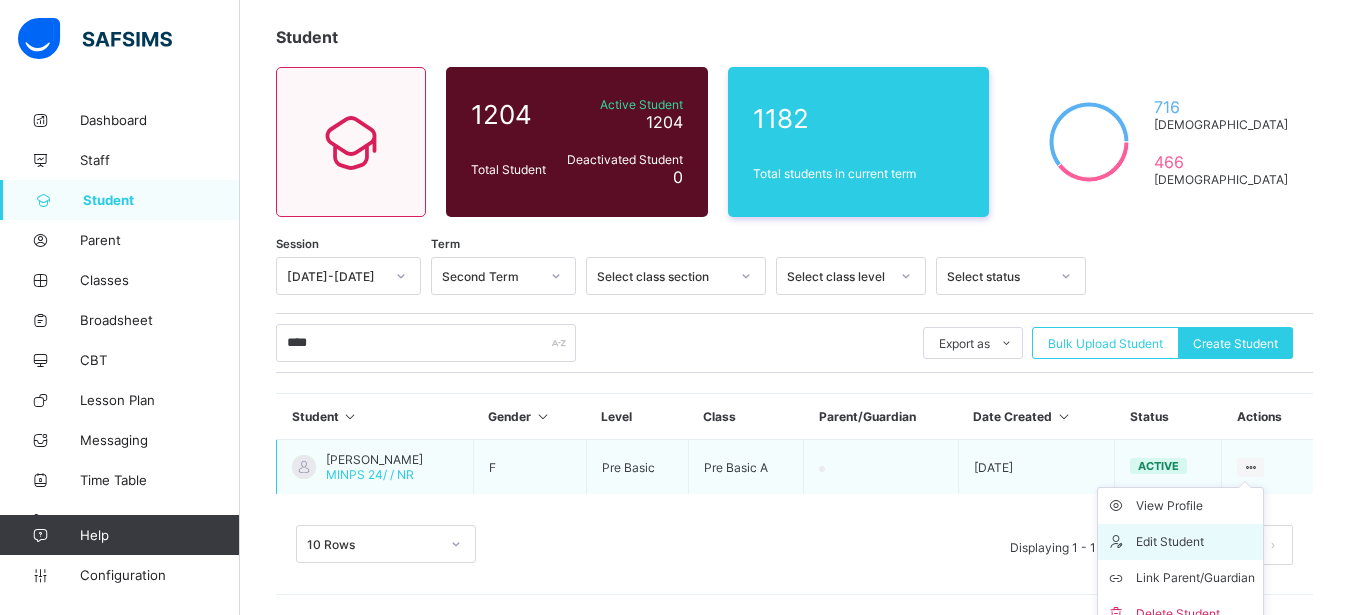 select on "**" 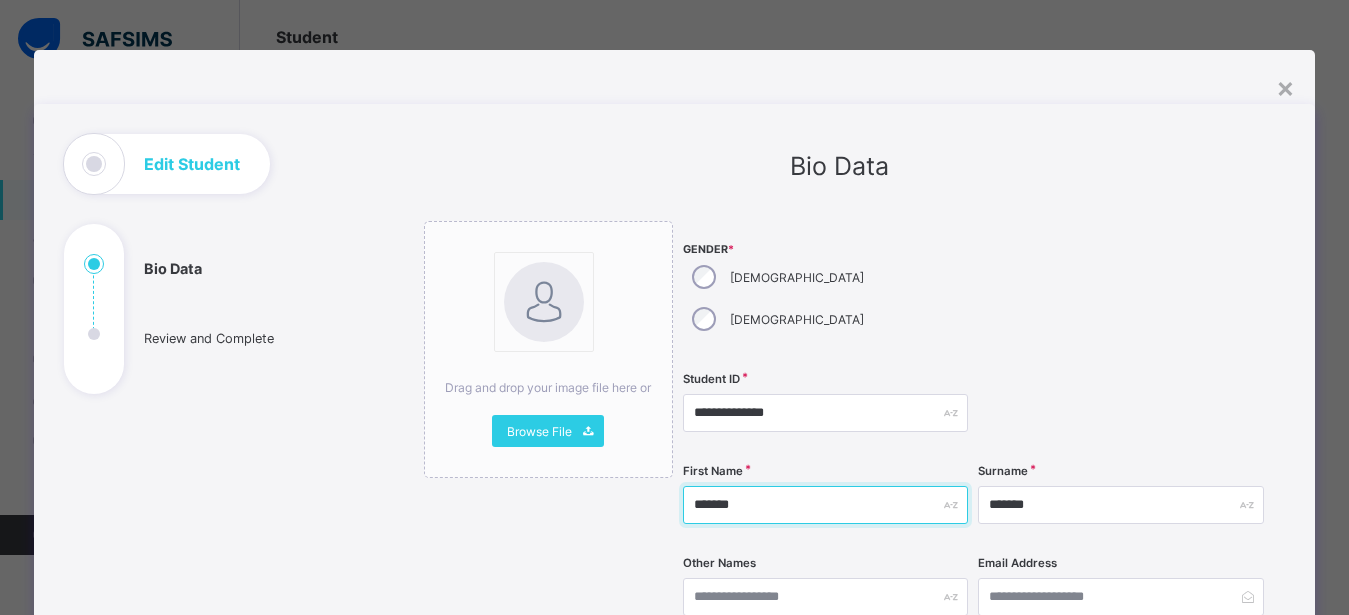 click on "*******" at bounding box center (825, 505) 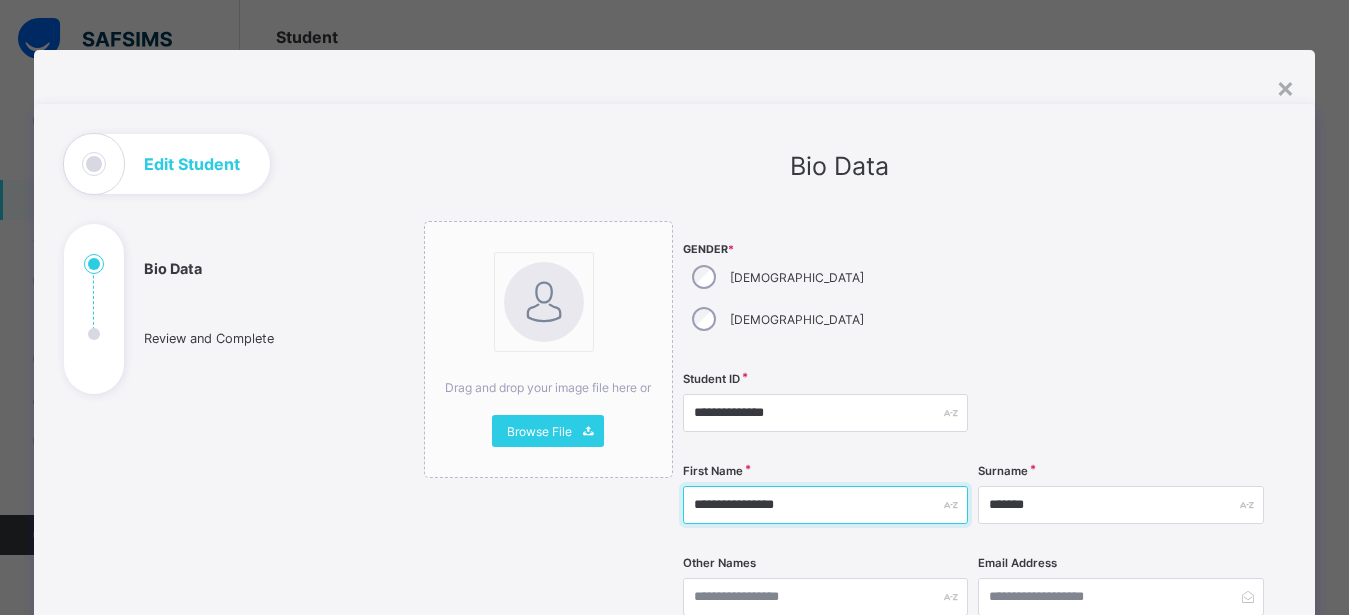 type on "**********" 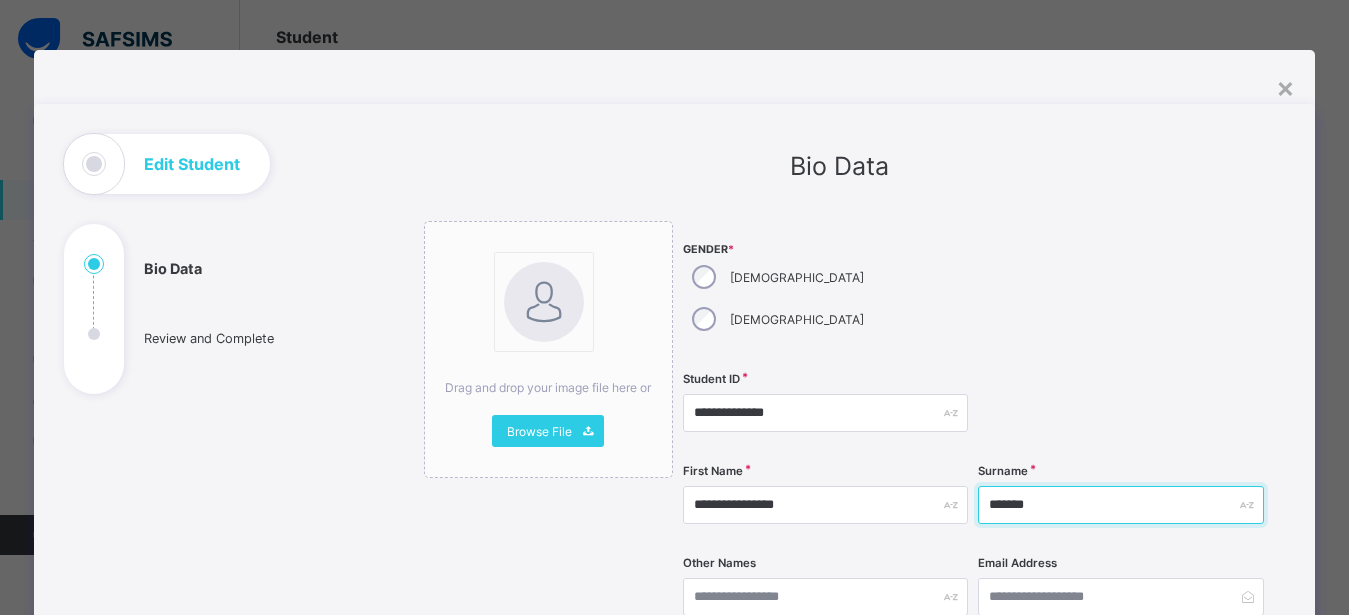 click on "*******" at bounding box center (1120, 505) 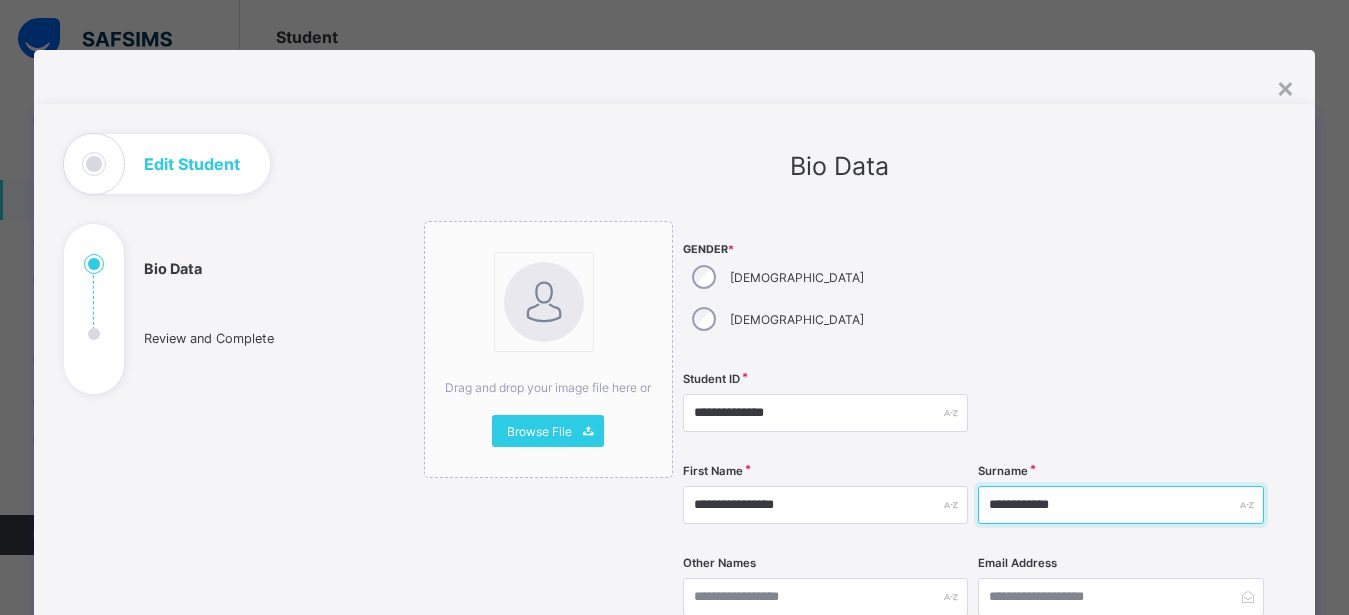 type on "**********" 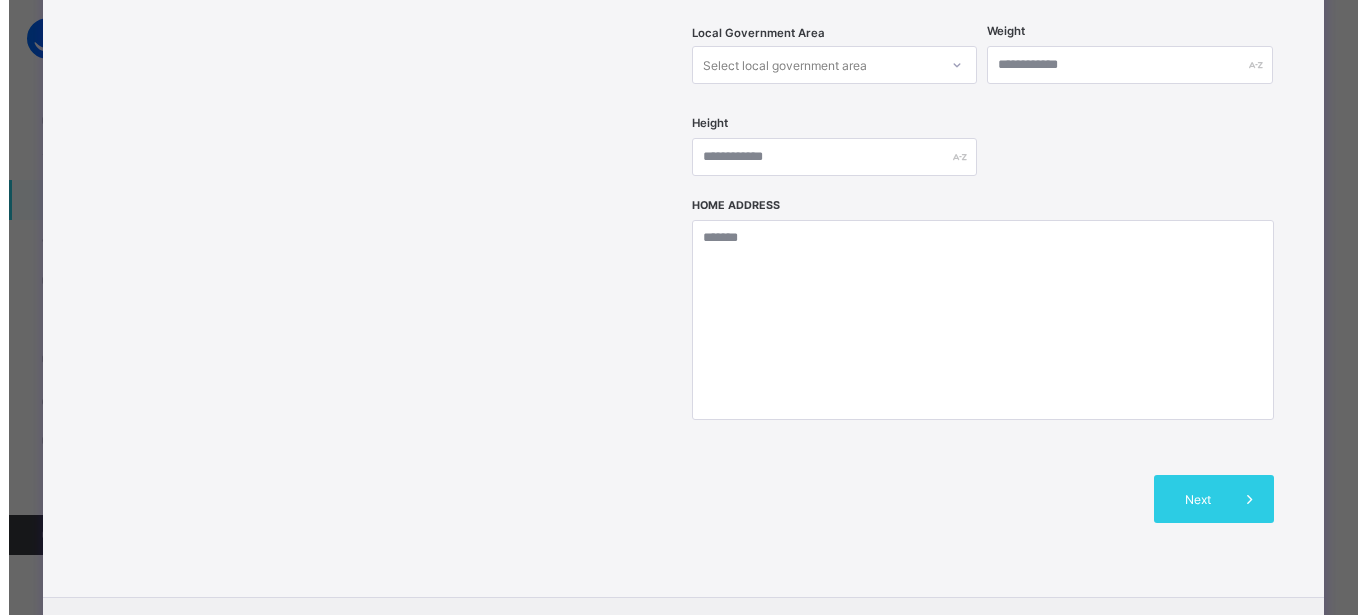 scroll, scrollTop: 855, scrollLeft: 0, axis: vertical 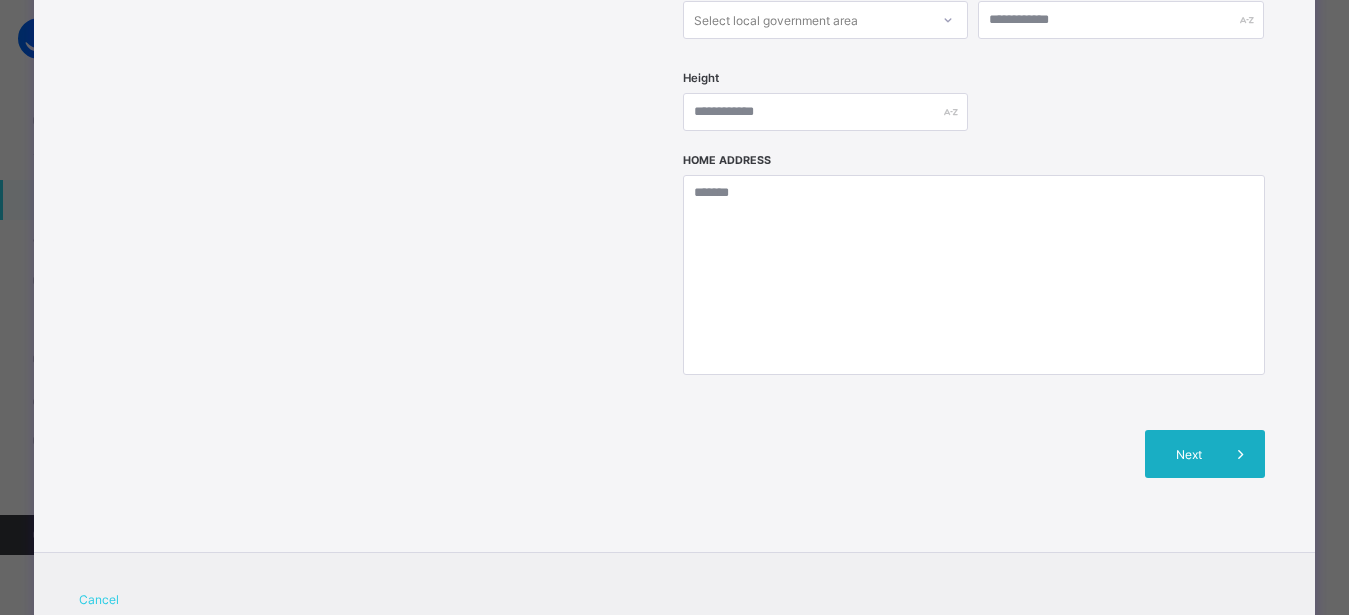 type on "********" 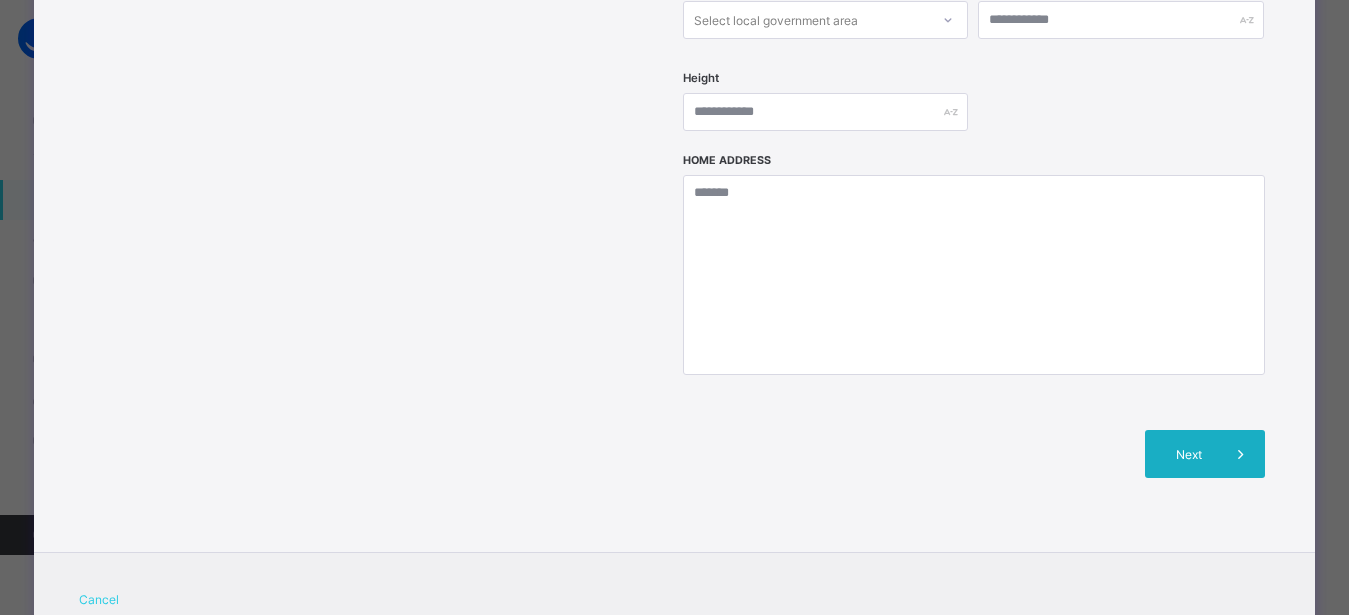 click on "Next" at bounding box center [1188, 454] 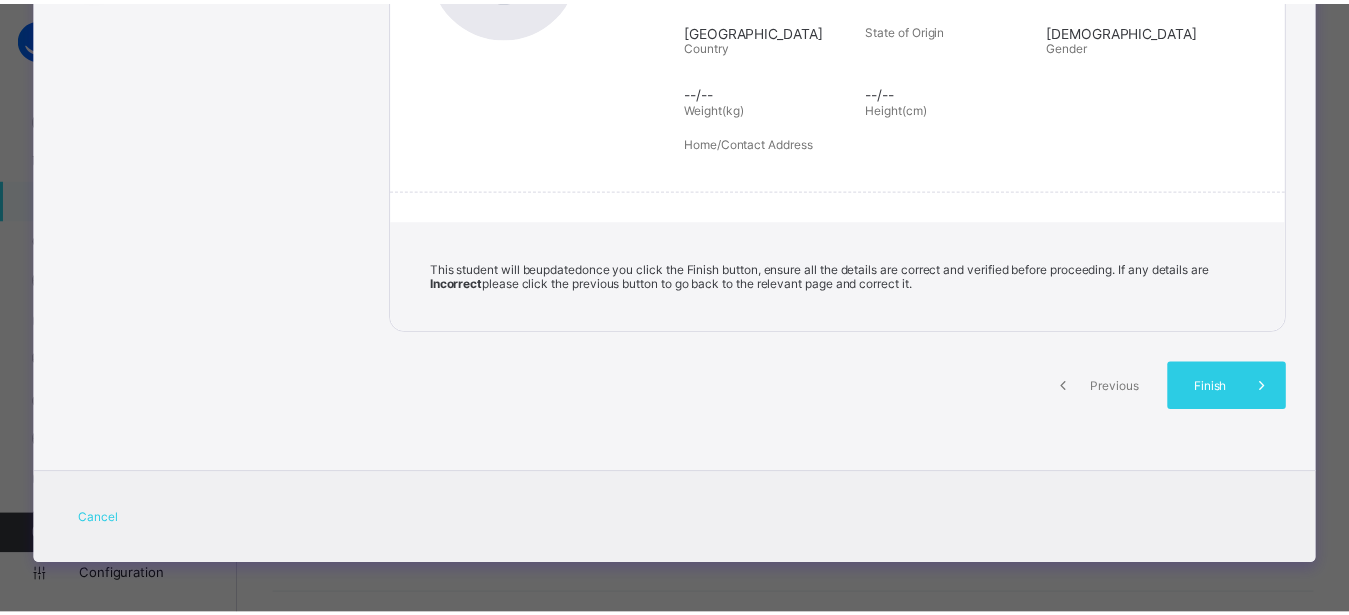scroll, scrollTop: 401, scrollLeft: 0, axis: vertical 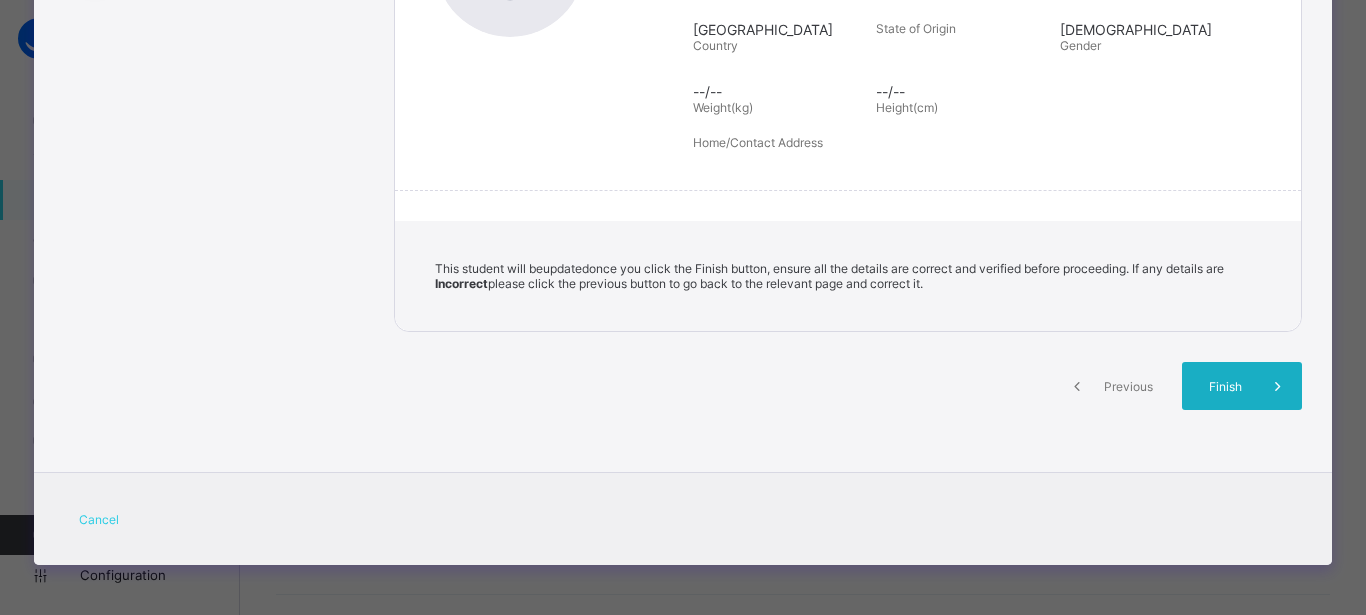 click on "Finish" at bounding box center (1225, 386) 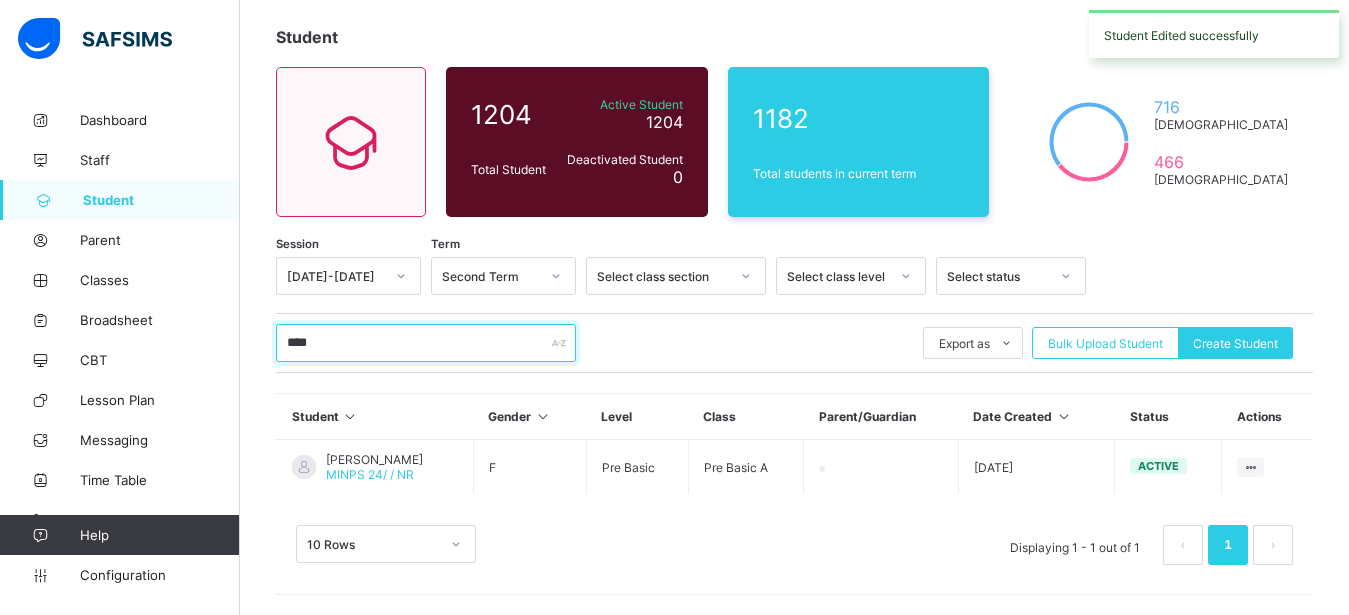 click on "****" at bounding box center [426, 343] 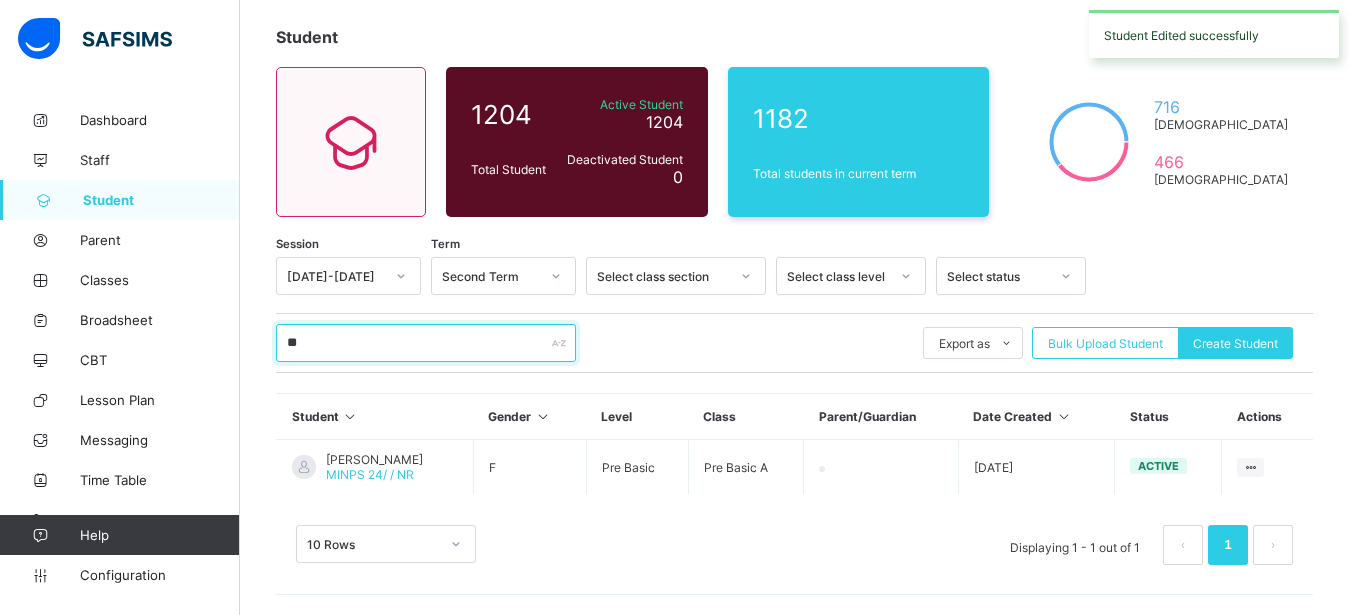 type on "*" 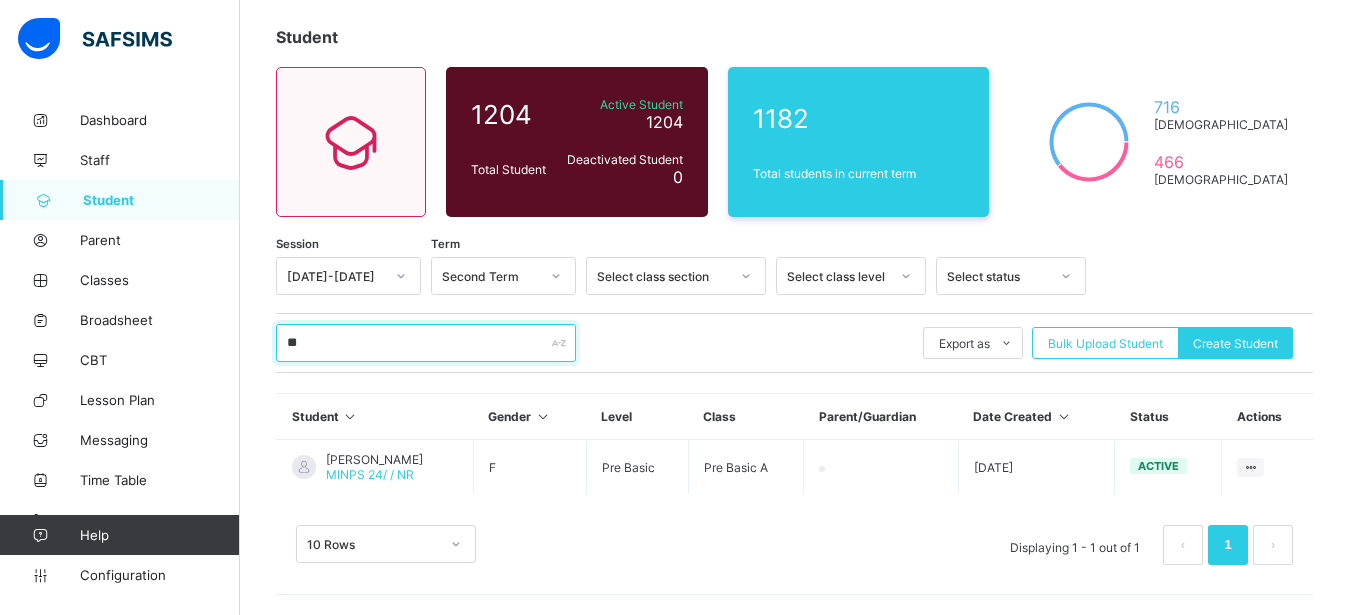 type on "*" 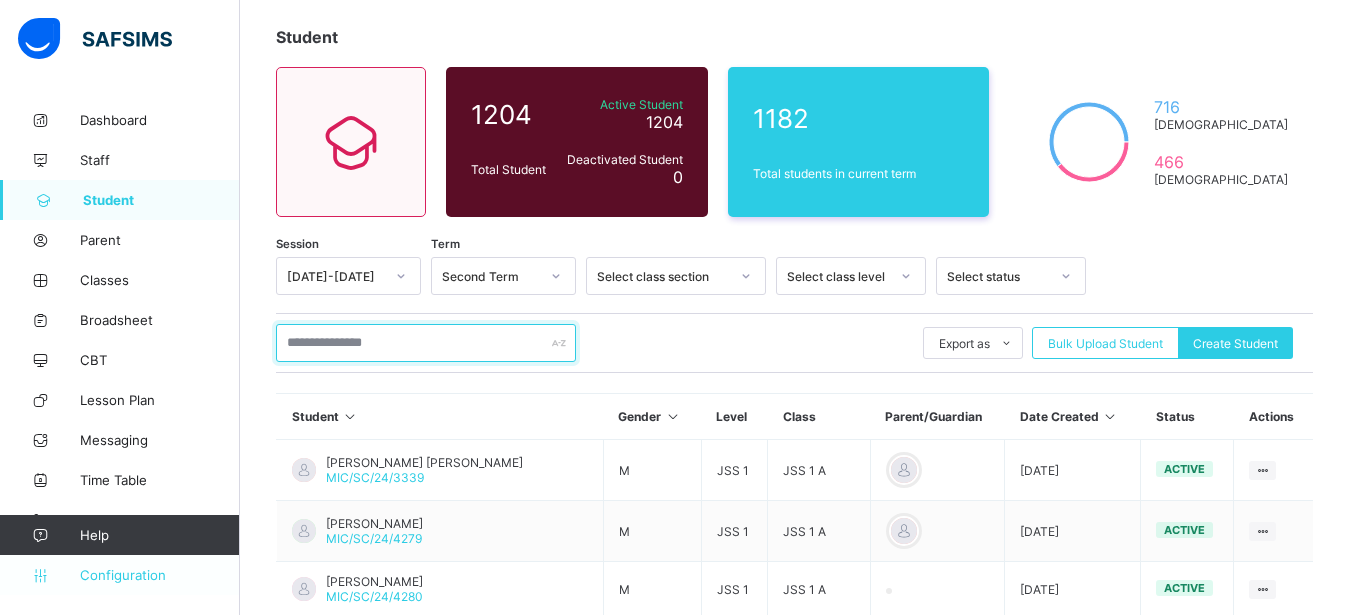 type 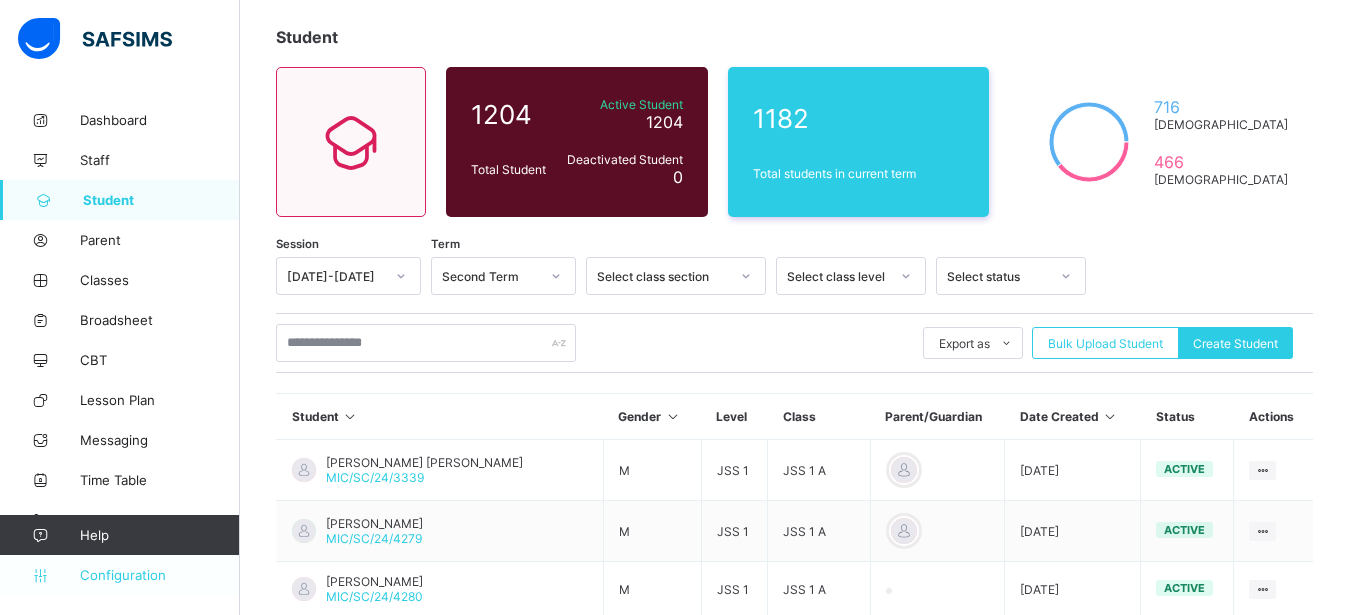 click on "Configuration" at bounding box center (159, 575) 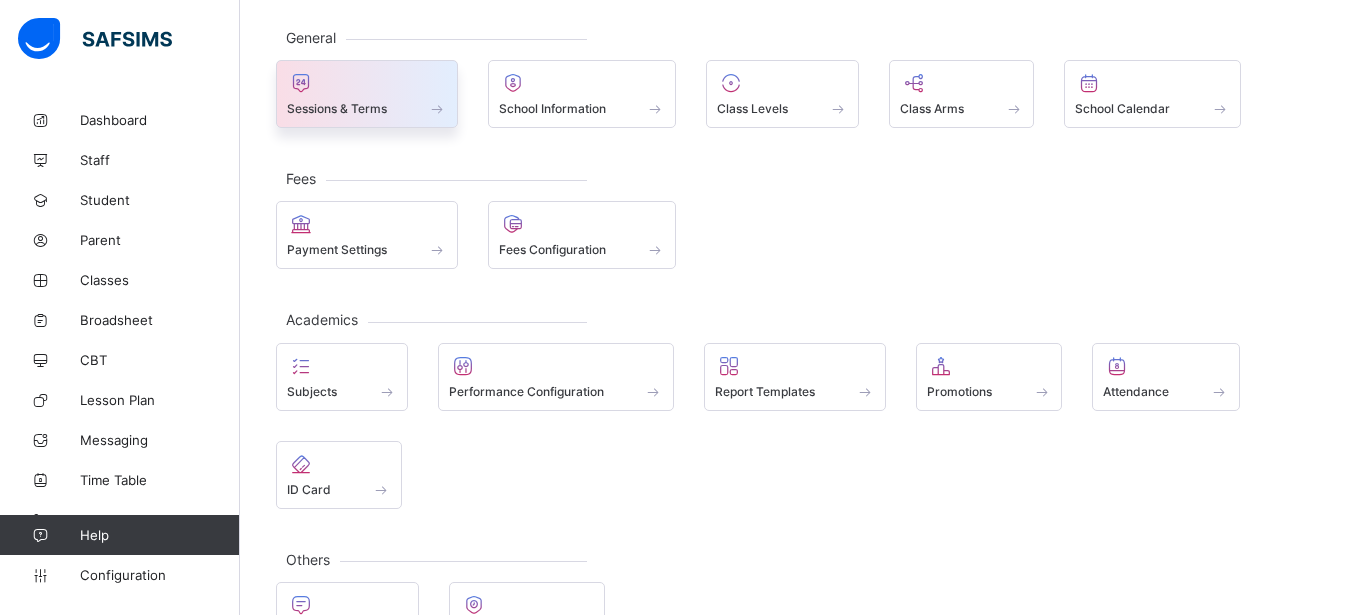 click on "Sessions & Terms" at bounding box center [337, 108] 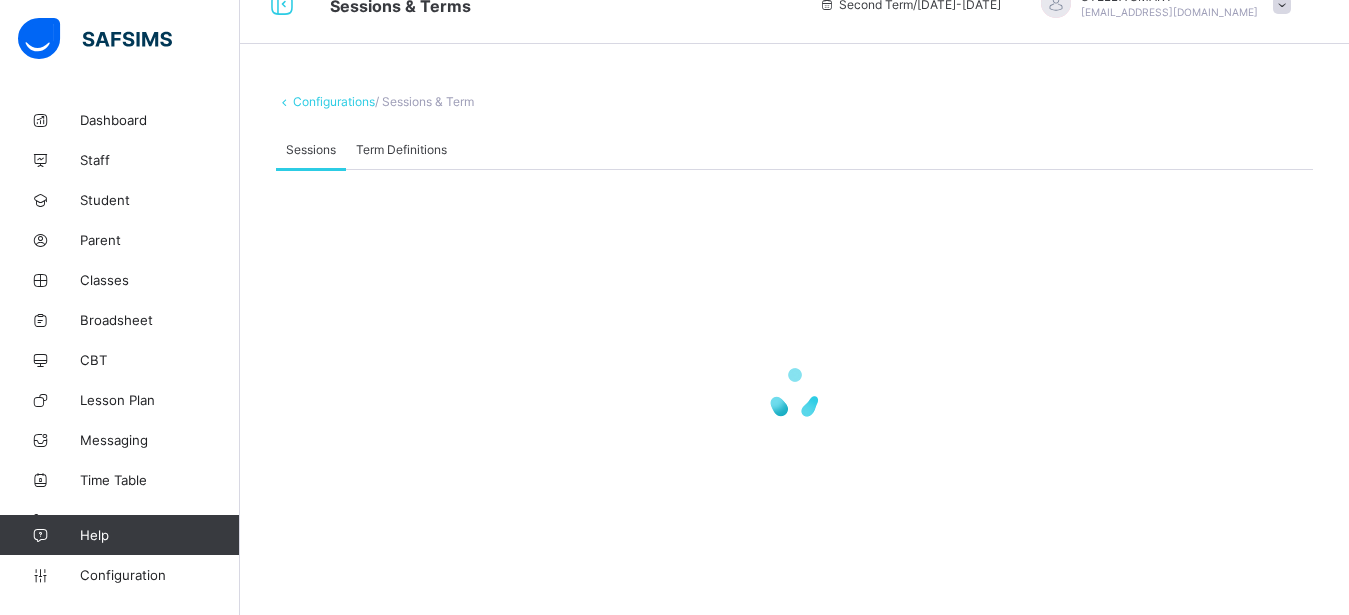 scroll, scrollTop: 36, scrollLeft: 0, axis: vertical 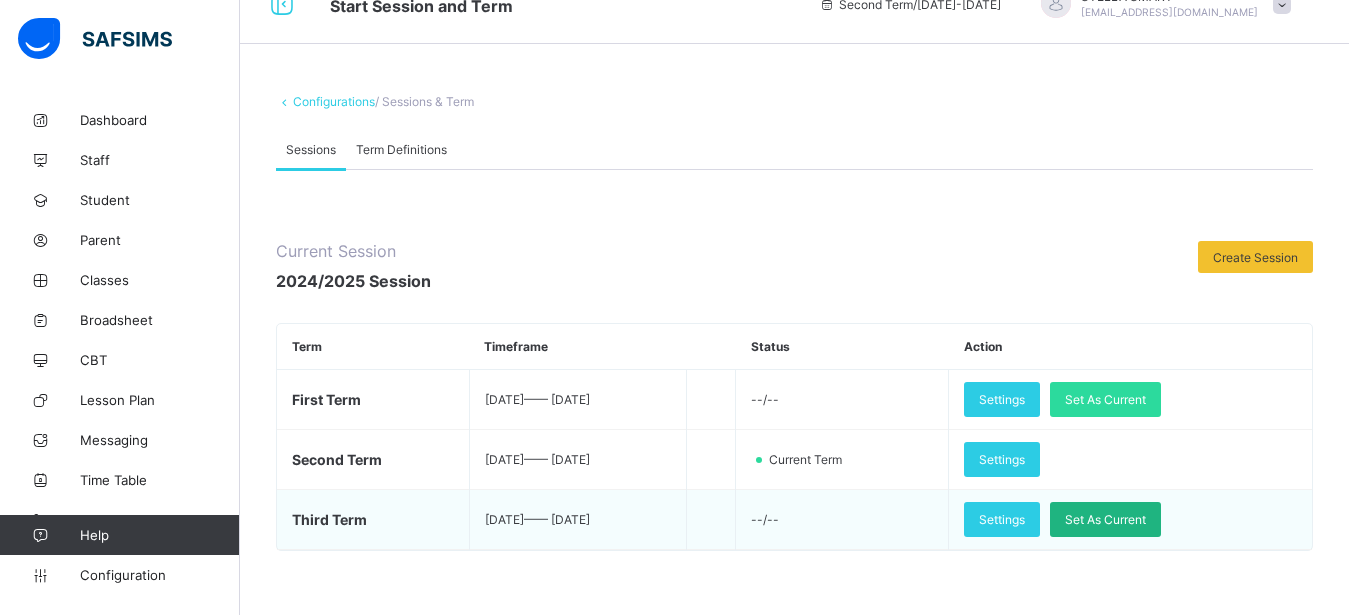 click on "Set As Current" at bounding box center [1105, 519] 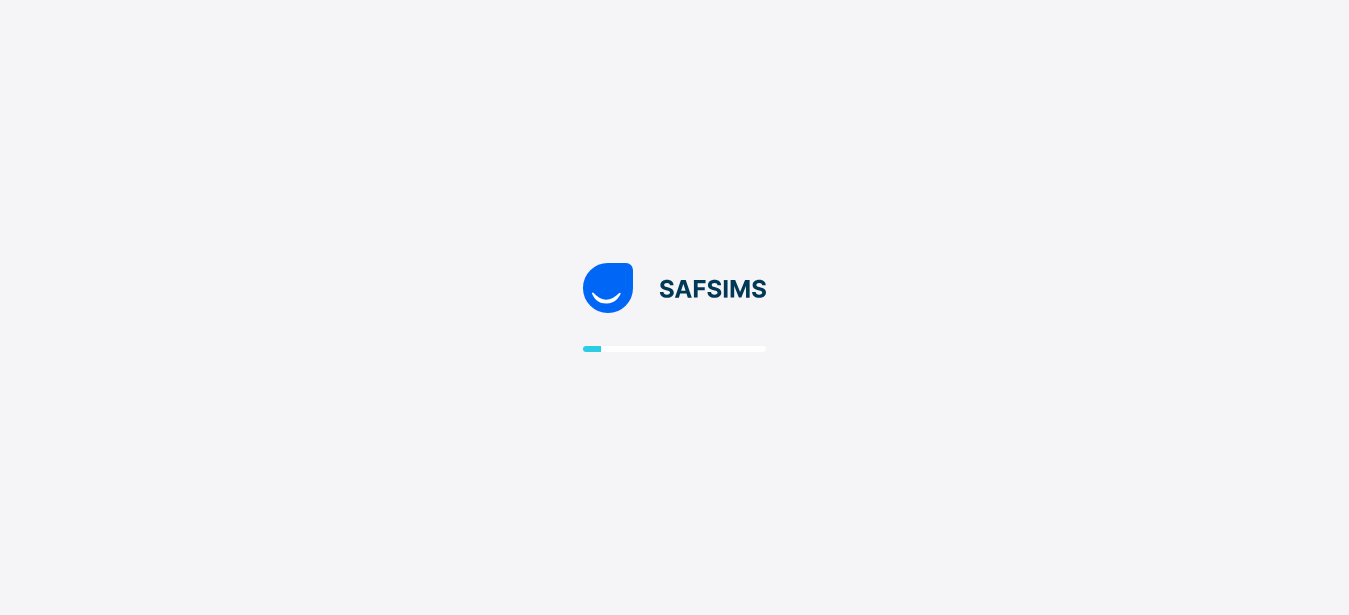 scroll, scrollTop: 0, scrollLeft: 0, axis: both 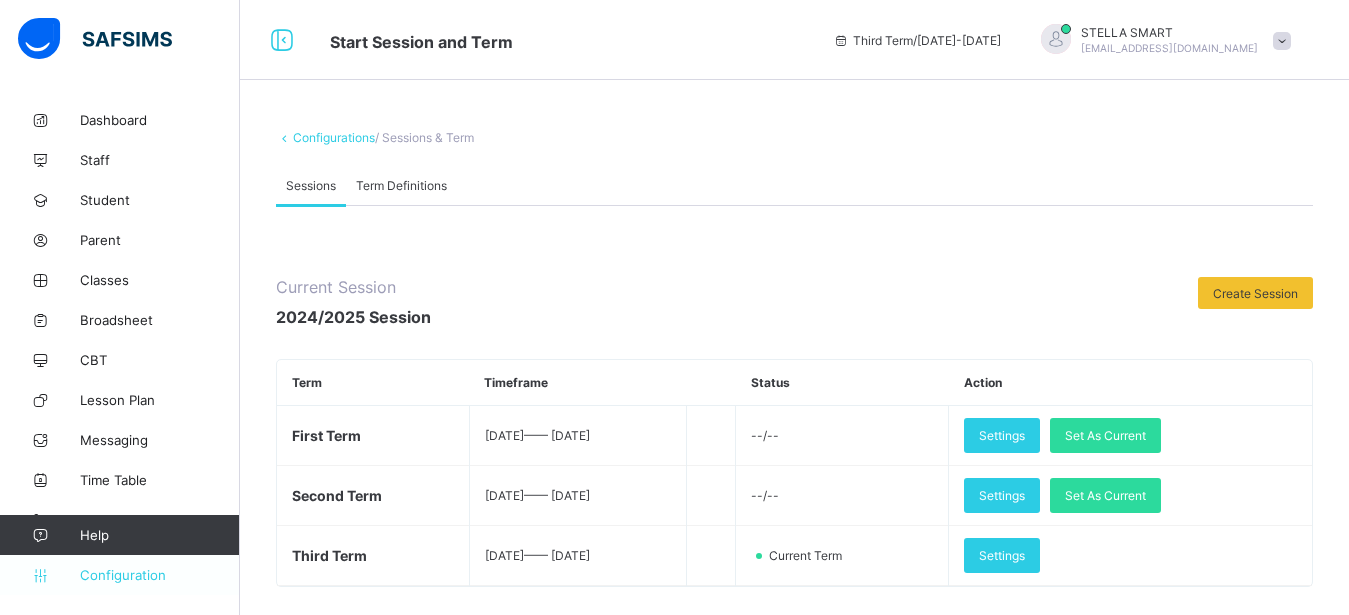 click on "Configuration" at bounding box center [159, 575] 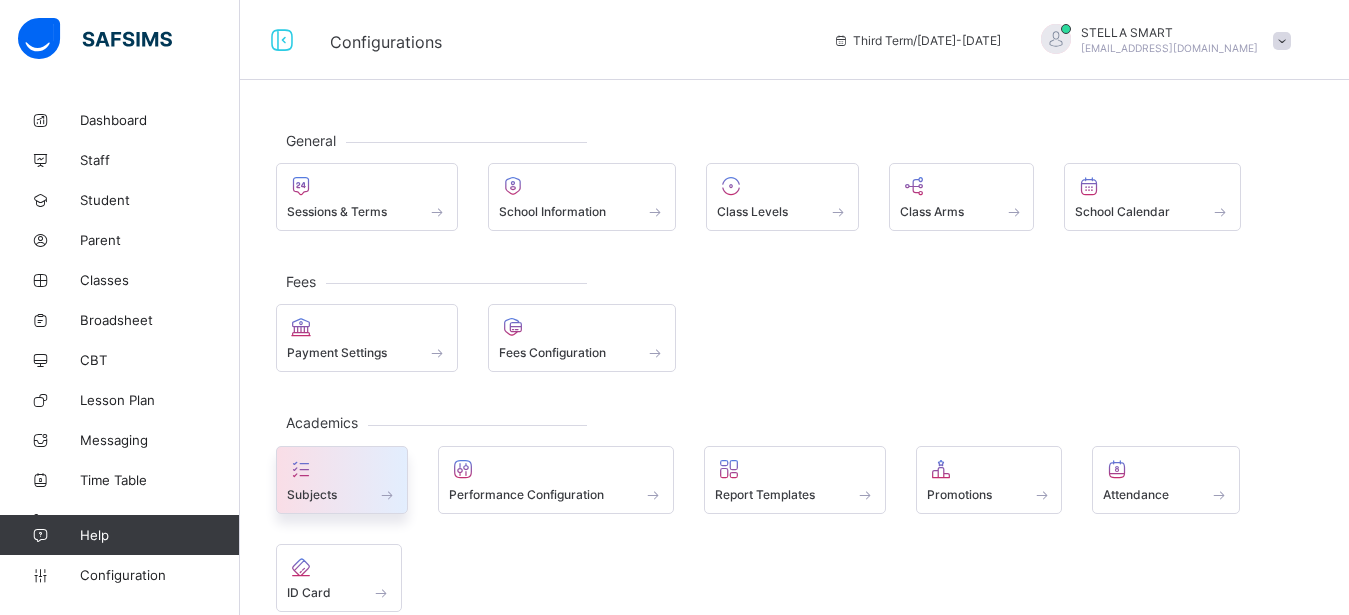 click at bounding box center [342, 469] 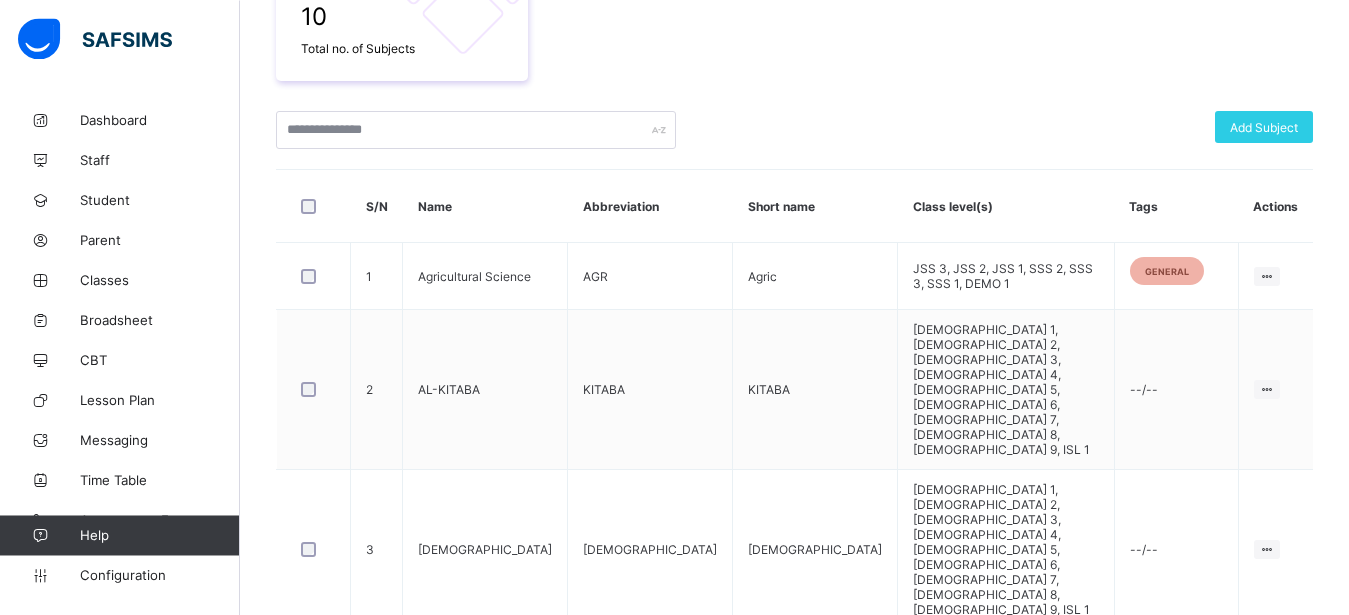 scroll, scrollTop: 408, scrollLeft: 0, axis: vertical 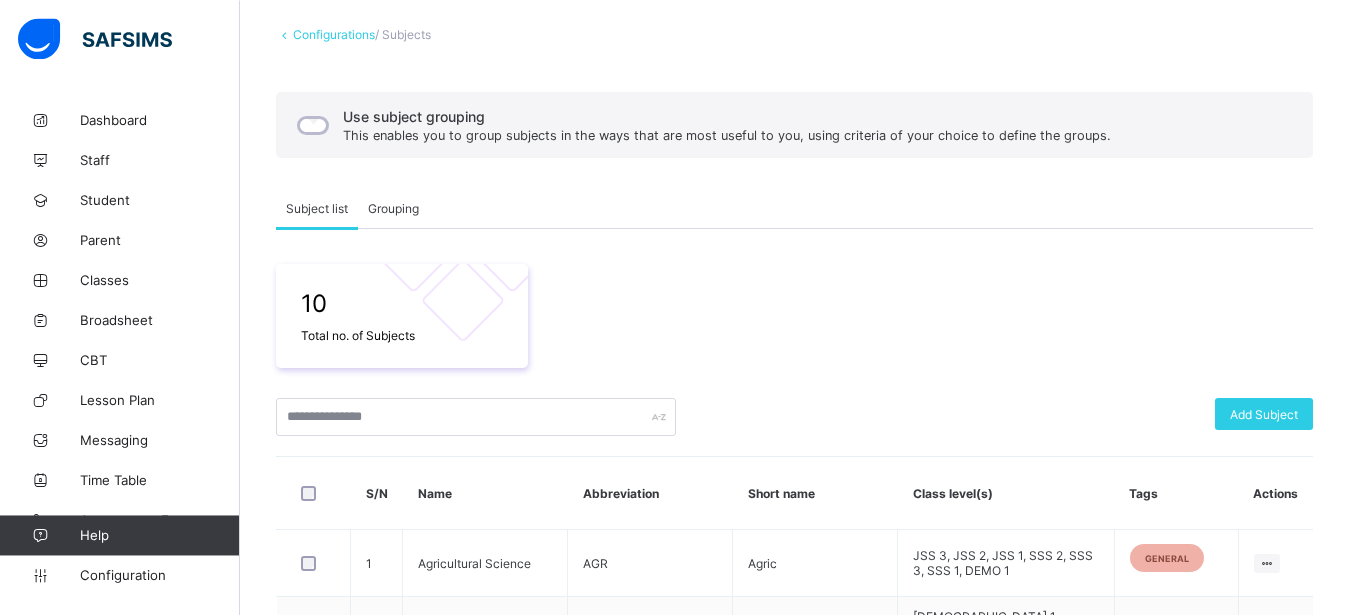 click on "Grouping" at bounding box center (393, 208) 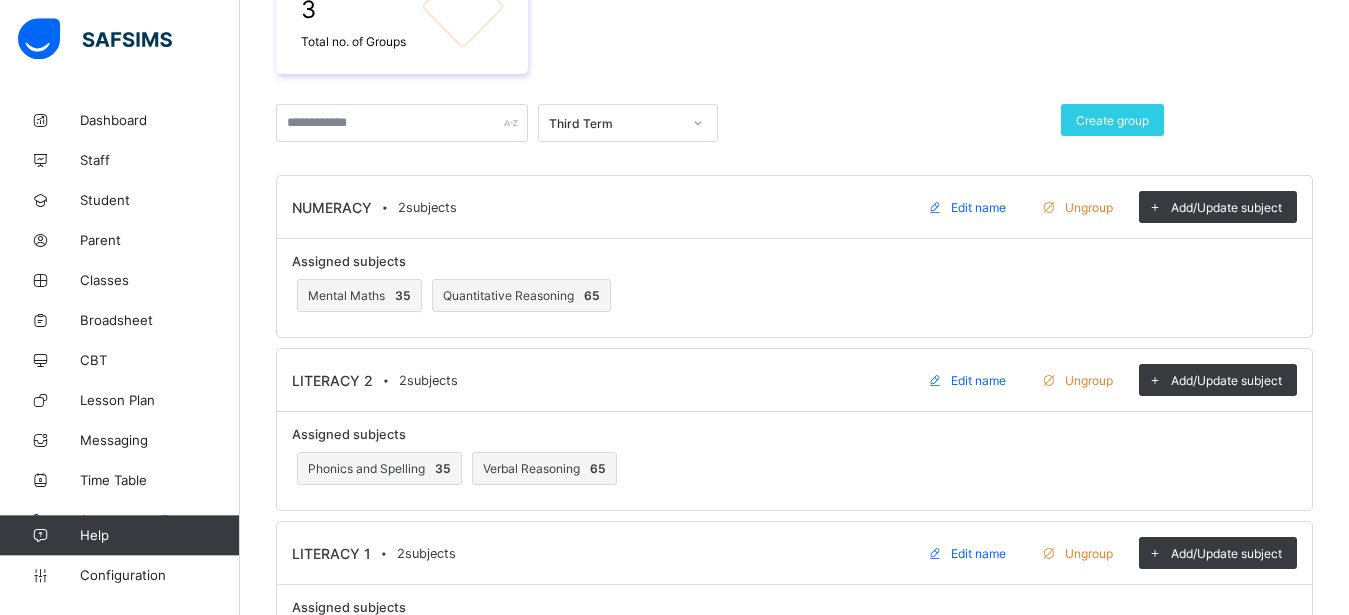 scroll, scrollTop: 460, scrollLeft: 0, axis: vertical 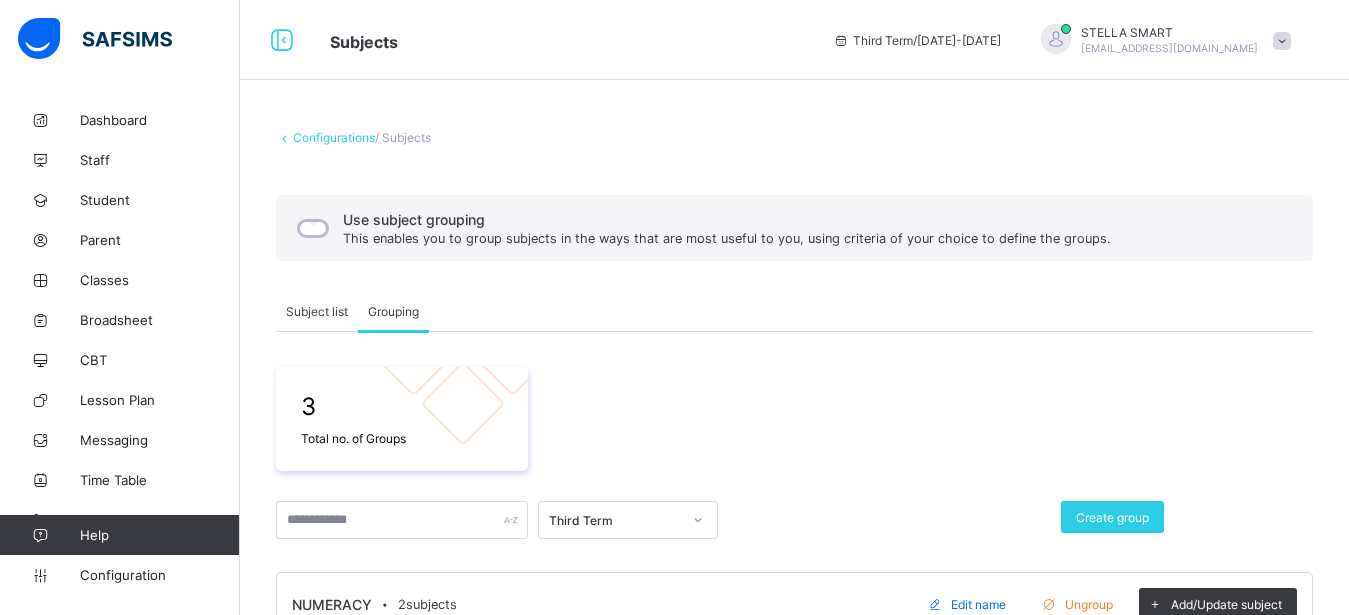 click on "Subject list" at bounding box center [317, 311] 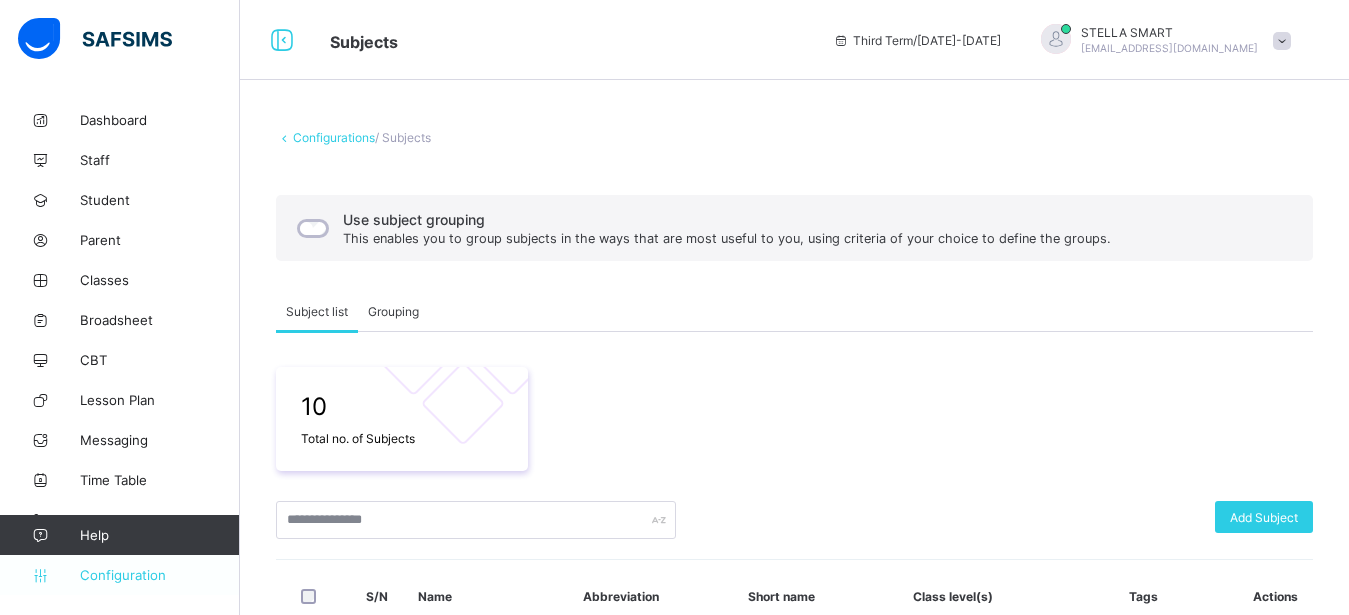 scroll, scrollTop: 0, scrollLeft: 0, axis: both 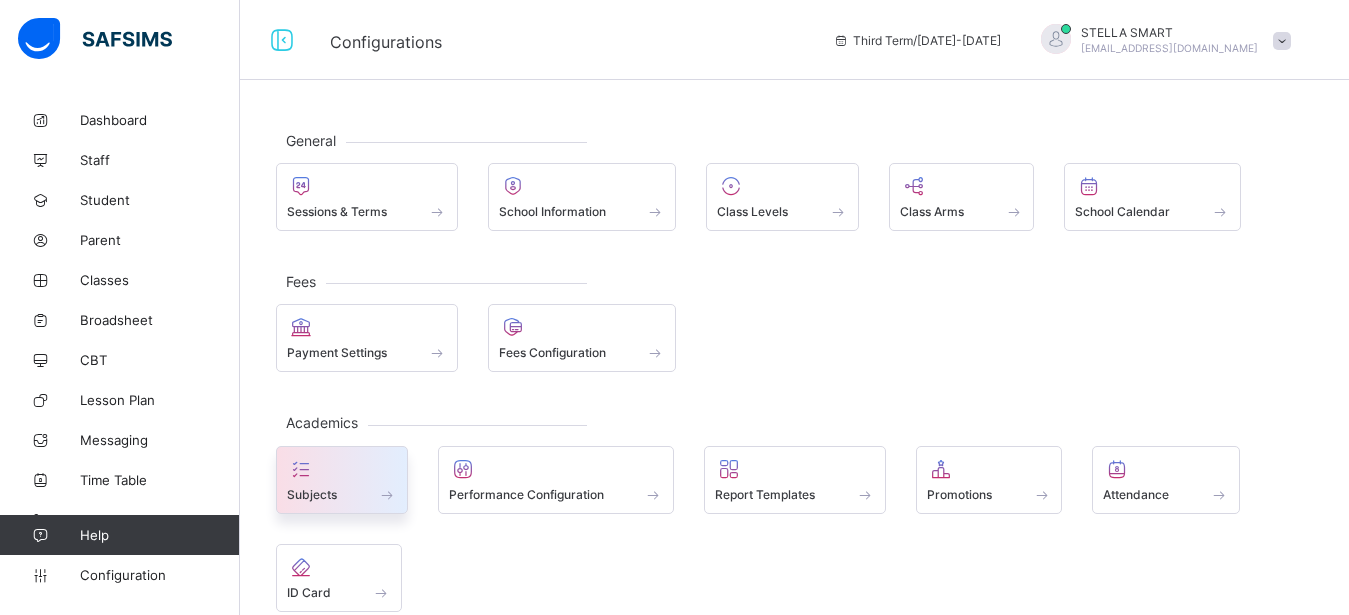 click on "Subjects" at bounding box center (312, 494) 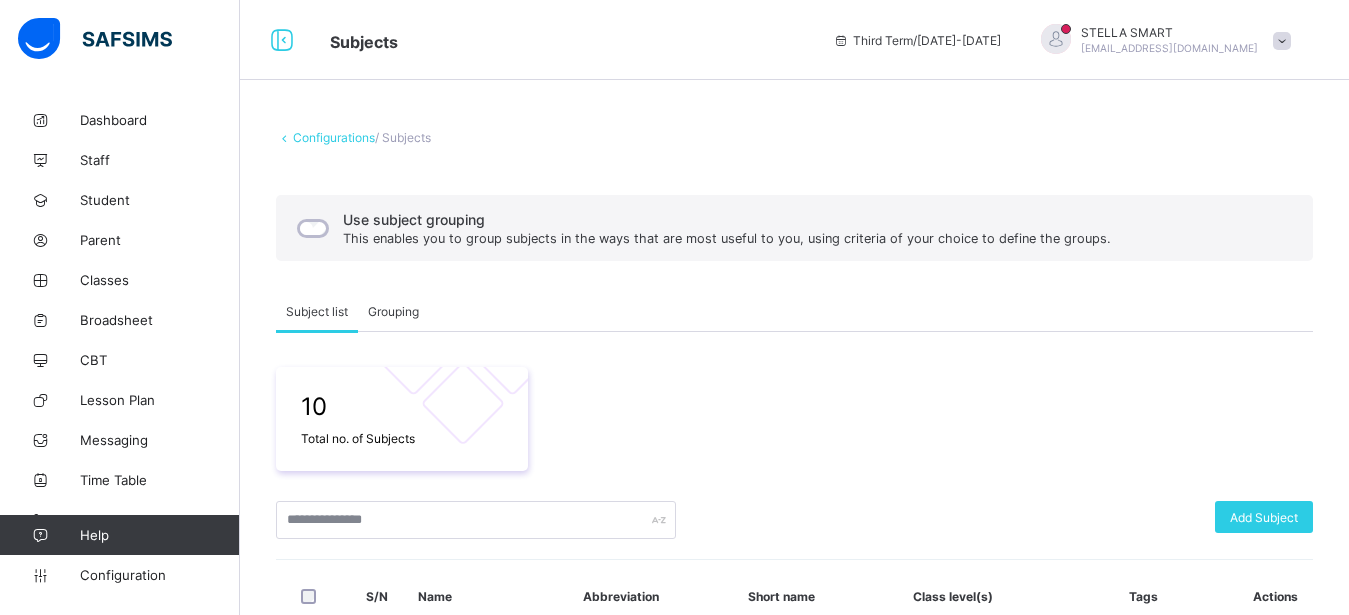 click on "Grouping" at bounding box center [393, 311] 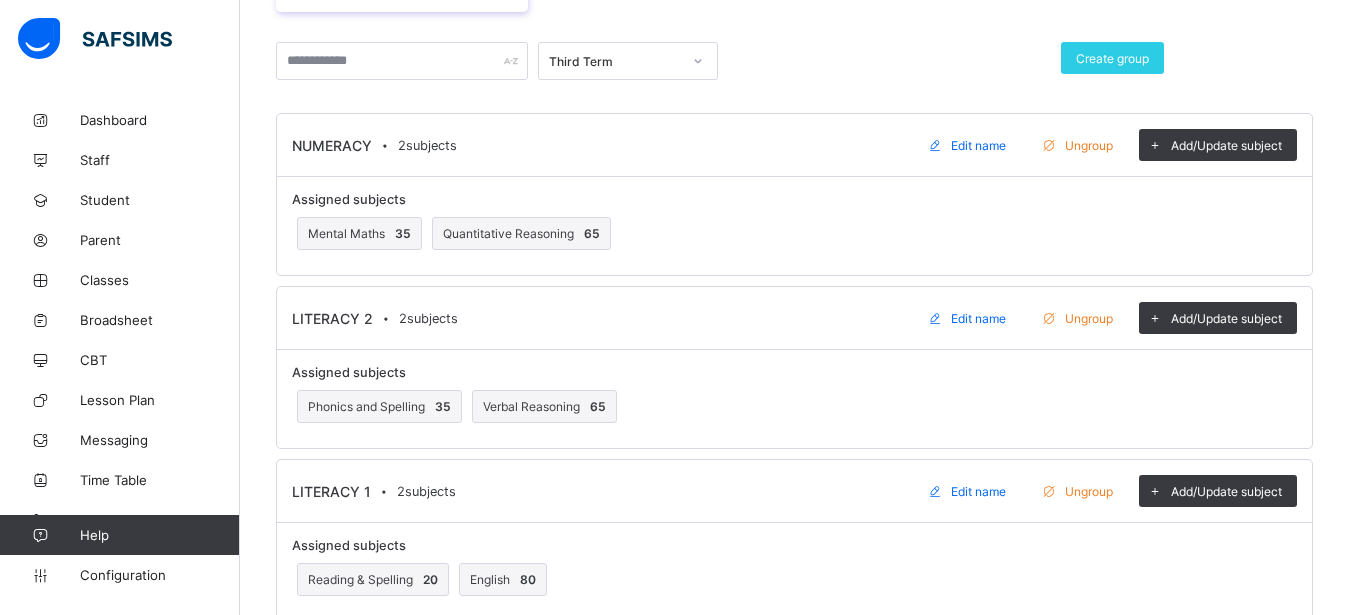 scroll, scrollTop: 496, scrollLeft: 0, axis: vertical 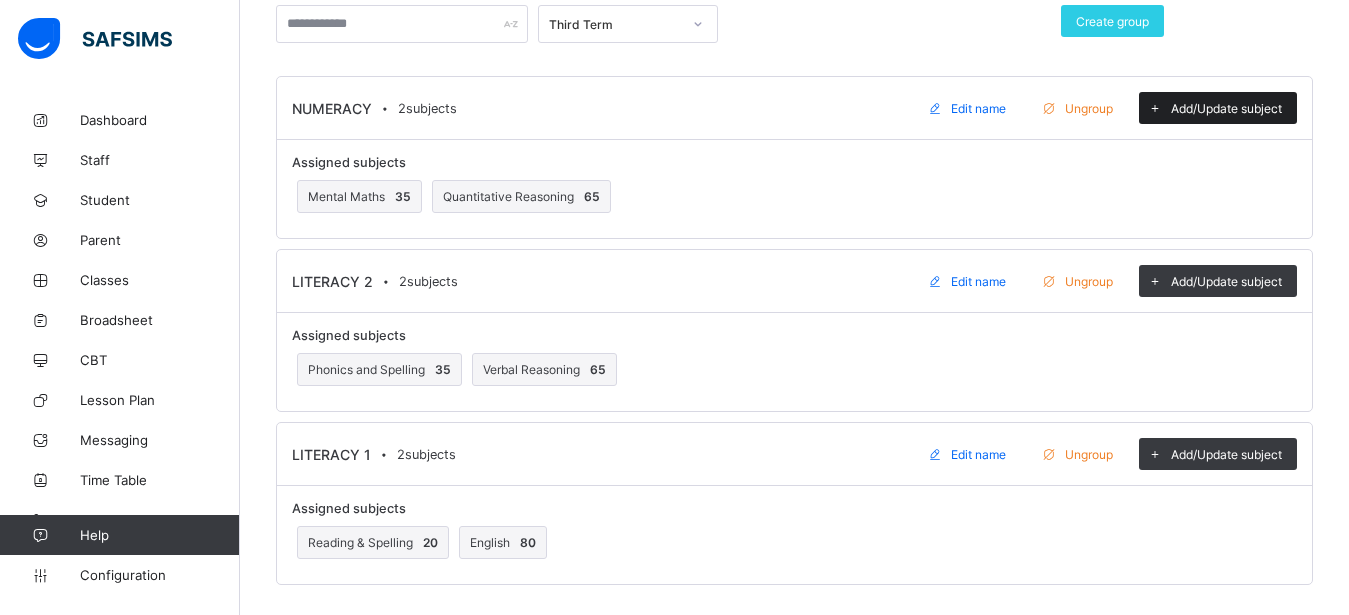 click on "Add/Update subject" at bounding box center [1226, 108] 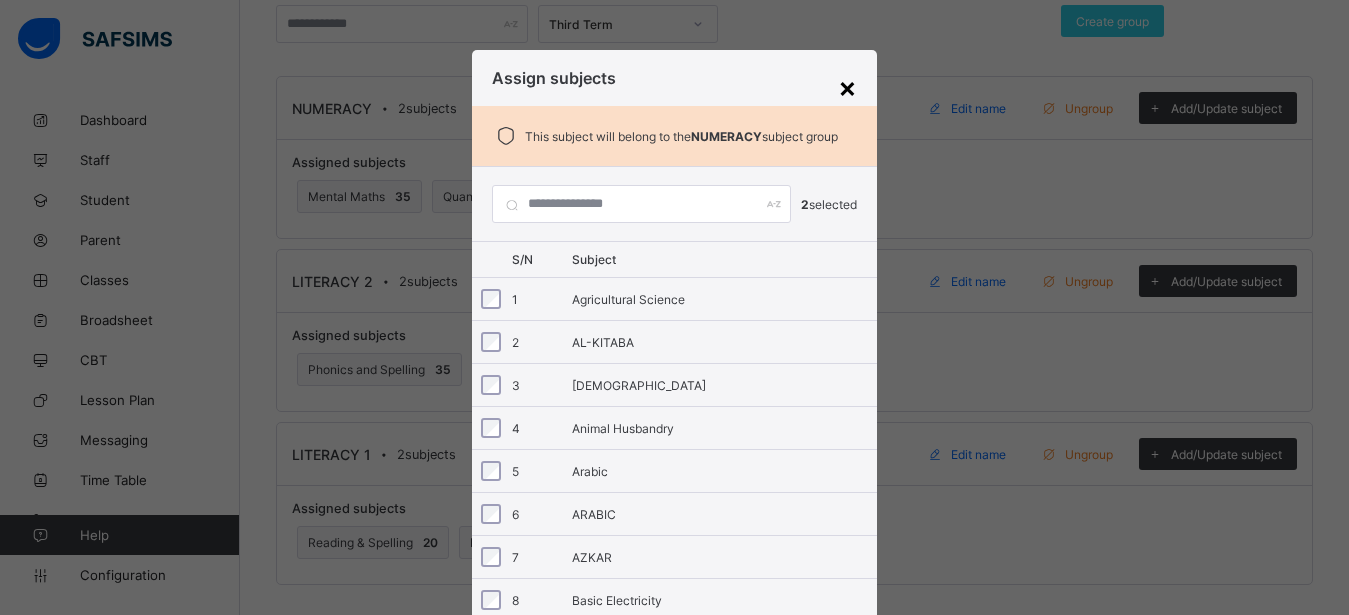 click on "×" at bounding box center [847, 87] 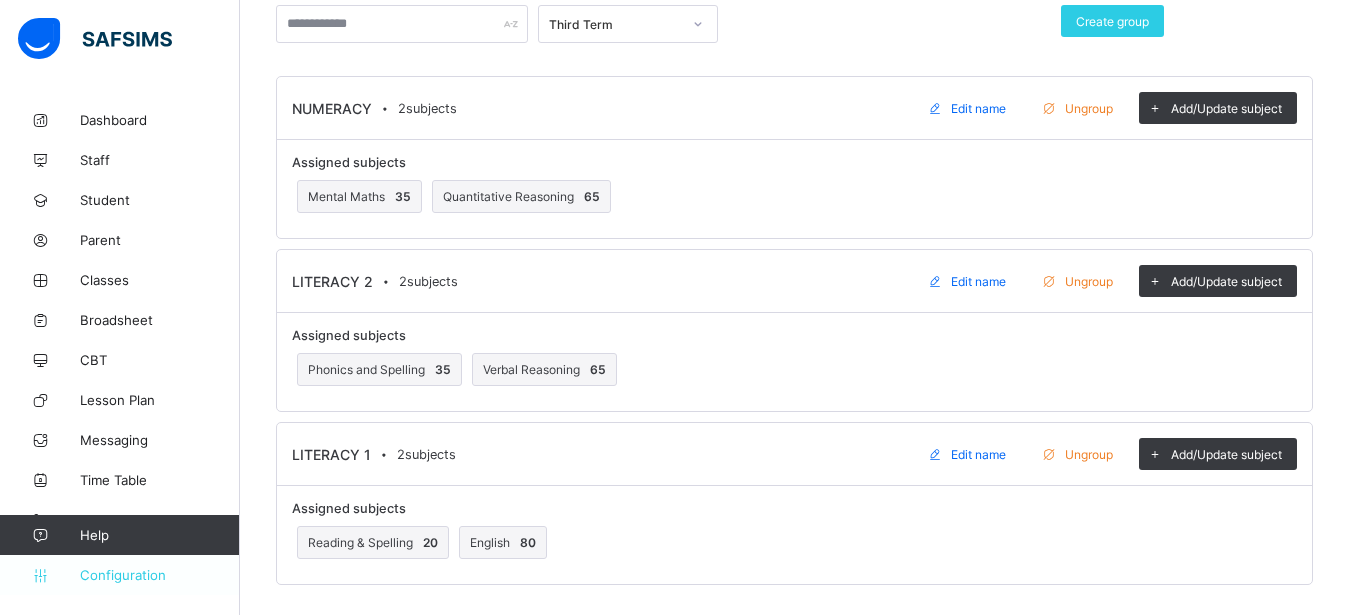 click on "Configuration" at bounding box center (119, 575) 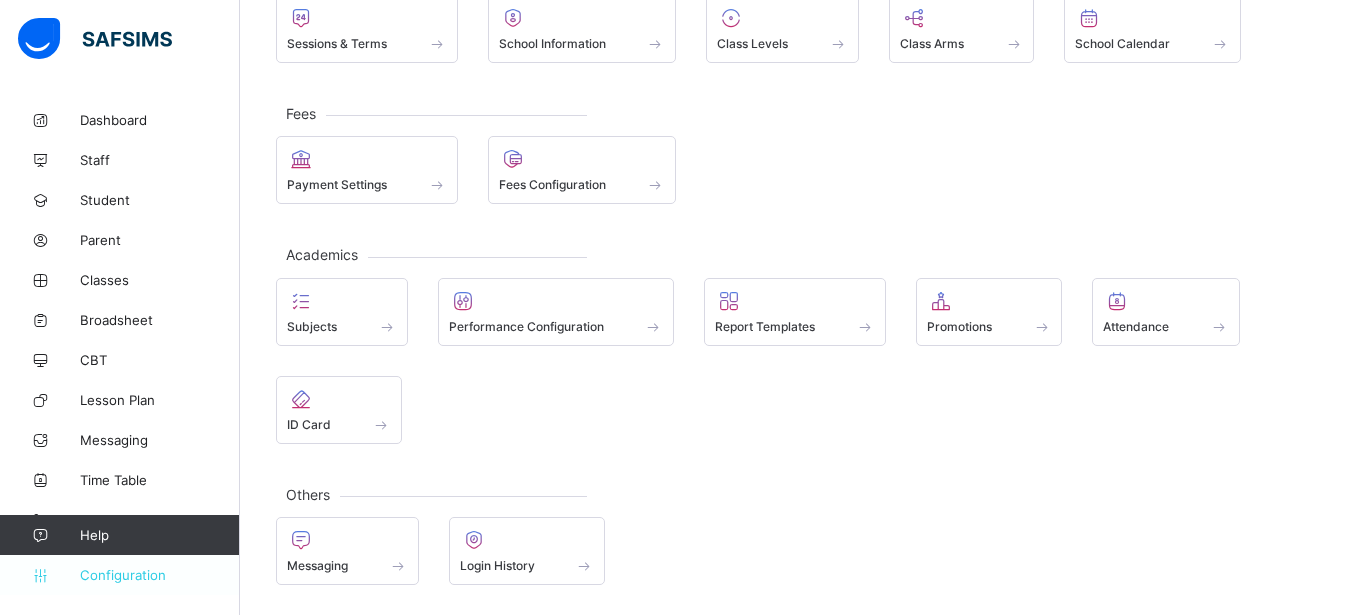 scroll, scrollTop: 168, scrollLeft: 0, axis: vertical 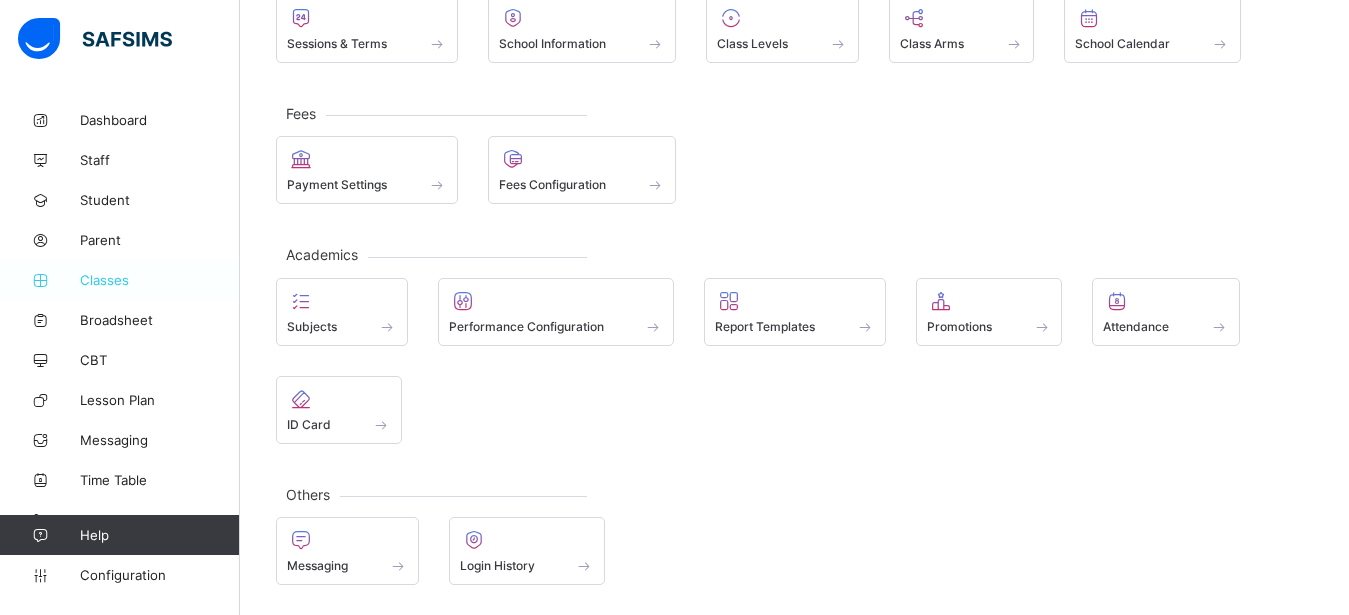 click on "Classes" at bounding box center (160, 280) 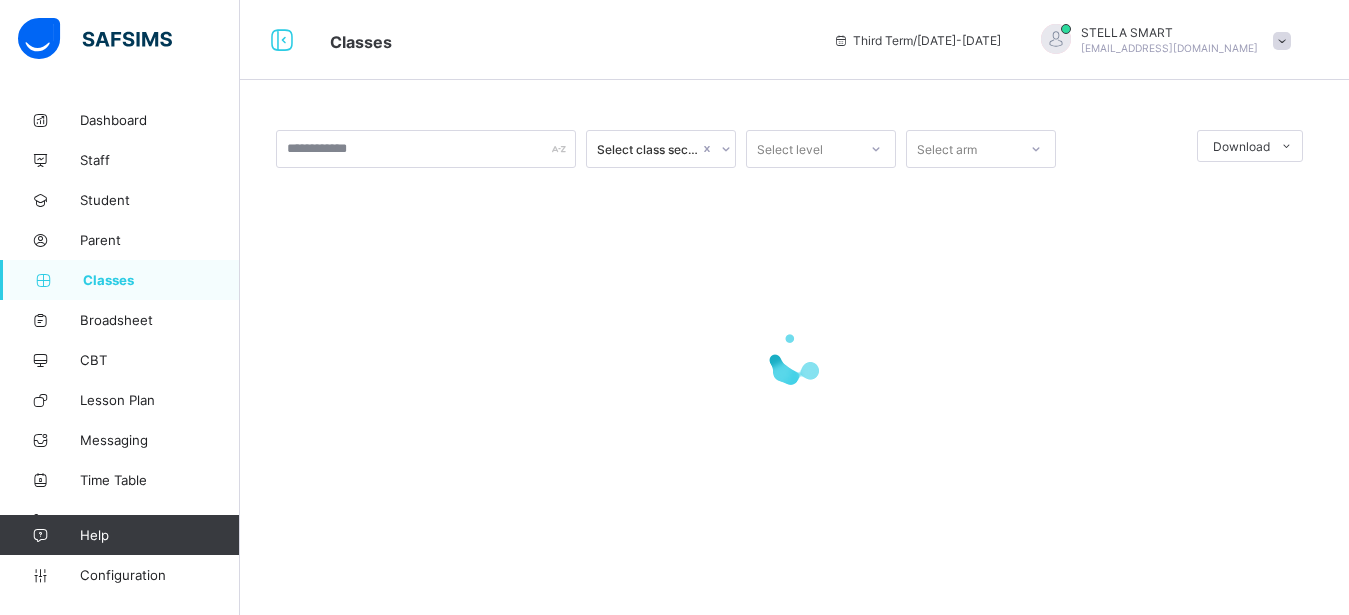 scroll, scrollTop: 0, scrollLeft: 0, axis: both 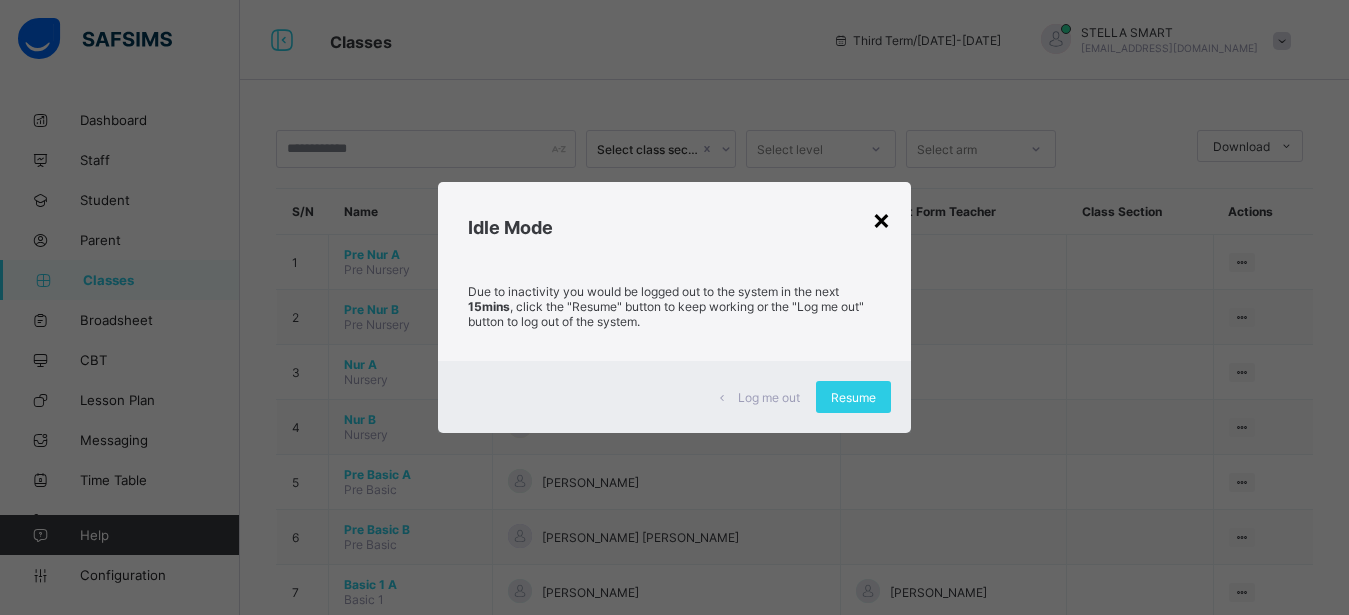 click on "×" at bounding box center (881, 219) 